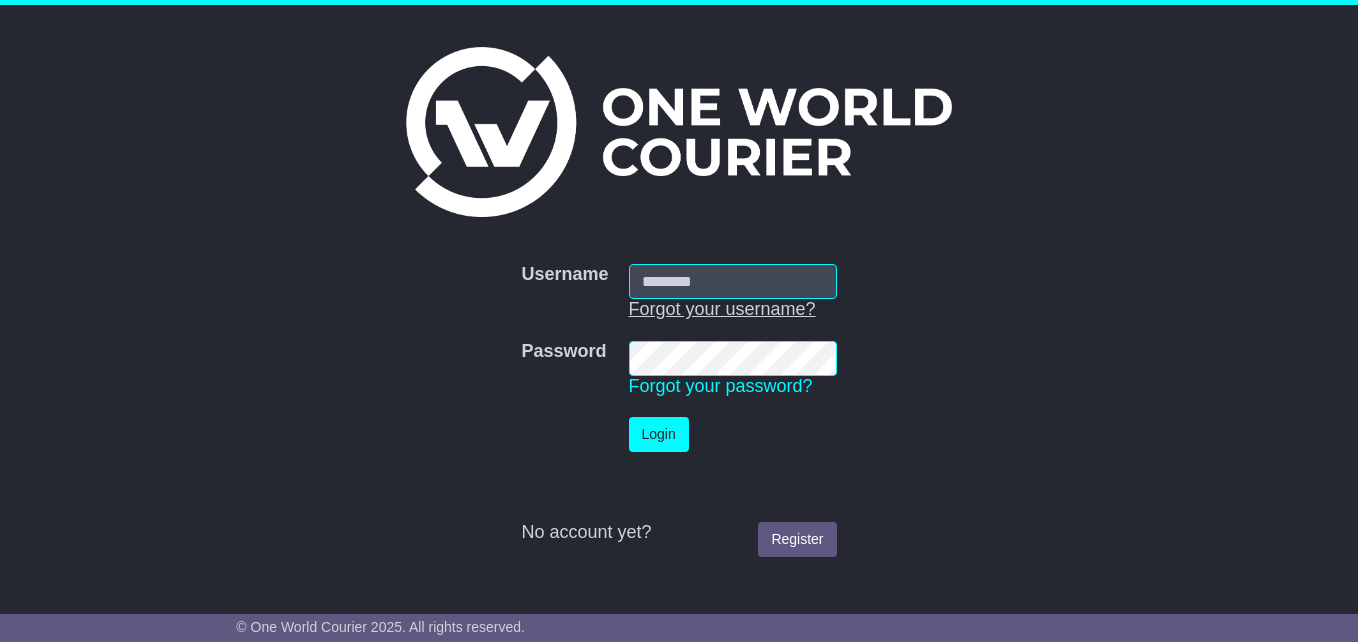 scroll, scrollTop: 0, scrollLeft: 0, axis: both 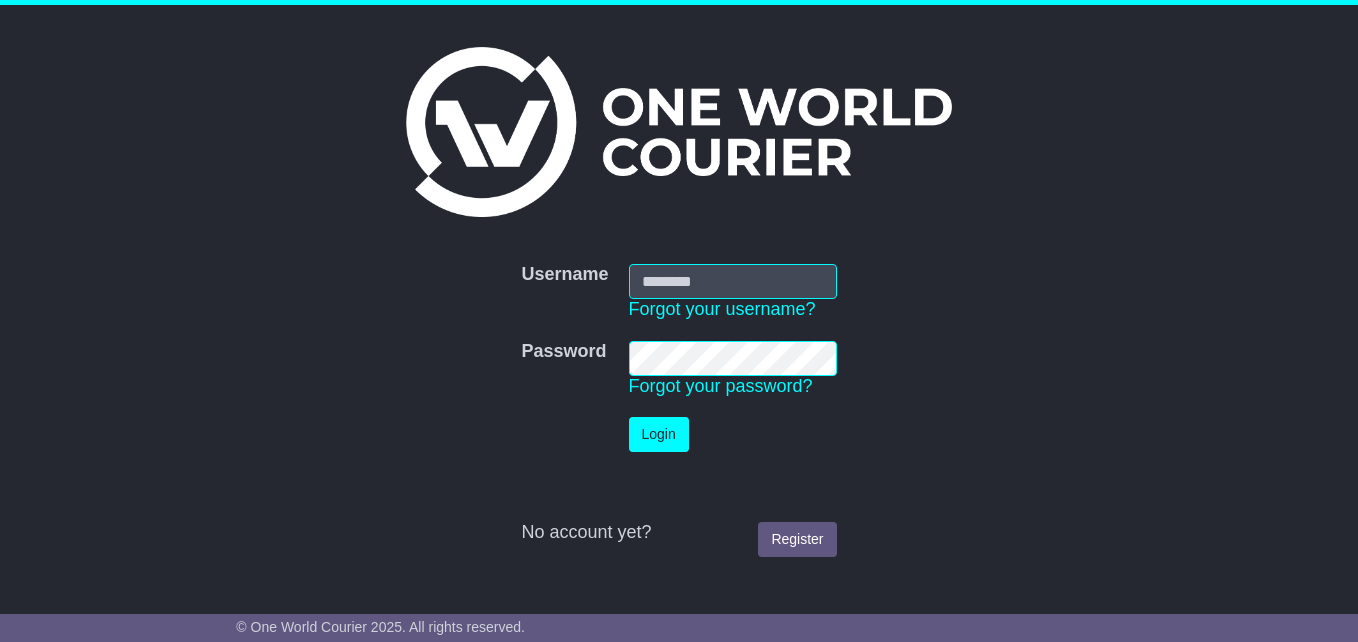 type on "**********" 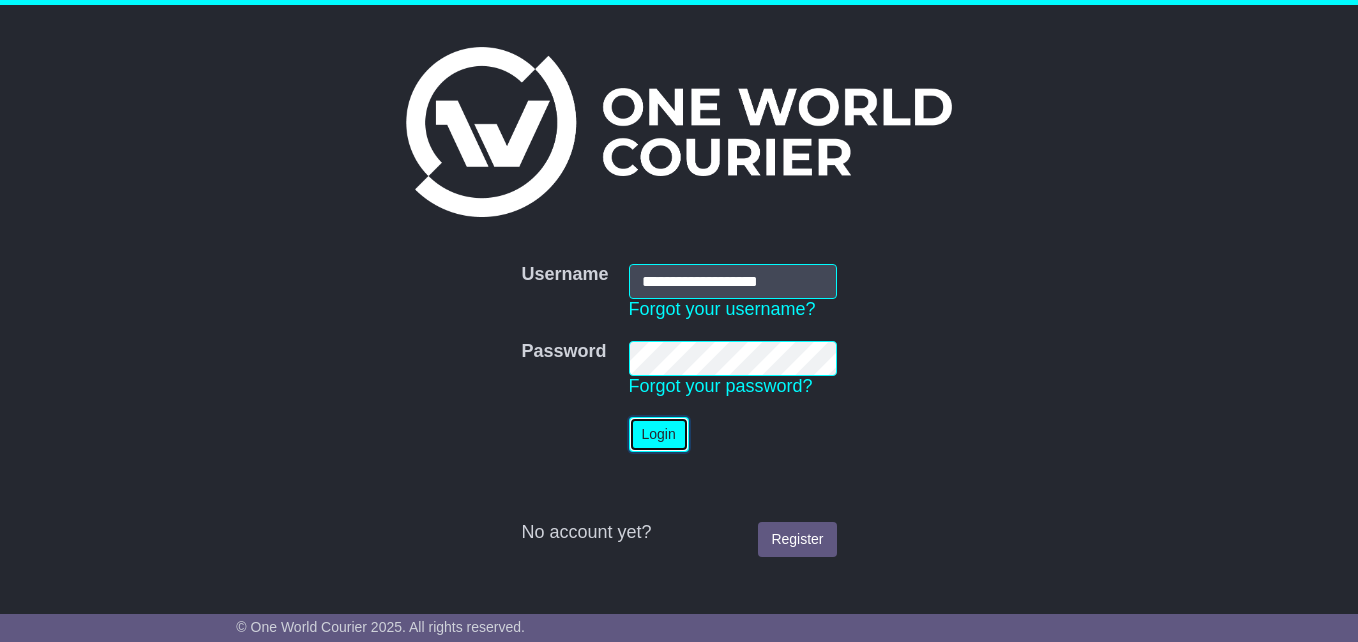 click on "Login" at bounding box center (659, 434) 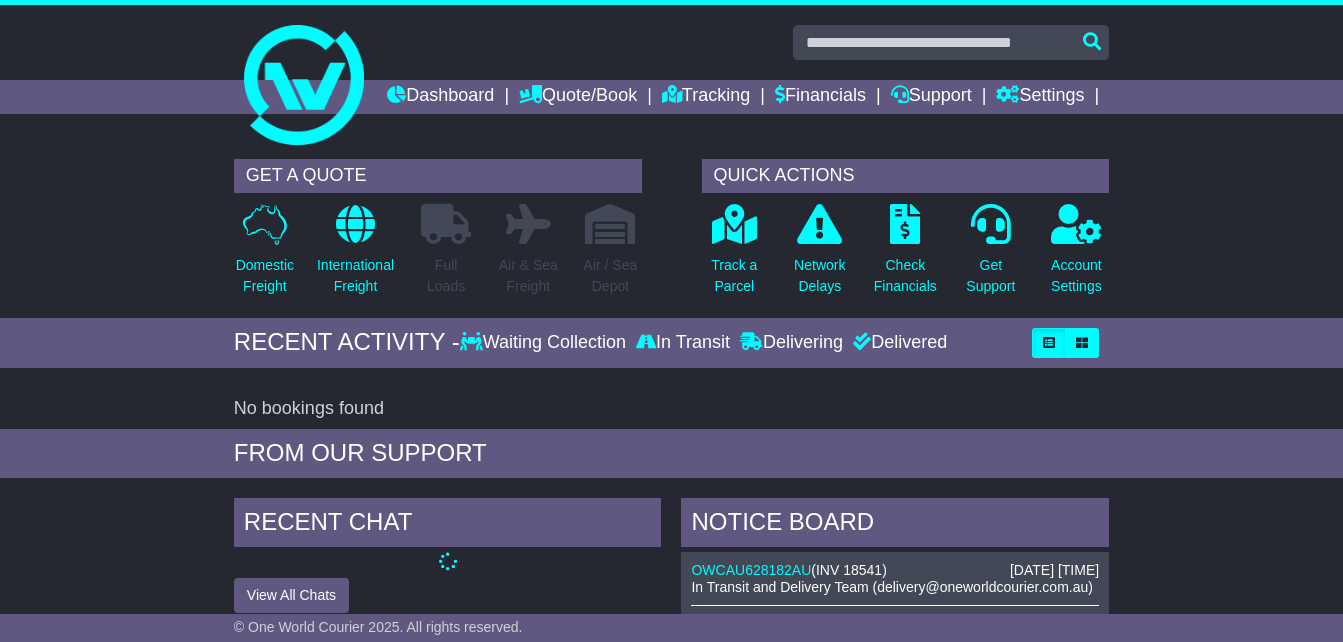 scroll, scrollTop: 0, scrollLeft: 0, axis: both 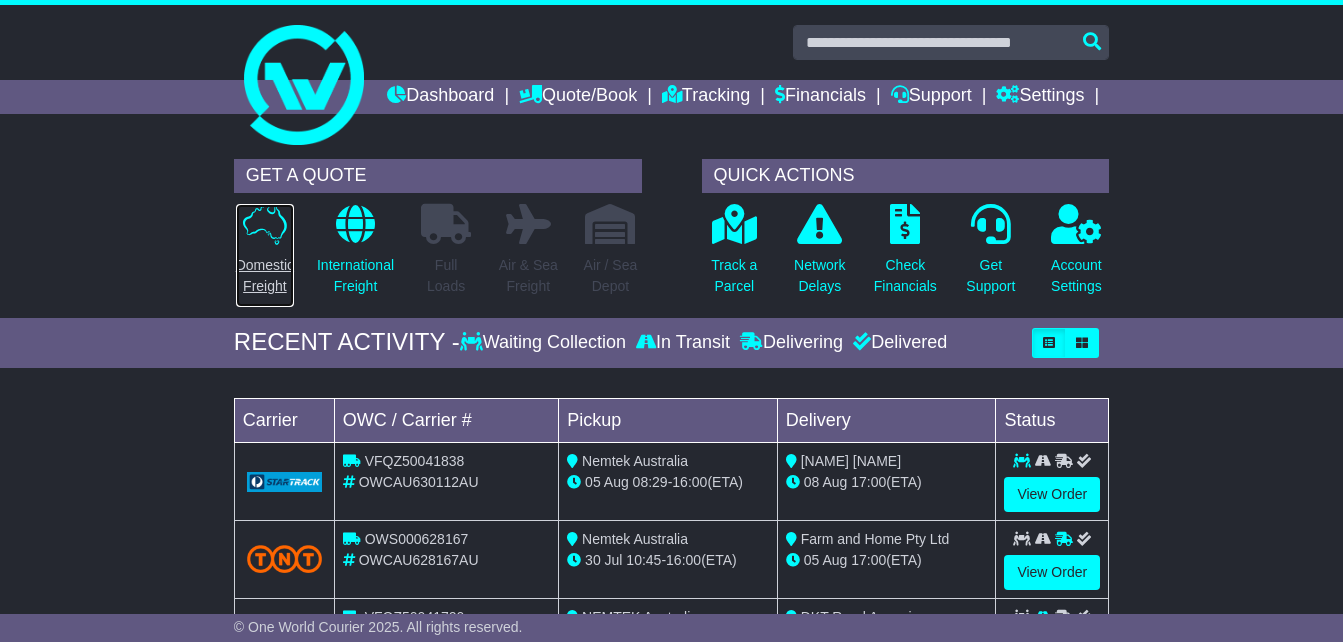 click on "Domestic Freight" at bounding box center (265, 276) 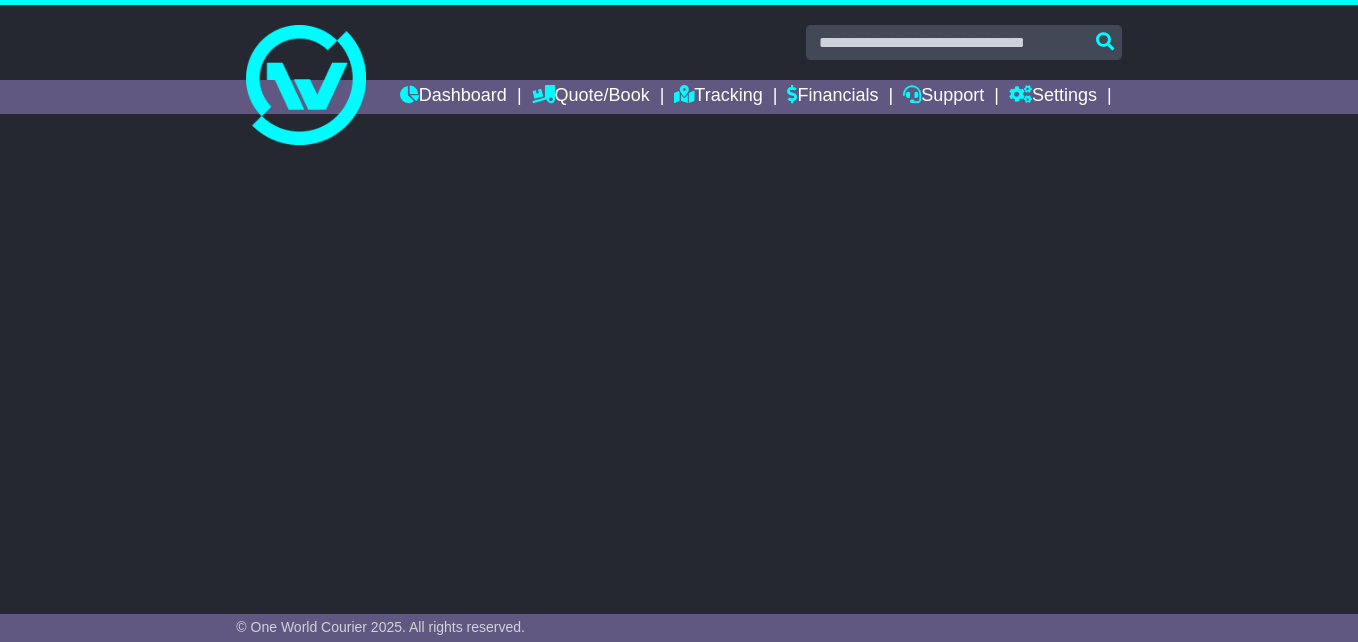 scroll, scrollTop: 0, scrollLeft: 0, axis: both 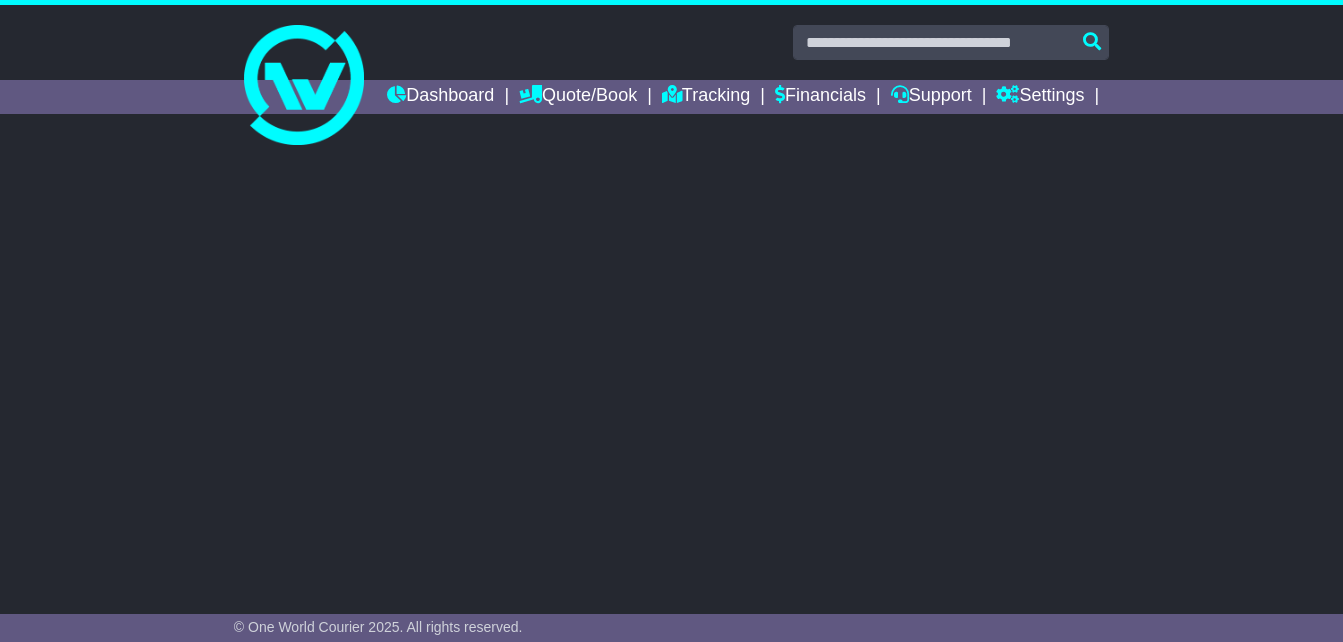 select 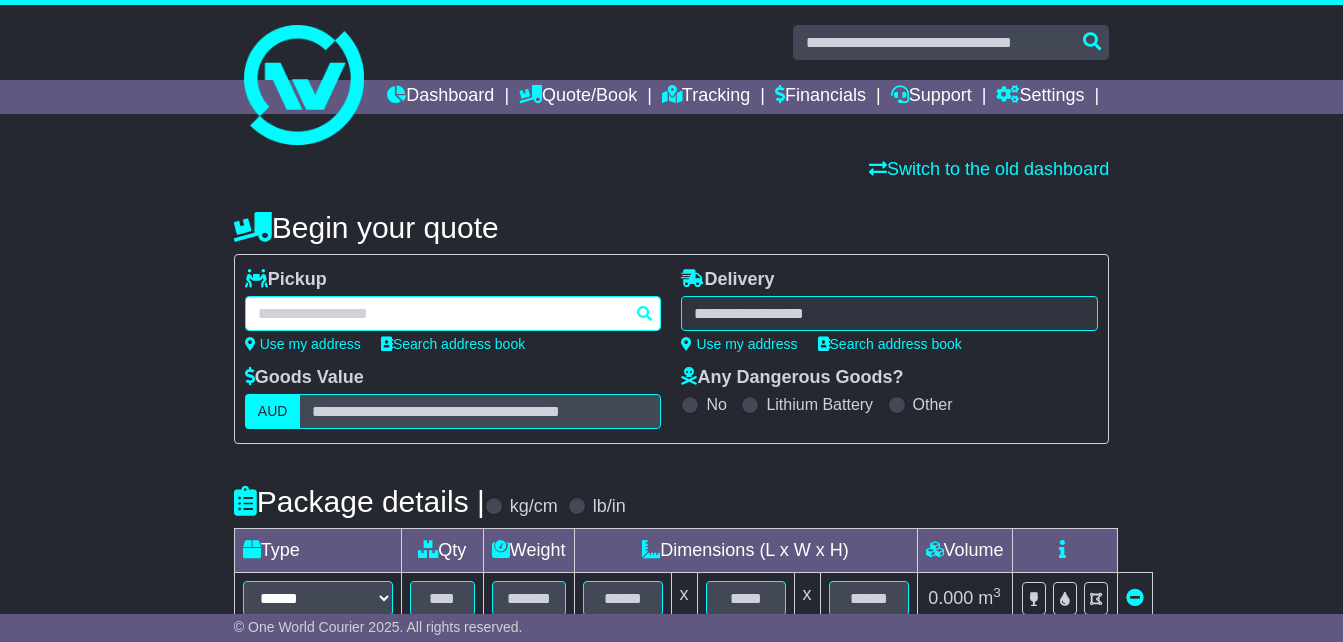 click at bounding box center (453, 313) 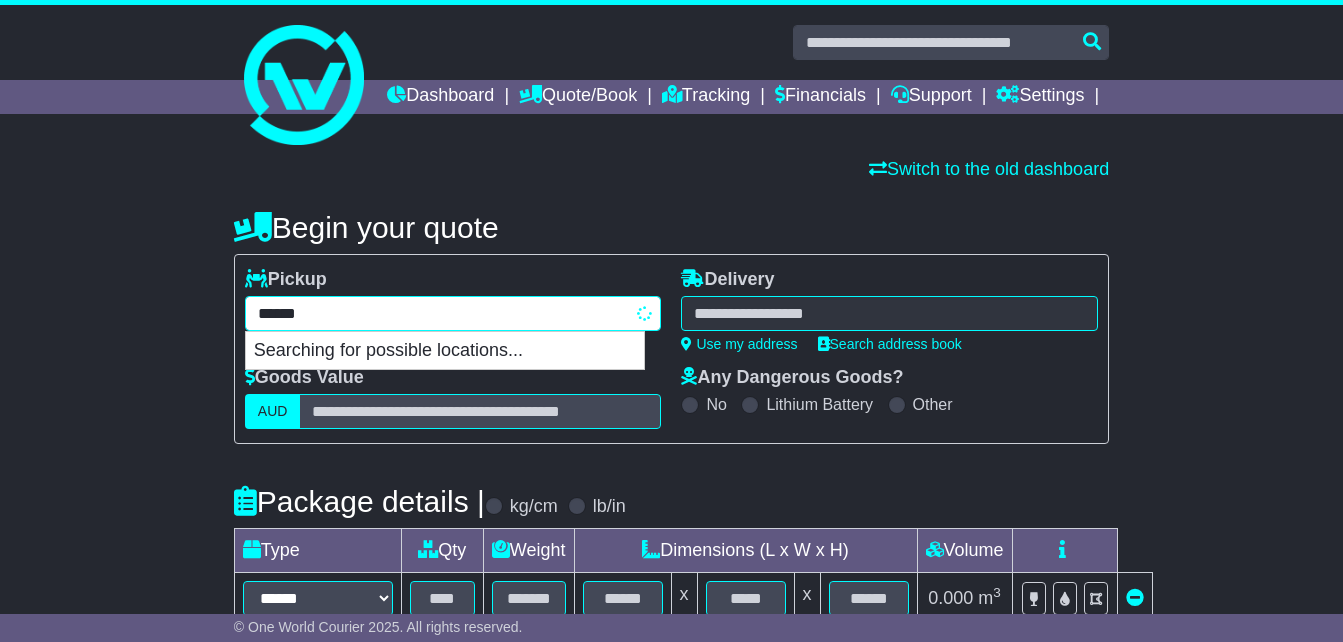 type on "*******" 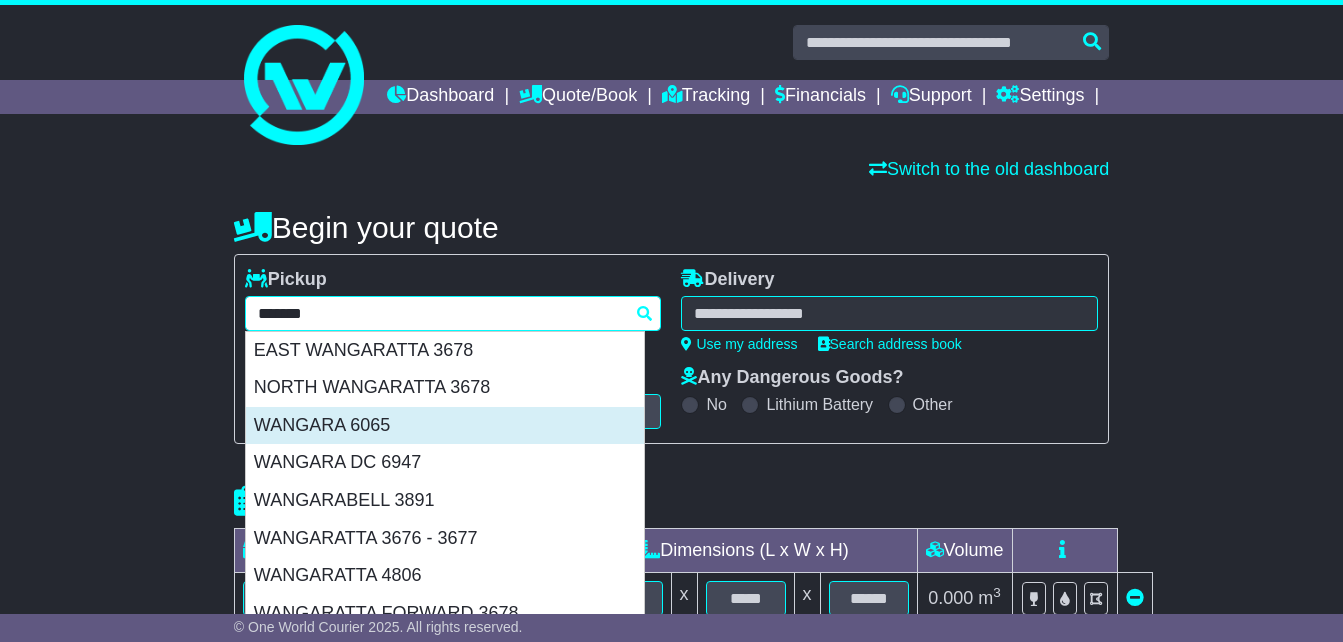click on "WANGARA 6065" at bounding box center [445, 426] 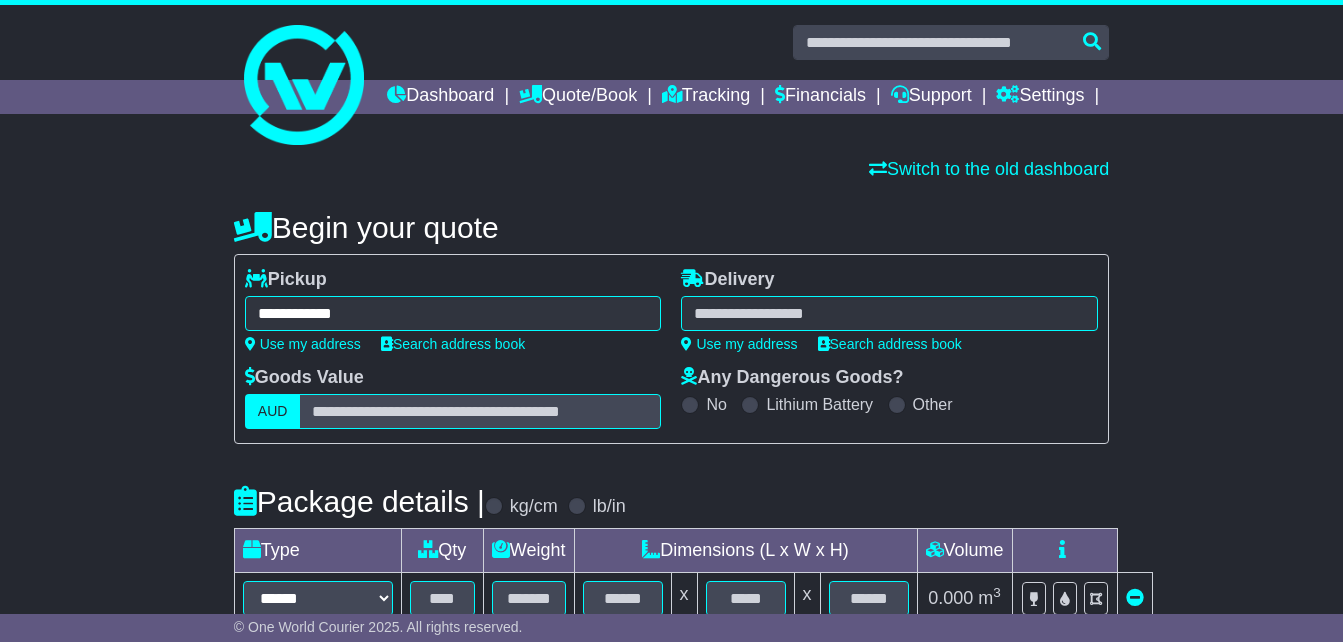 type on "**********" 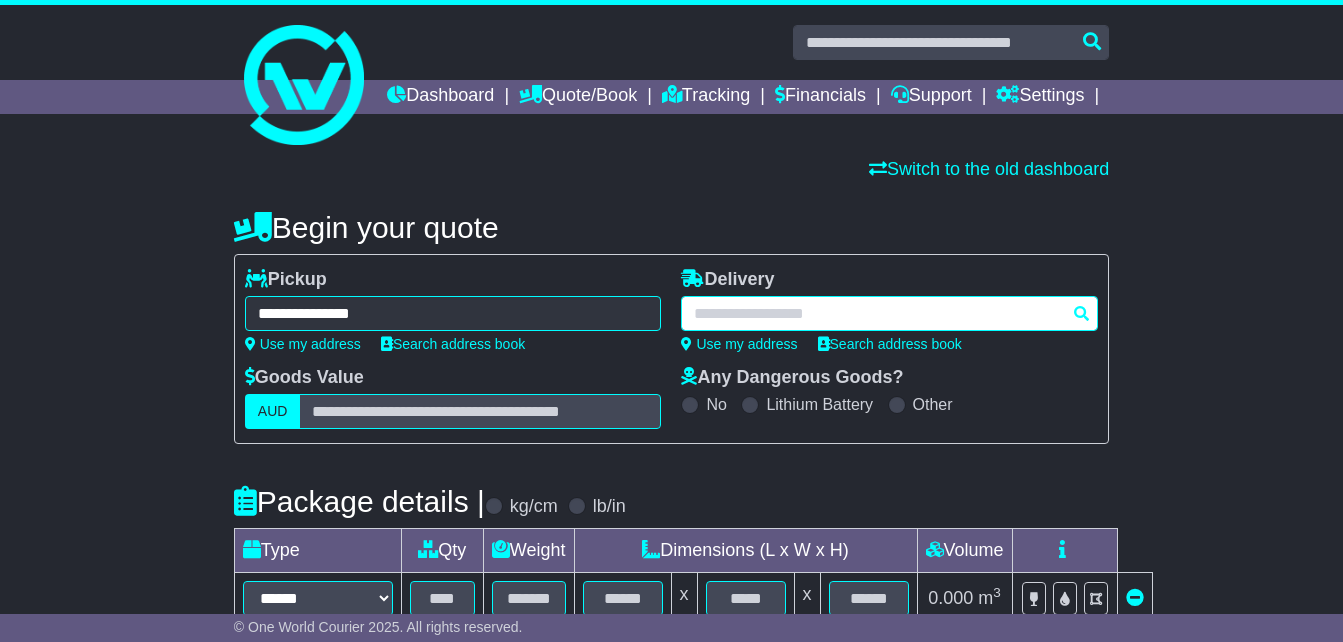 click at bounding box center (889, 313) 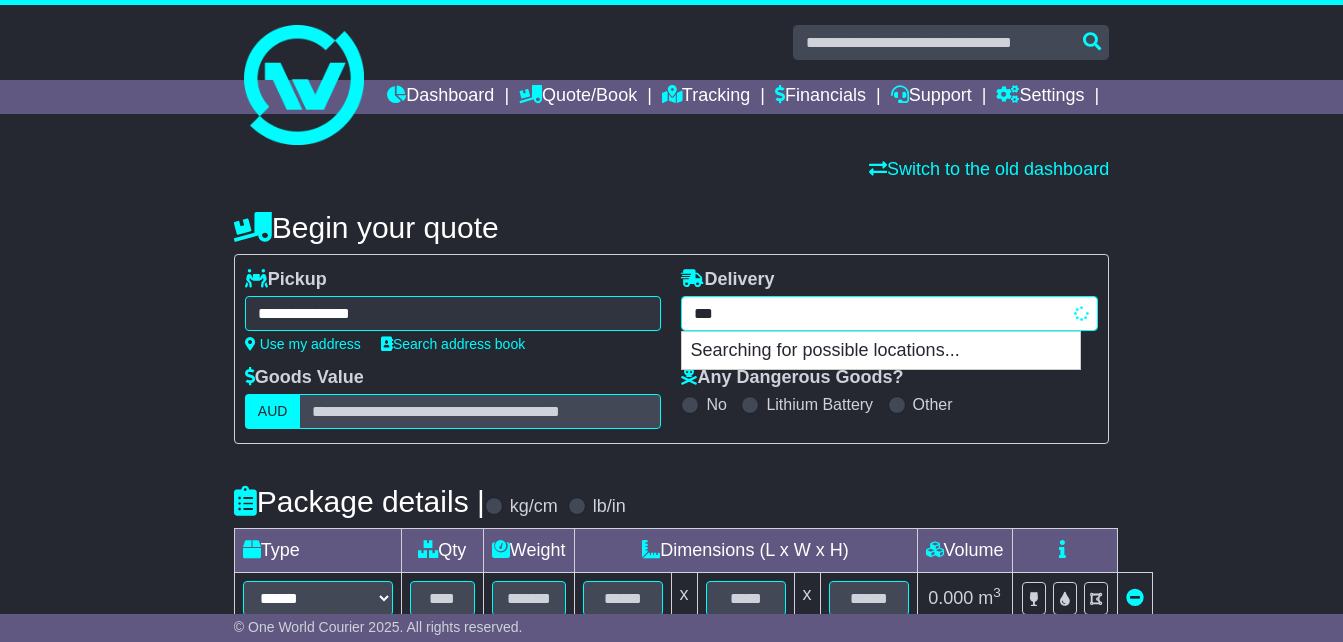 type on "****" 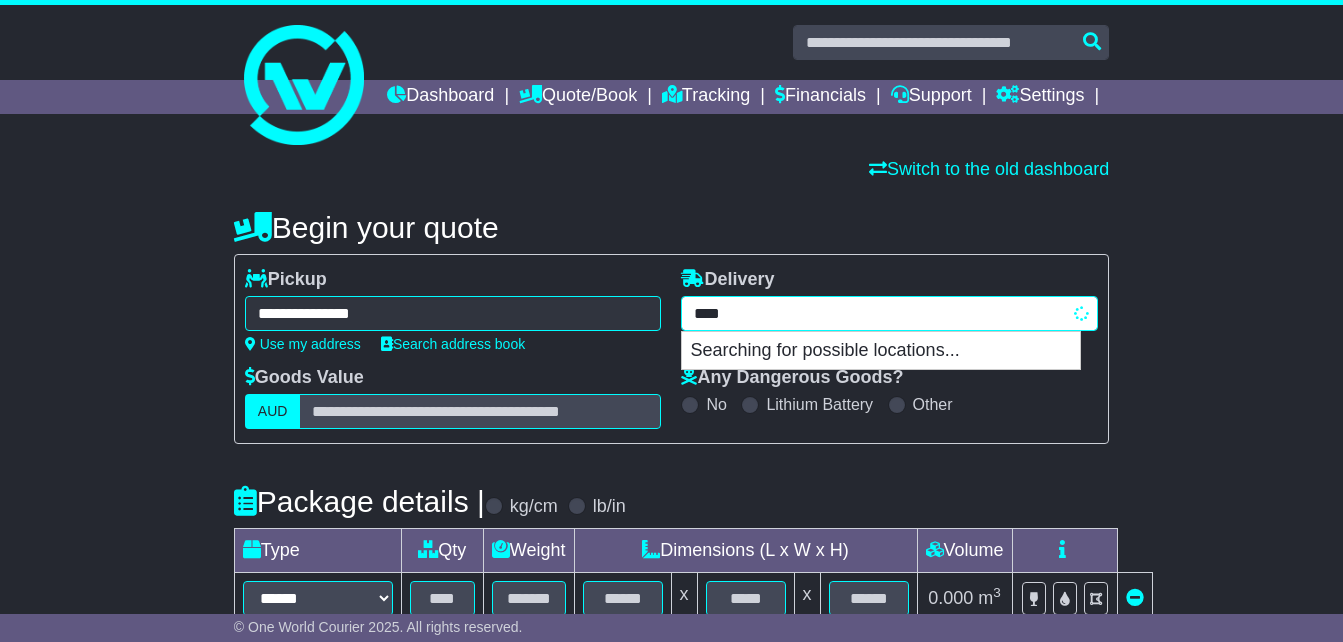type on "*********" 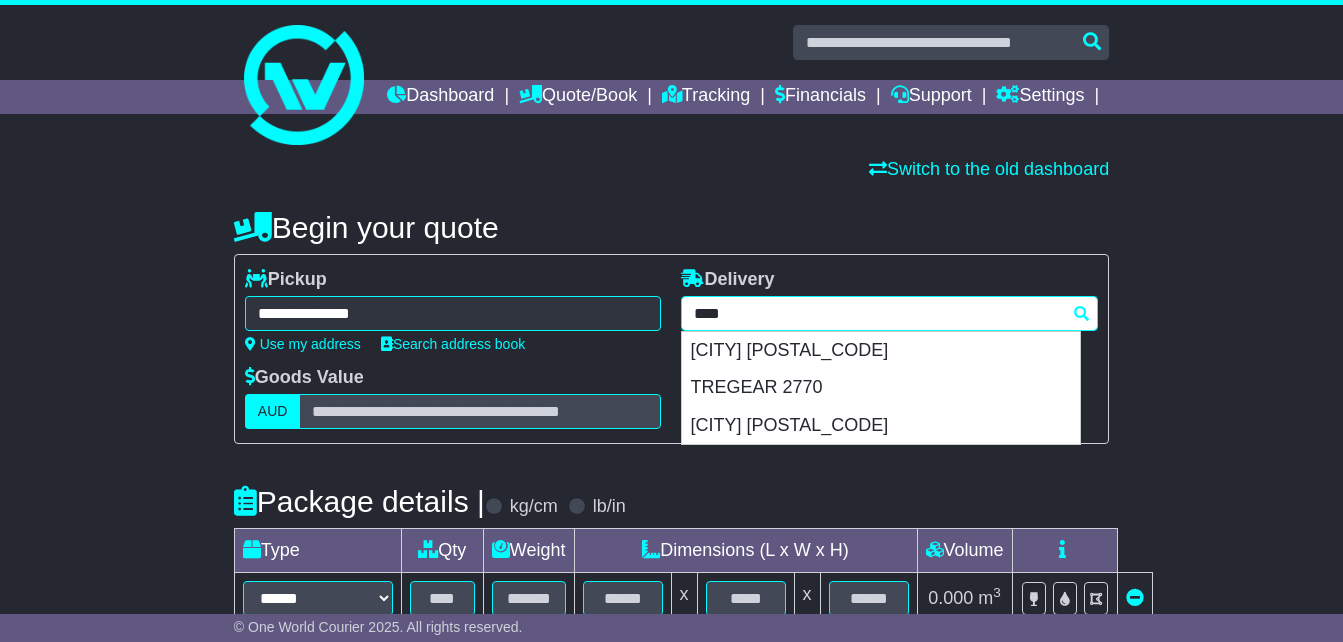 type 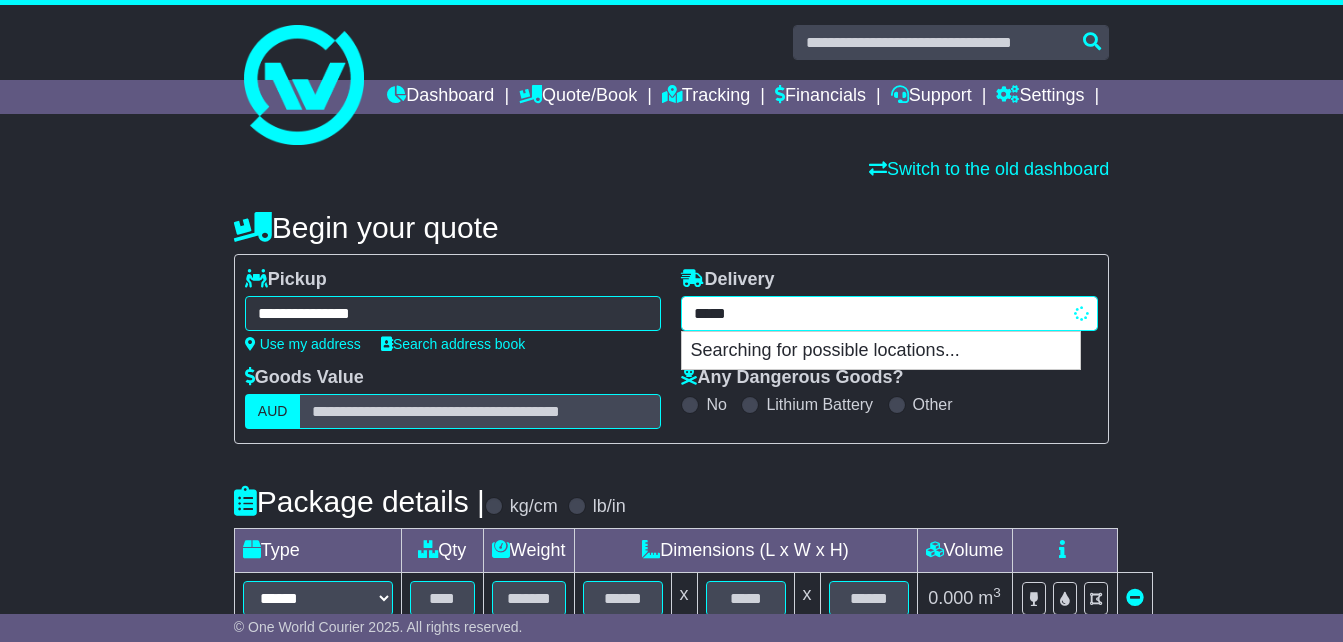 type on "******" 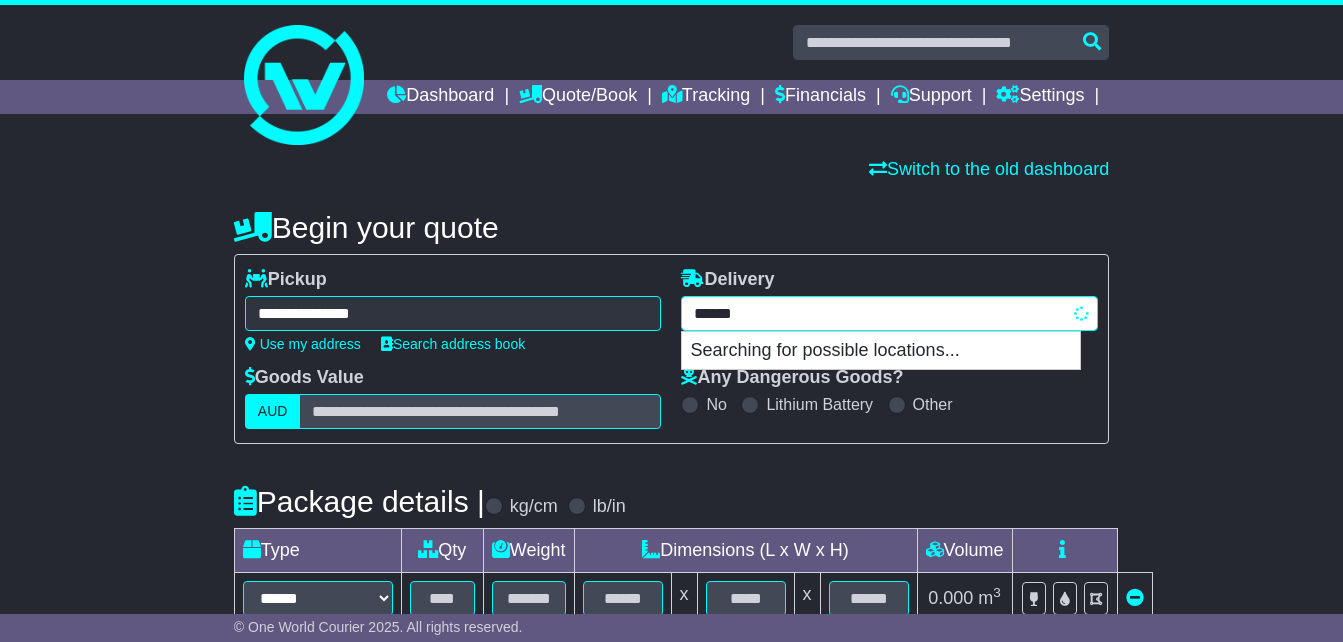 type on "*********" 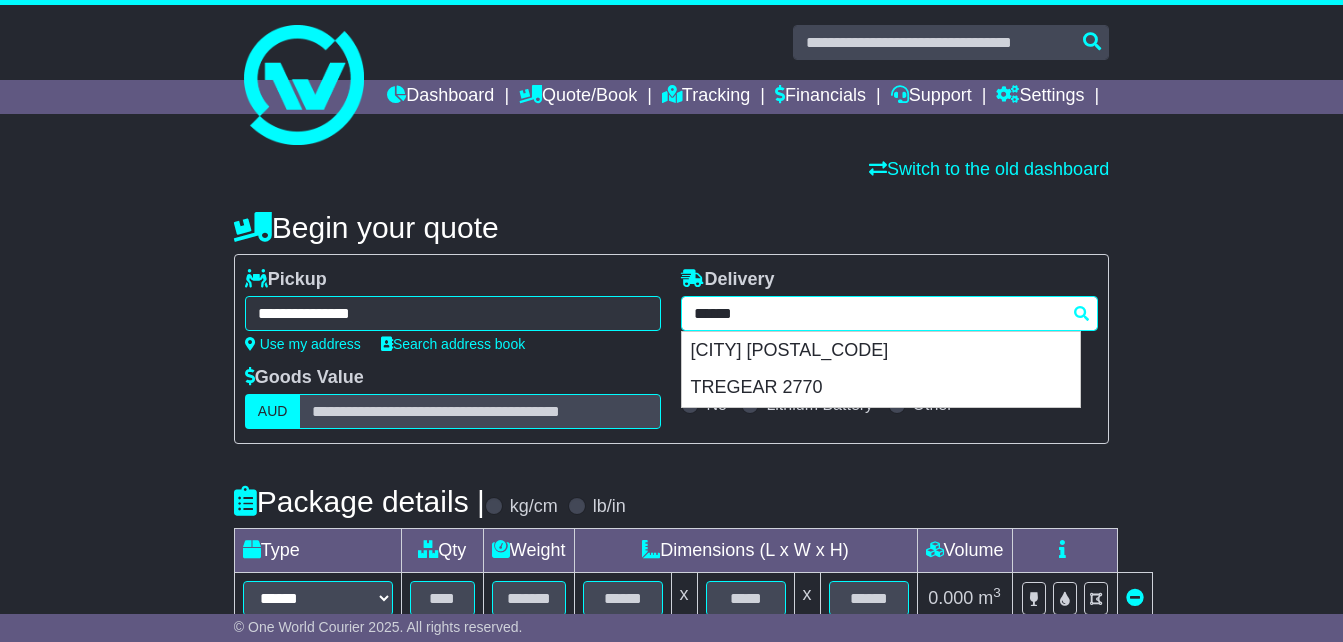 type 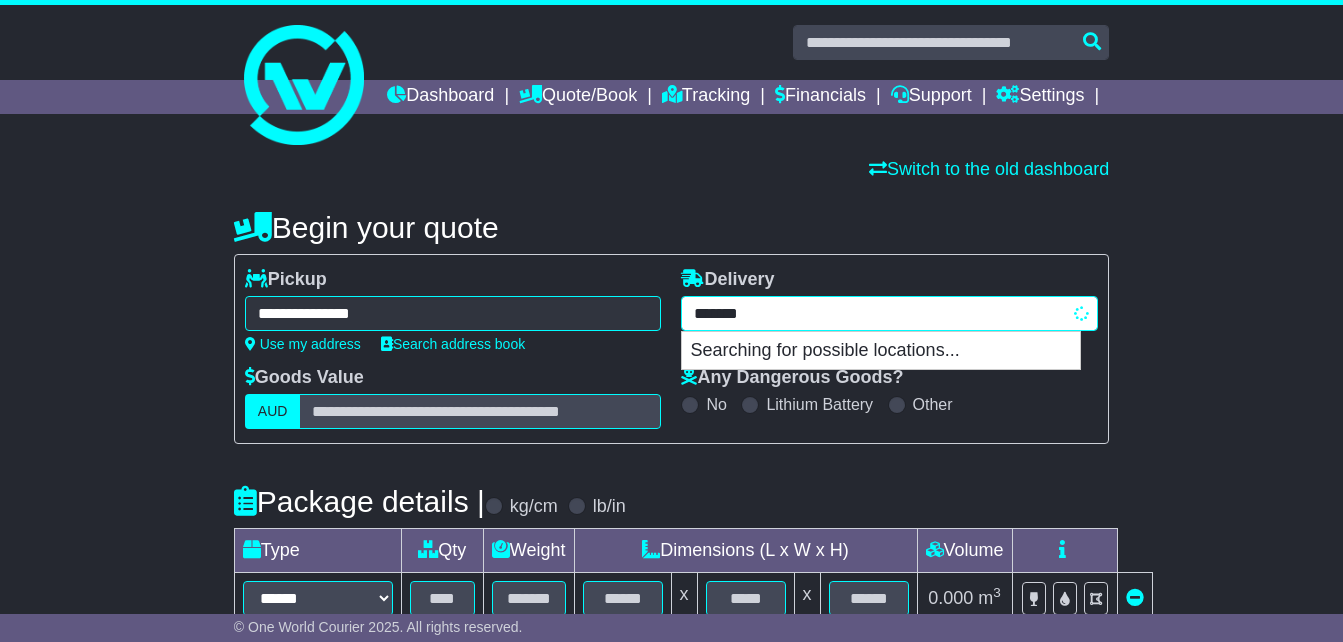 type on "********" 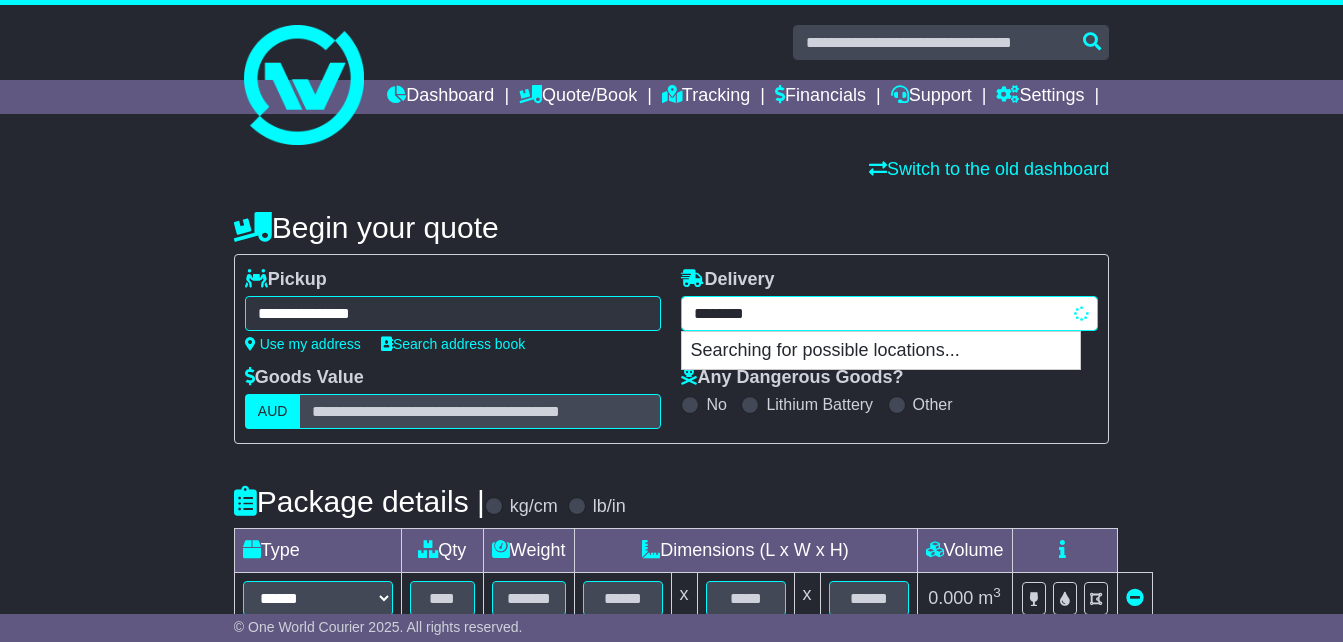 type on "*********" 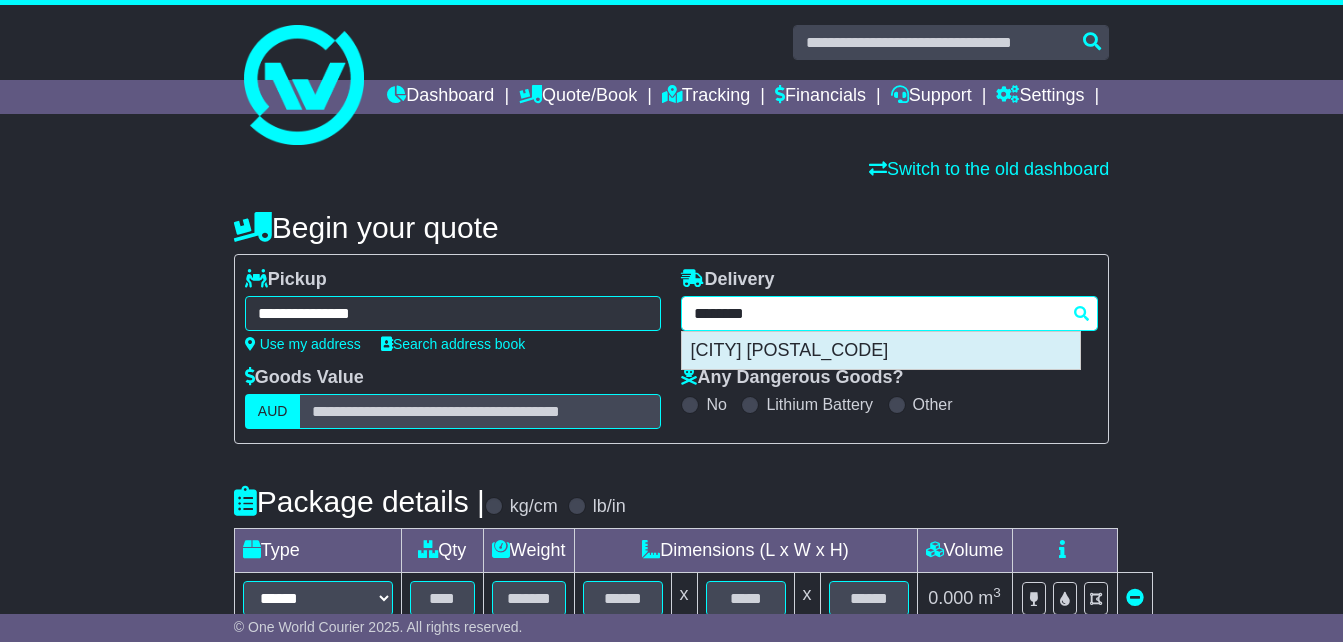 click on "TREGEAGLE 2480" at bounding box center [881, 351] 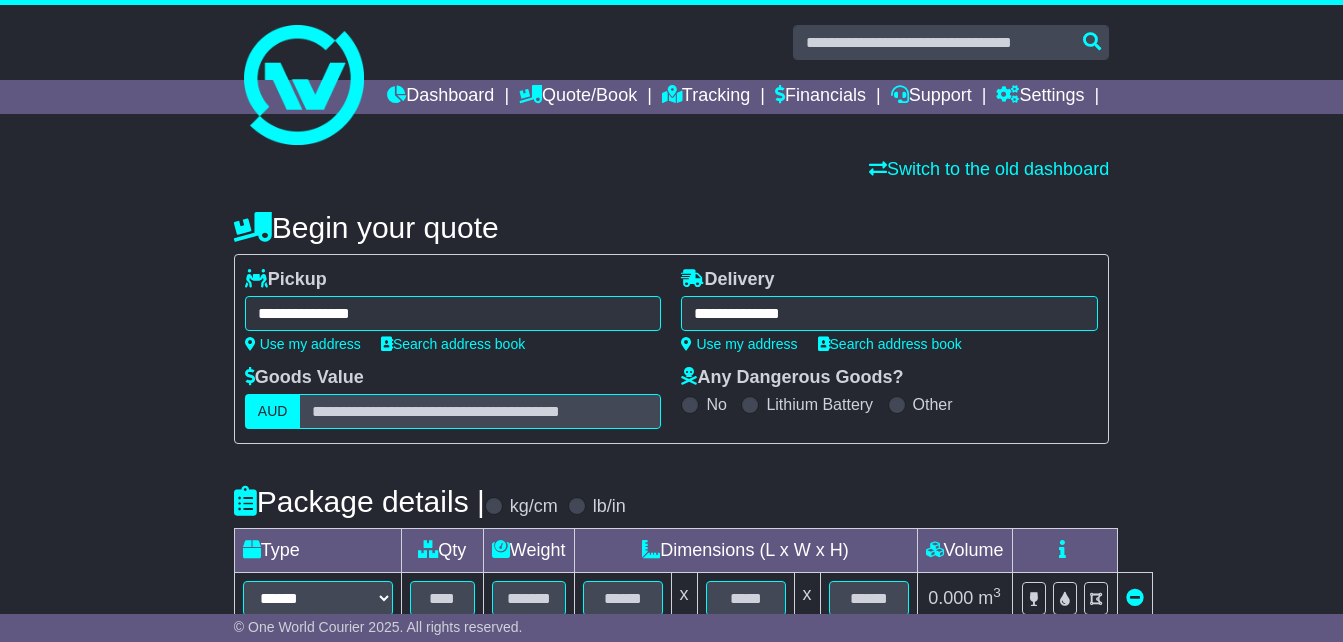type on "**********" 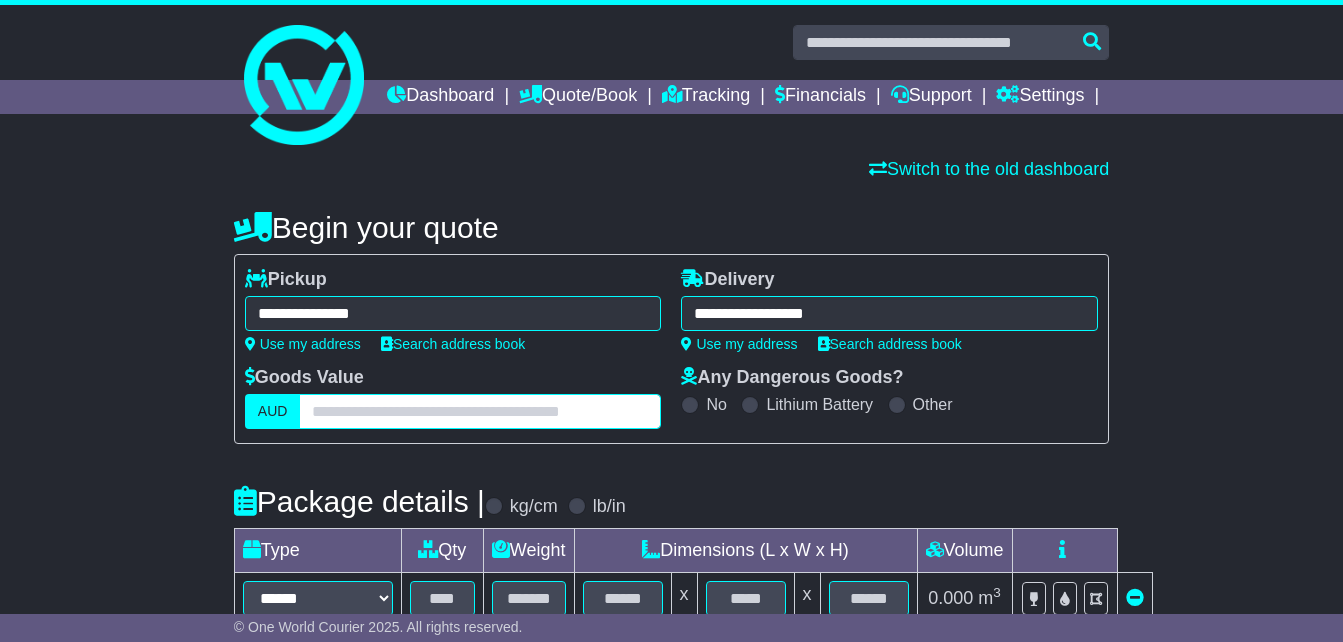 click at bounding box center [480, 411] 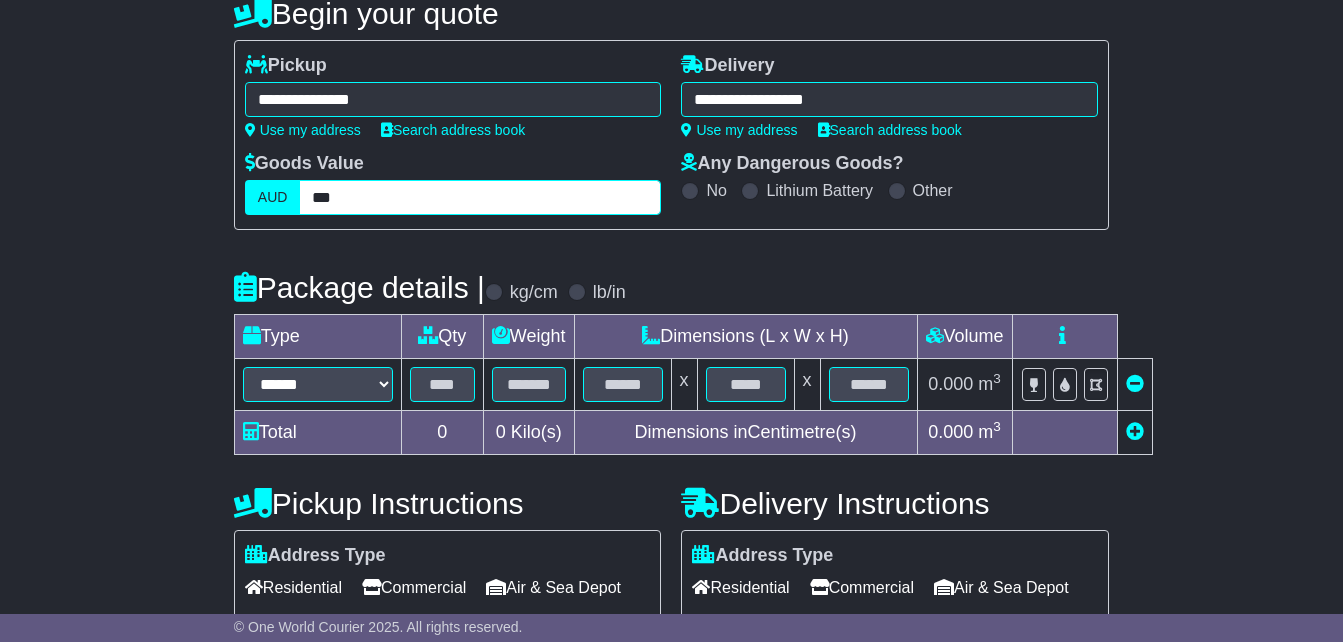 scroll, scrollTop: 324, scrollLeft: 0, axis: vertical 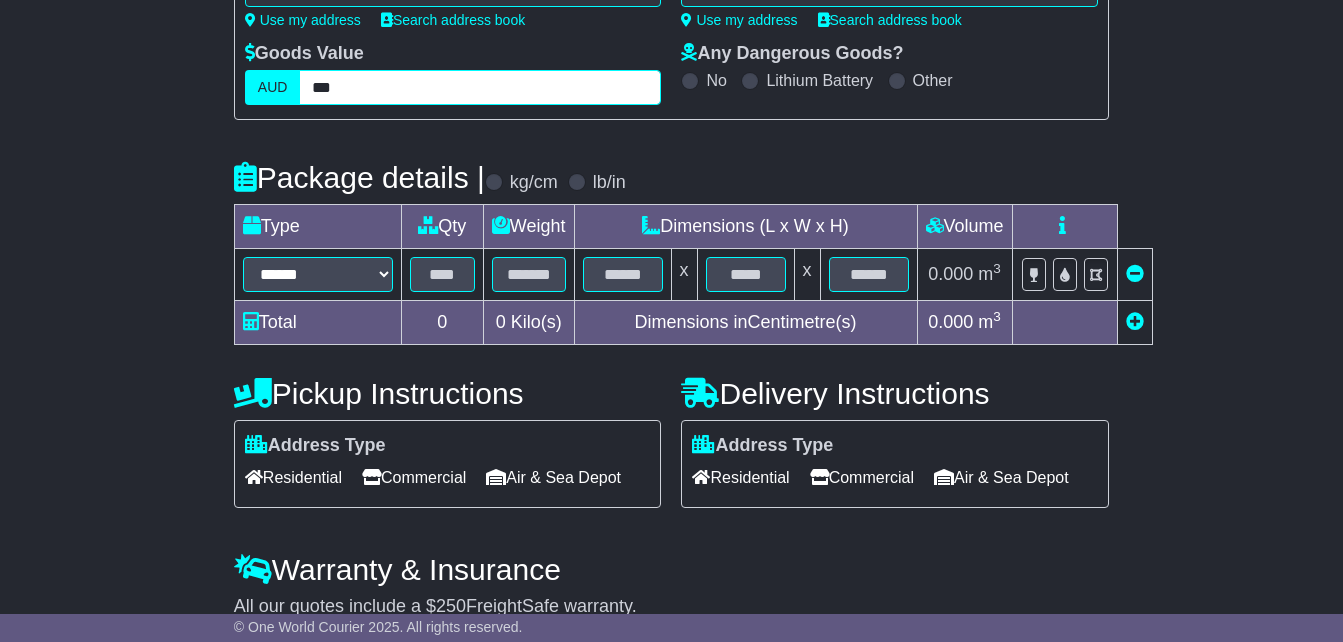 type on "***" 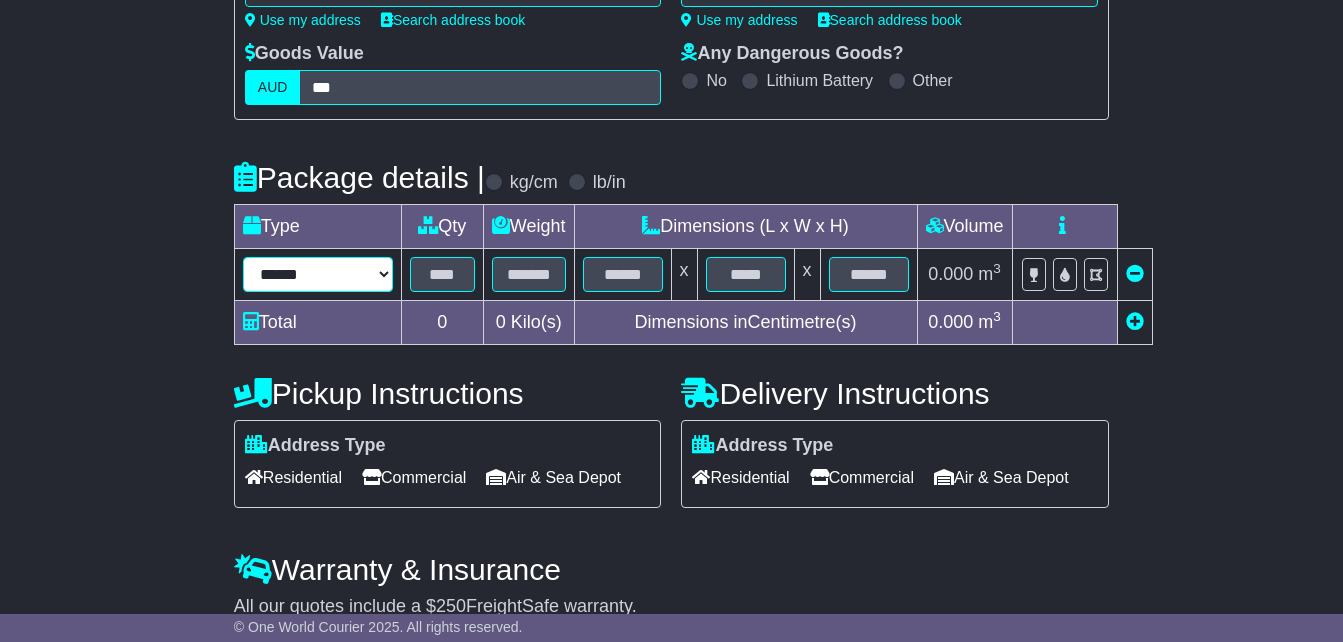 click on "****** ****** *** ******** ***** **** **** ****** *** *******" at bounding box center (318, 274) 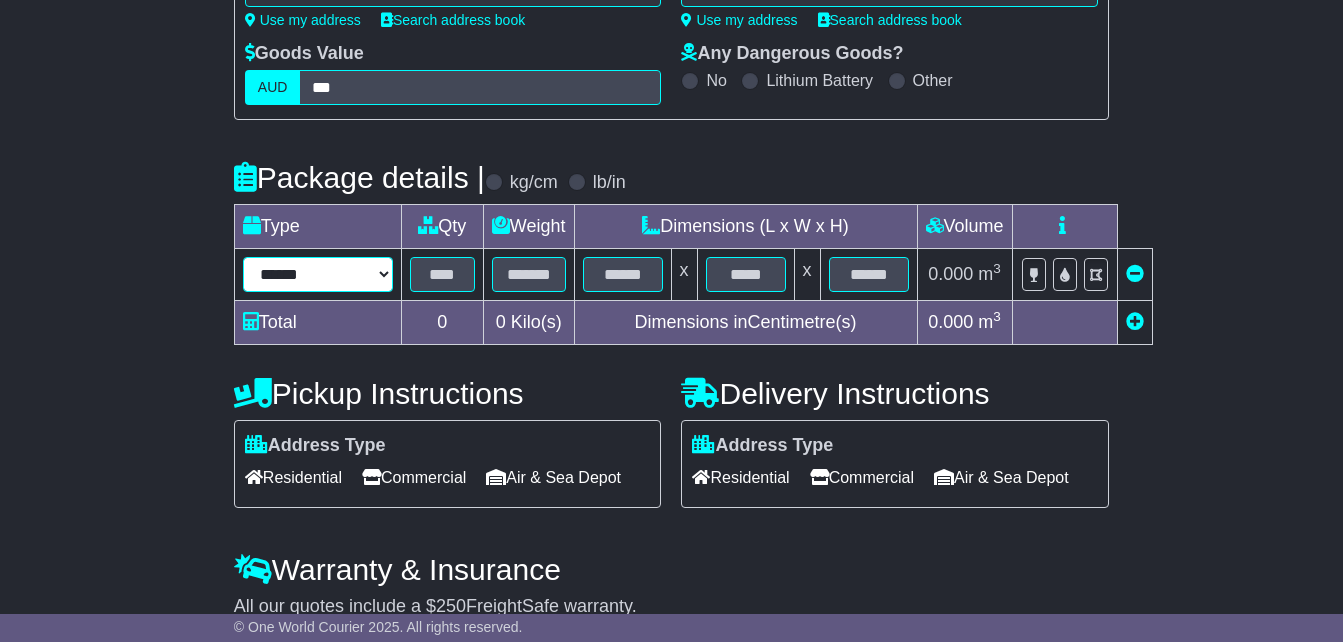 select on "*****" 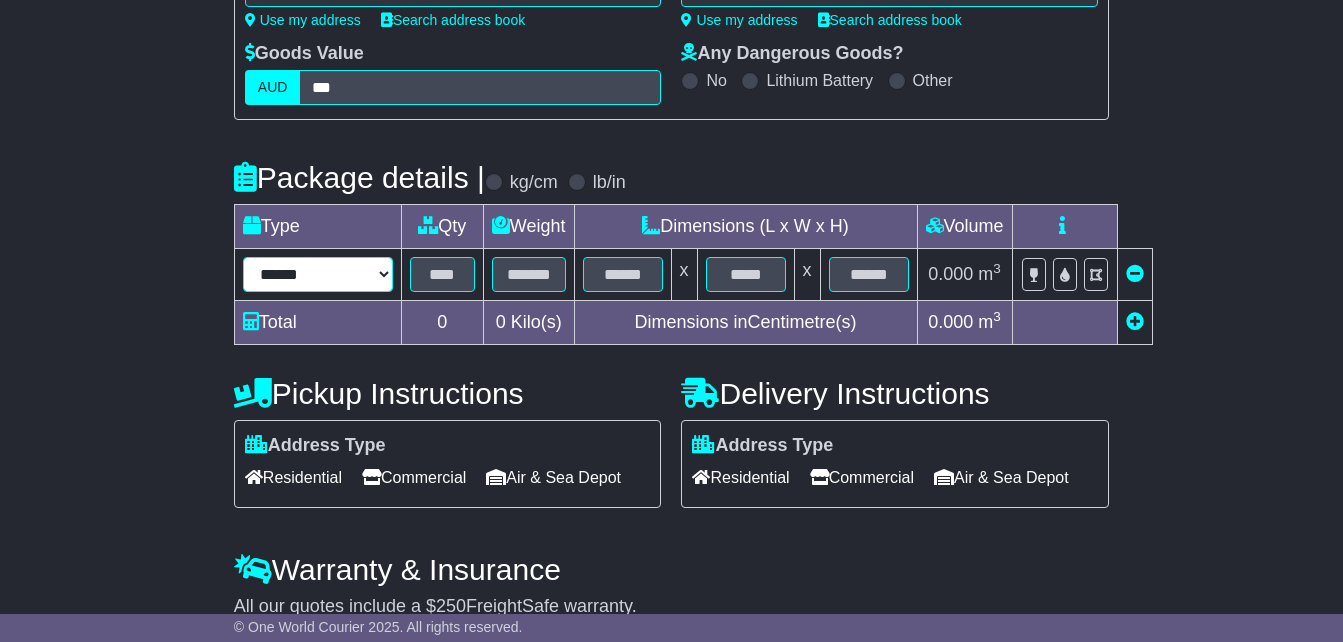click on "****** ****** *** ******** ***** **** **** ****** *** *******" at bounding box center (318, 274) 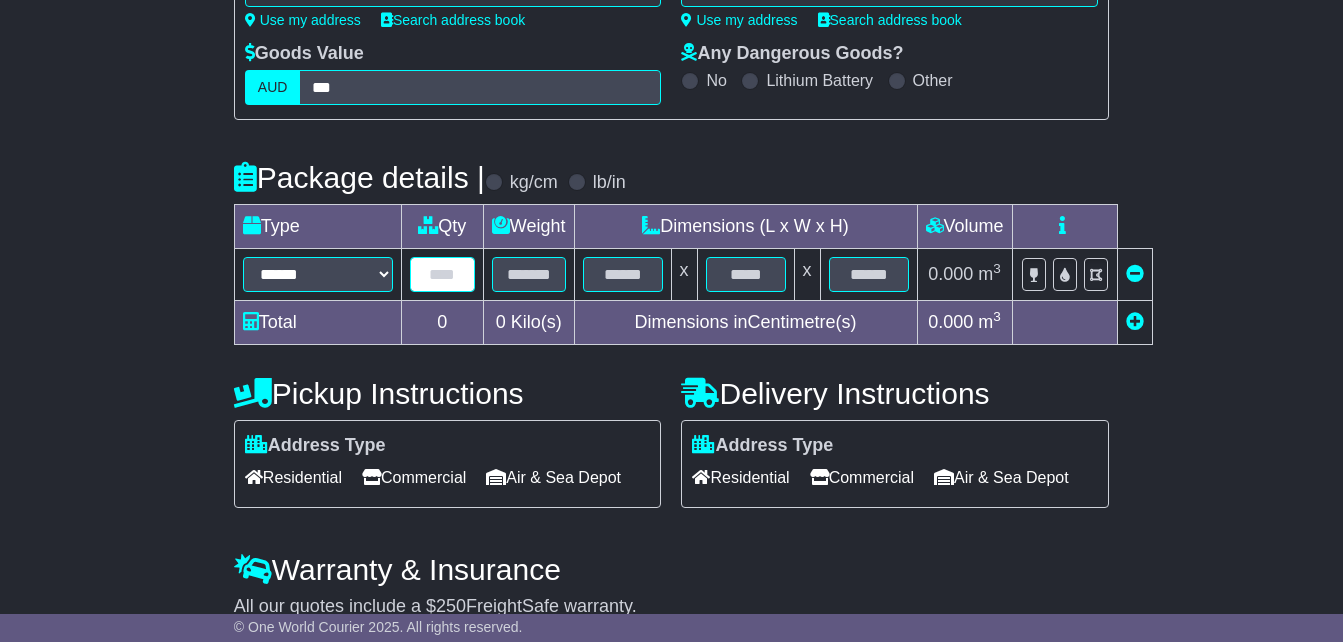 click at bounding box center [442, 274] 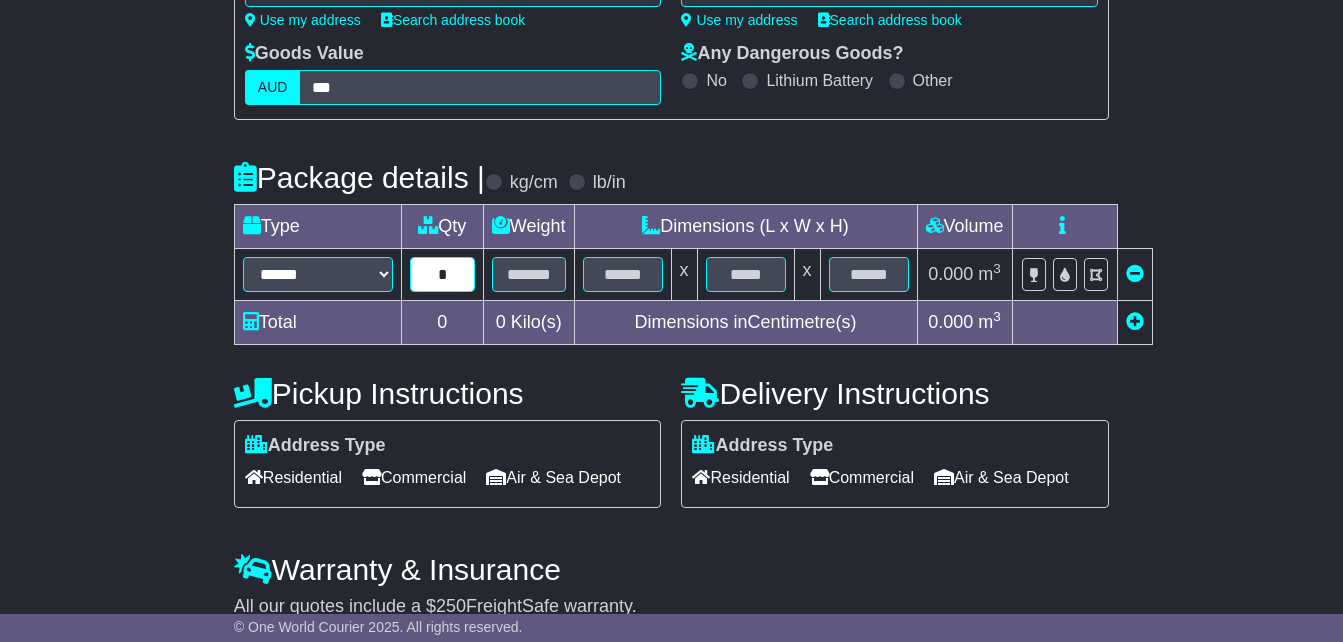 type on "*" 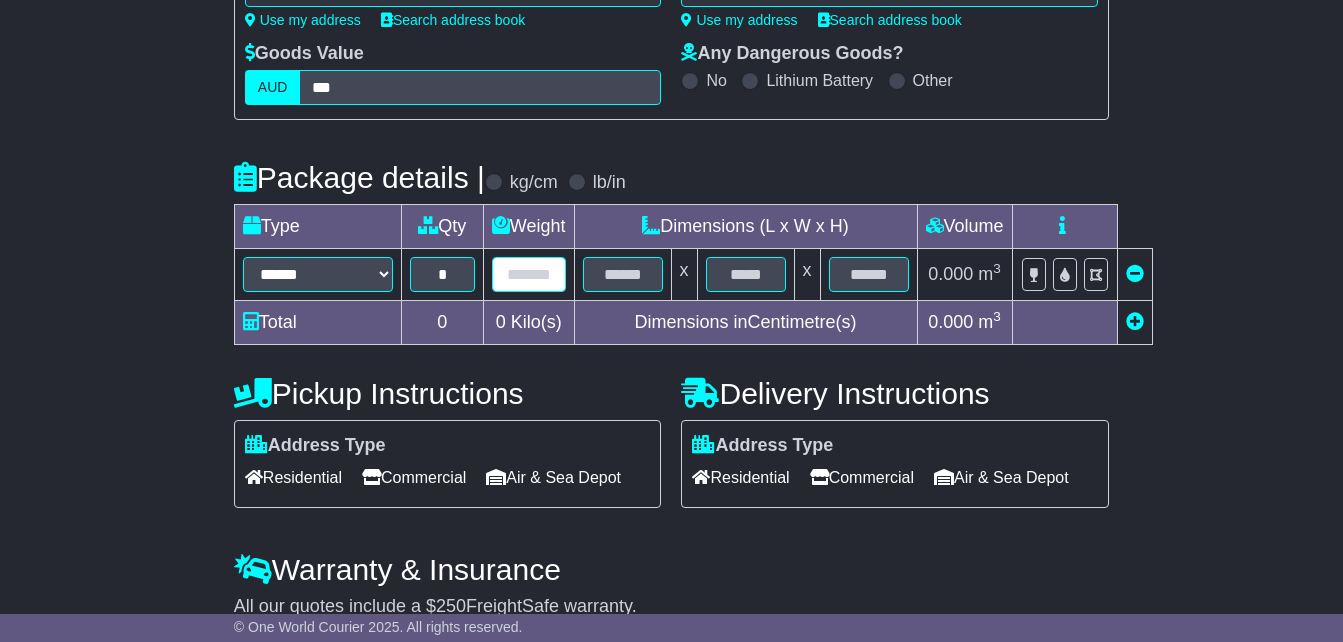 click at bounding box center [529, 274] 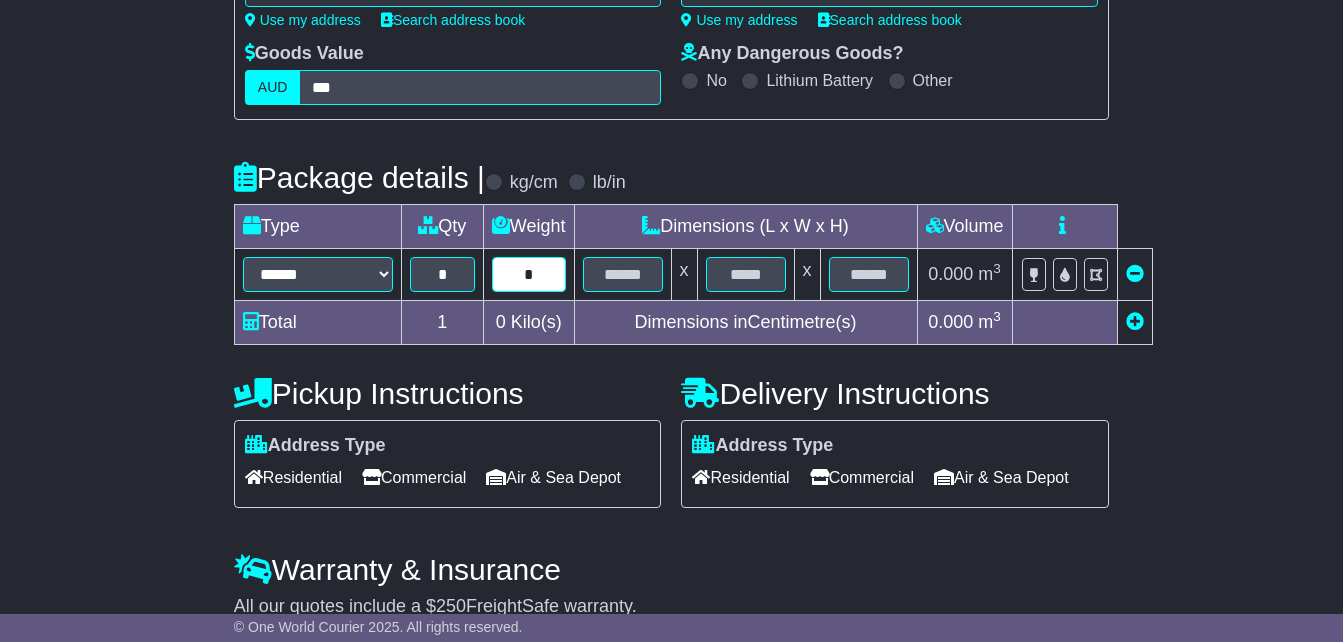 type on "*" 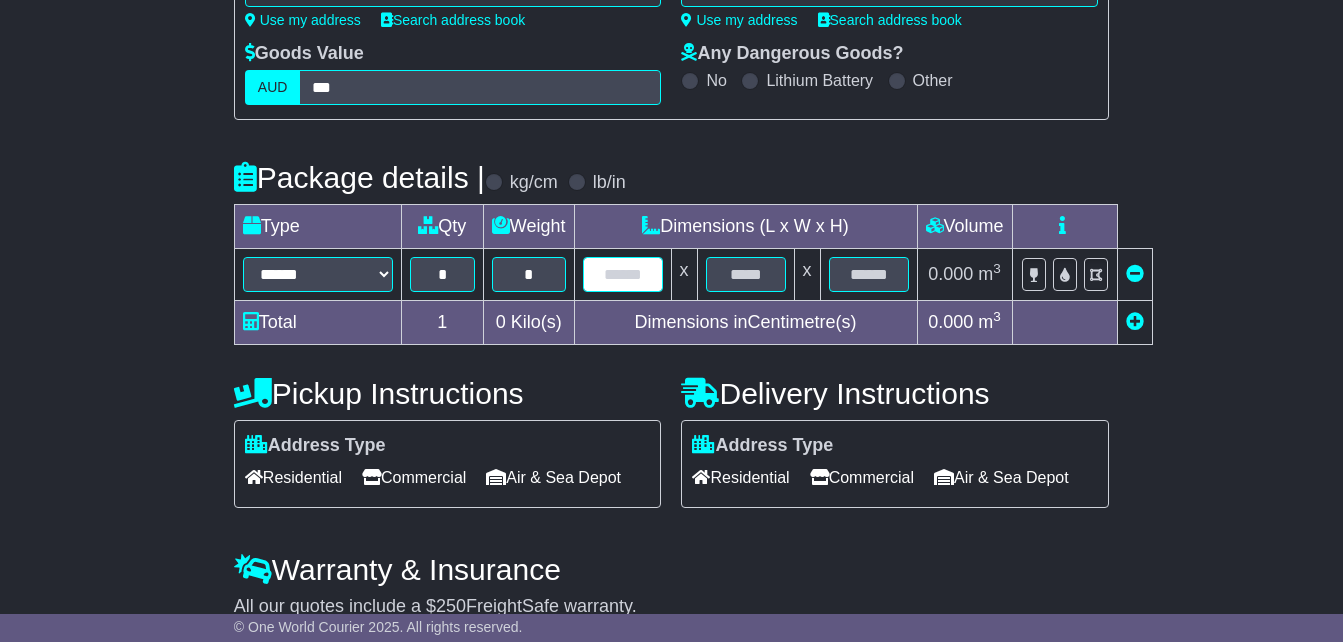 click at bounding box center (623, 274) 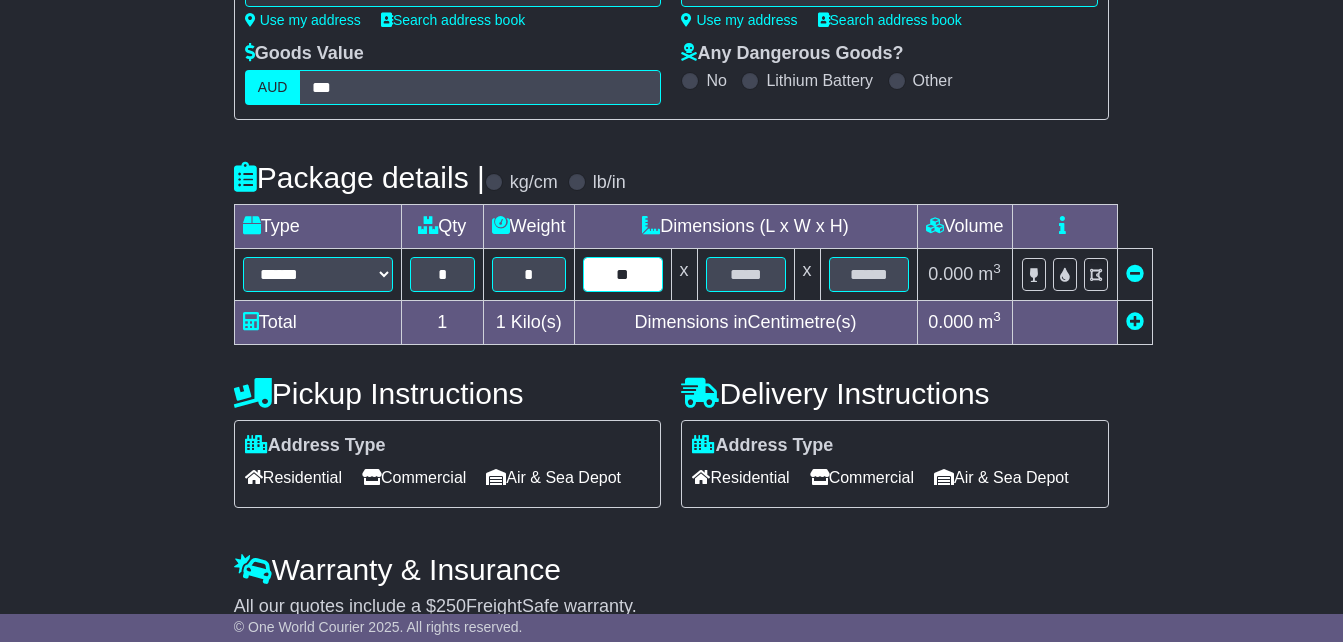 type on "**" 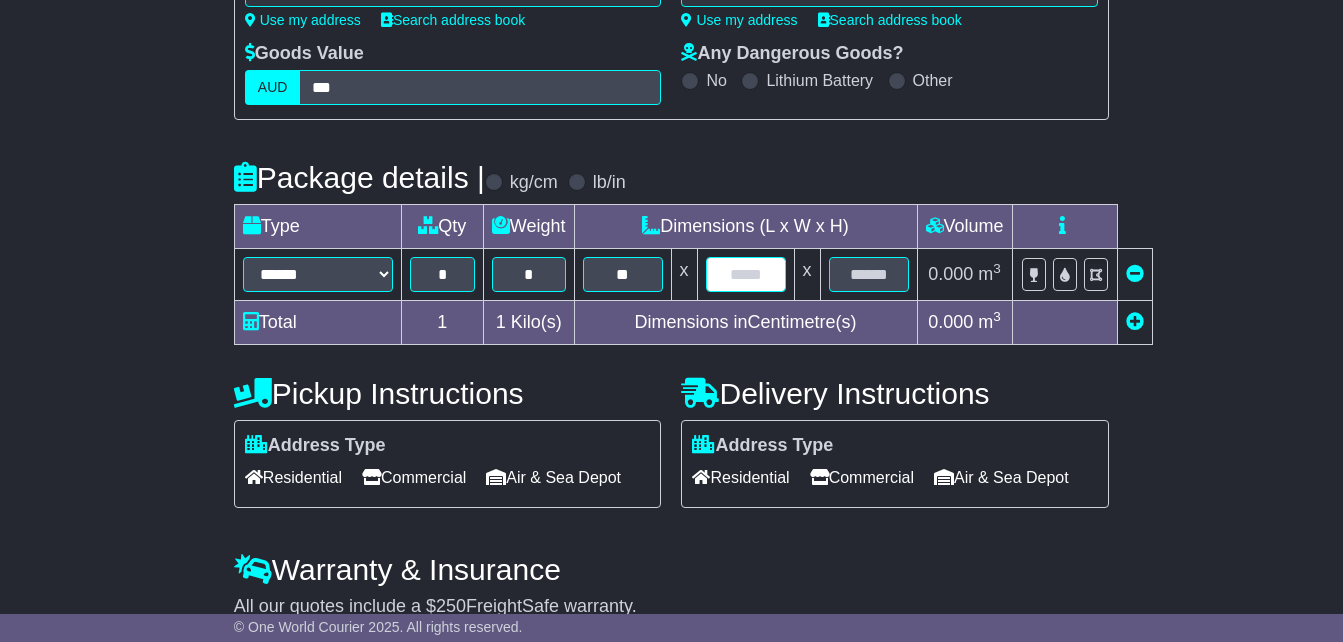 click at bounding box center (746, 274) 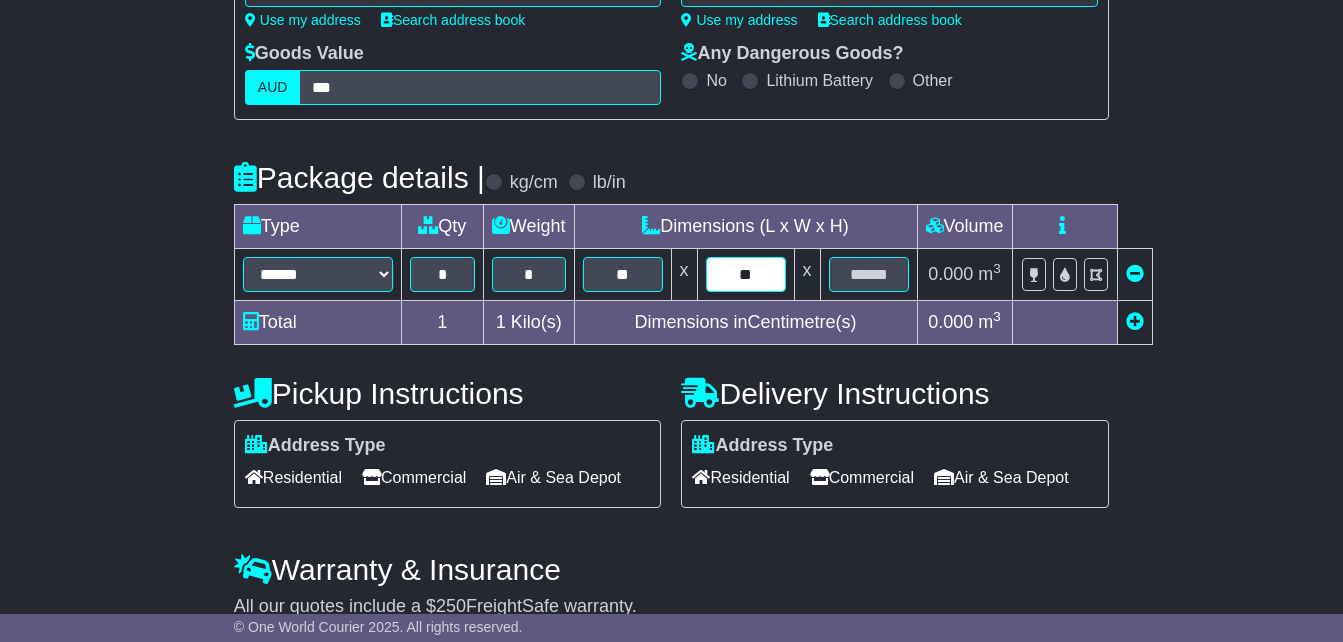 type on "**" 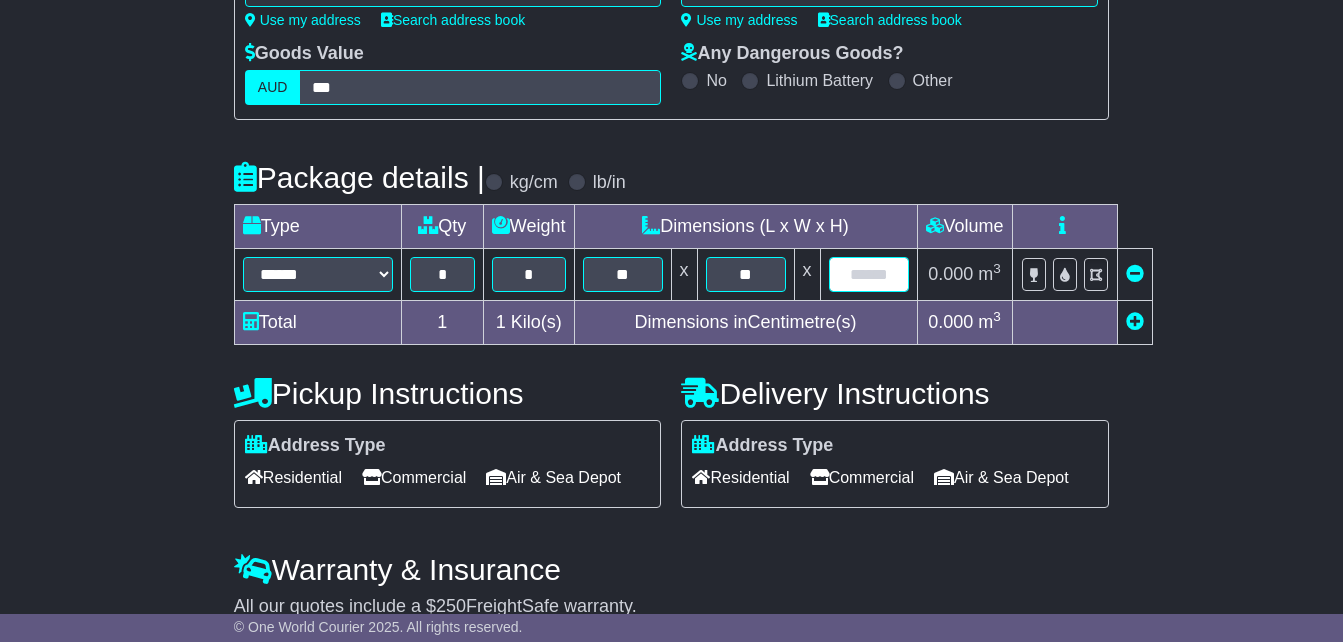 click at bounding box center [869, 274] 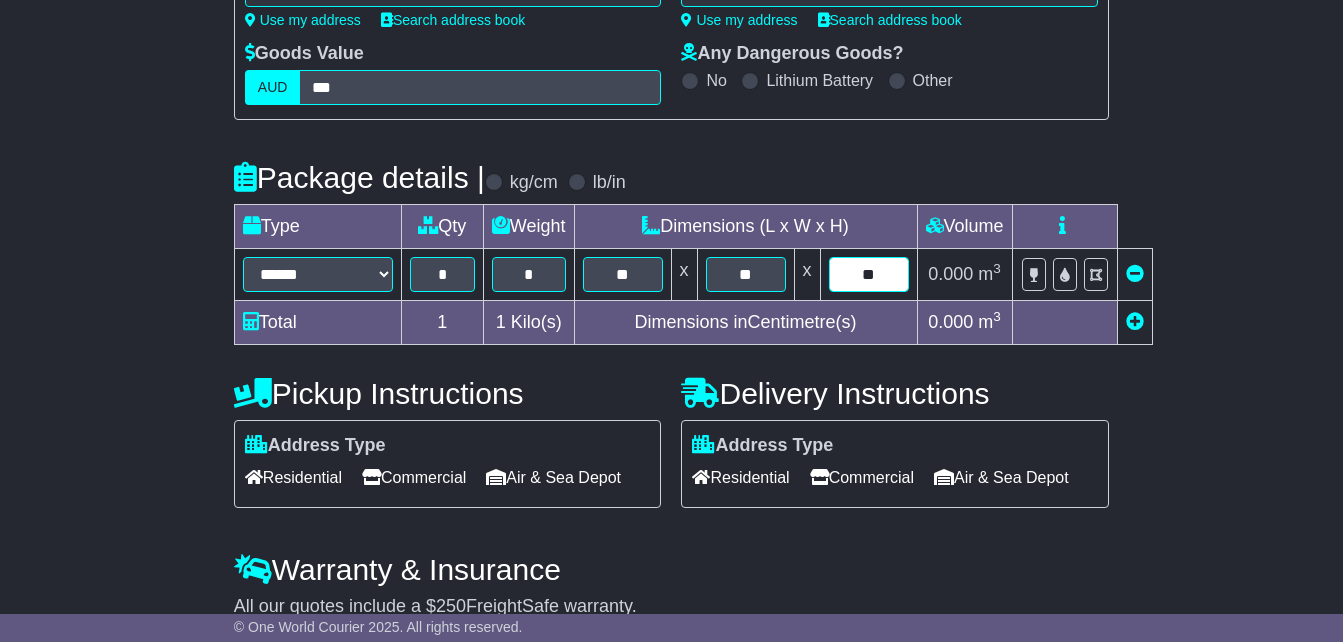 type on "**" 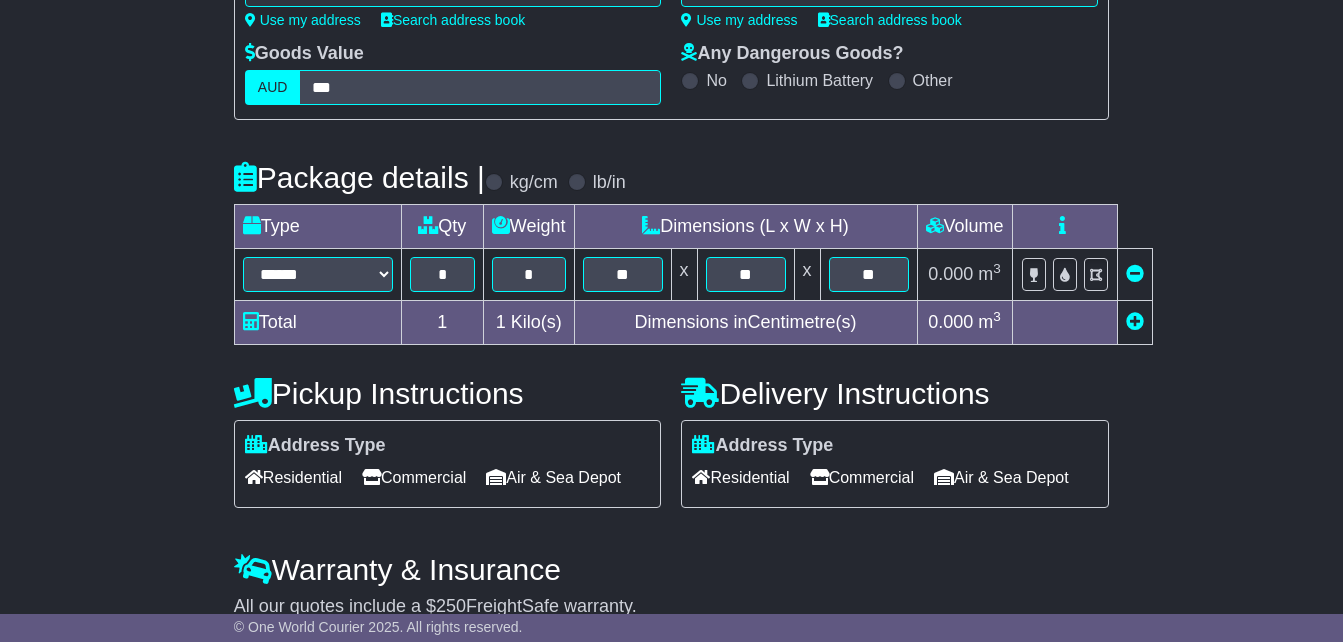 click at bounding box center [1064, 323] 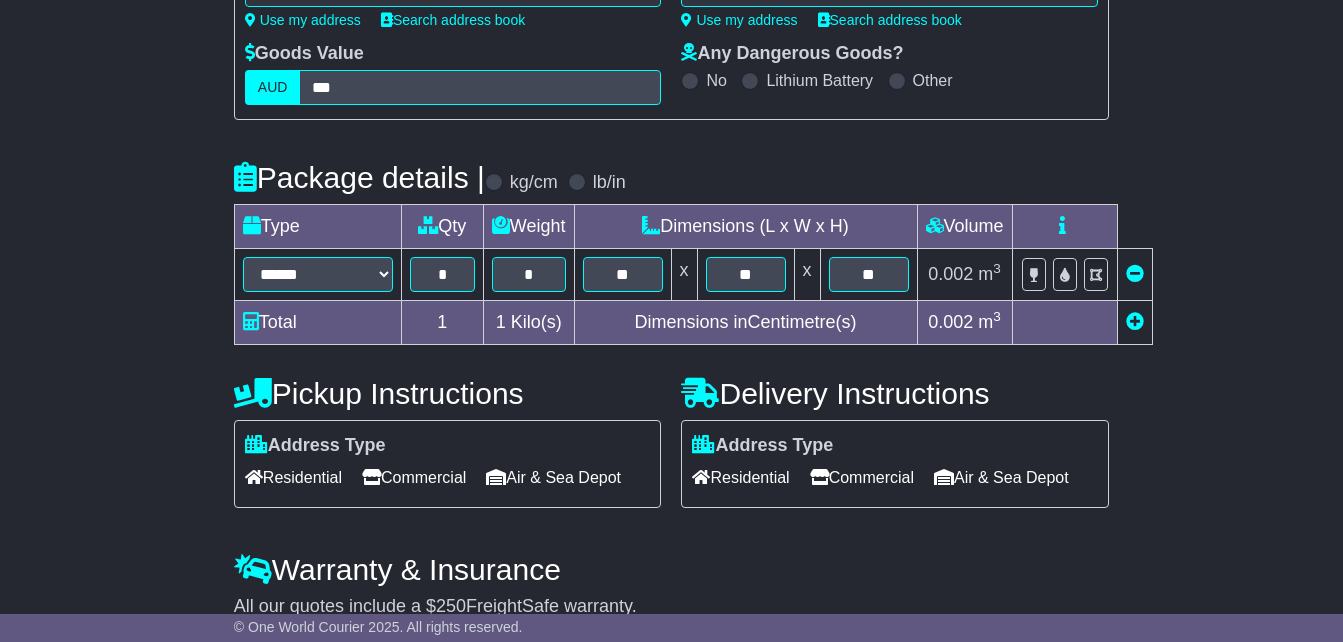 click on "Commercial" at bounding box center [414, 477] 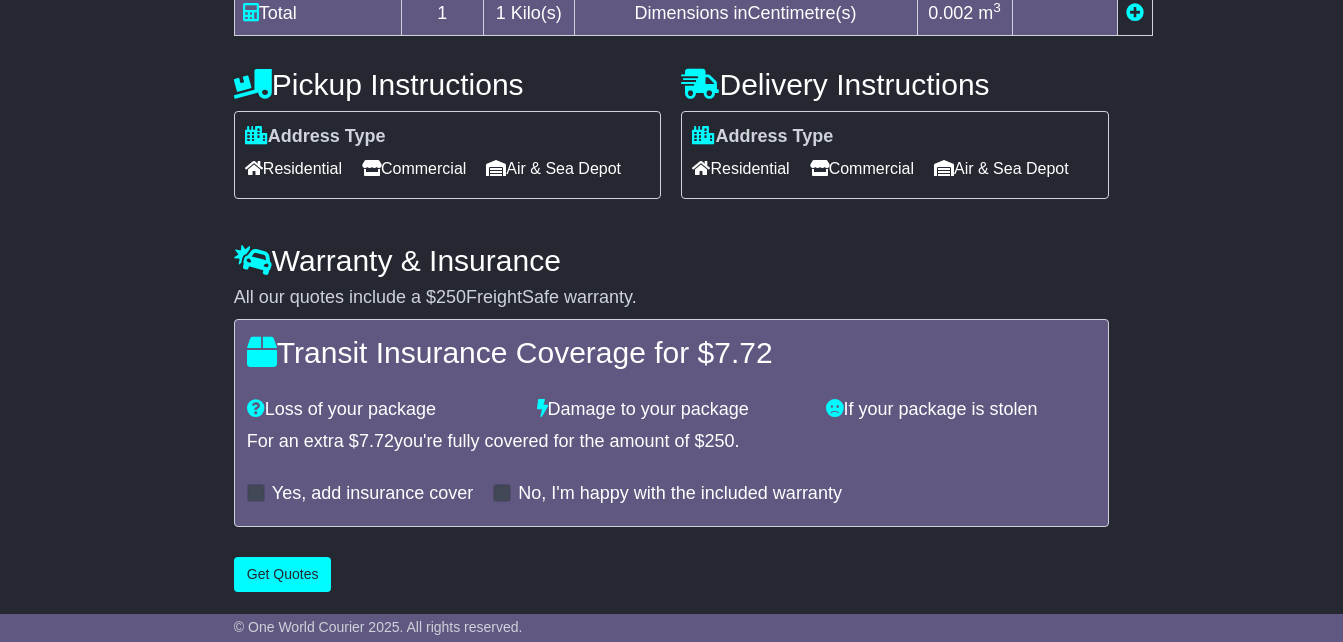 scroll, scrollTop: 700, scrollLeft: 0, axis: vertical 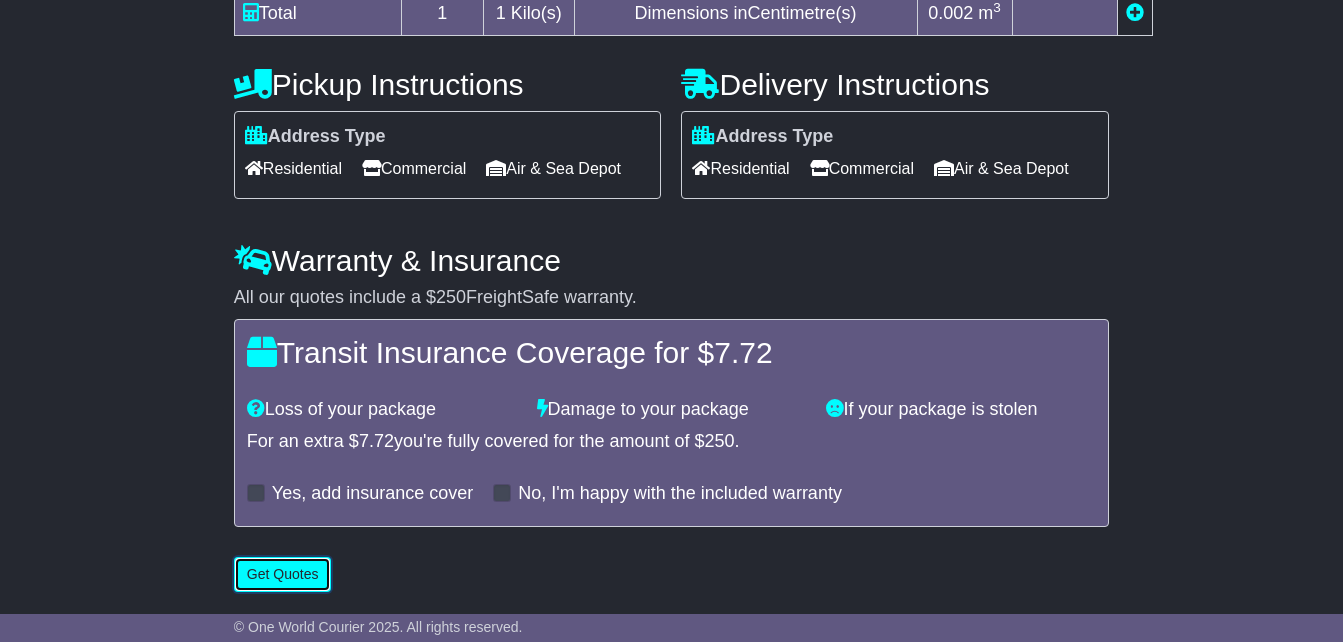 click on "Get Quotes" at bounding box center (283, 574) 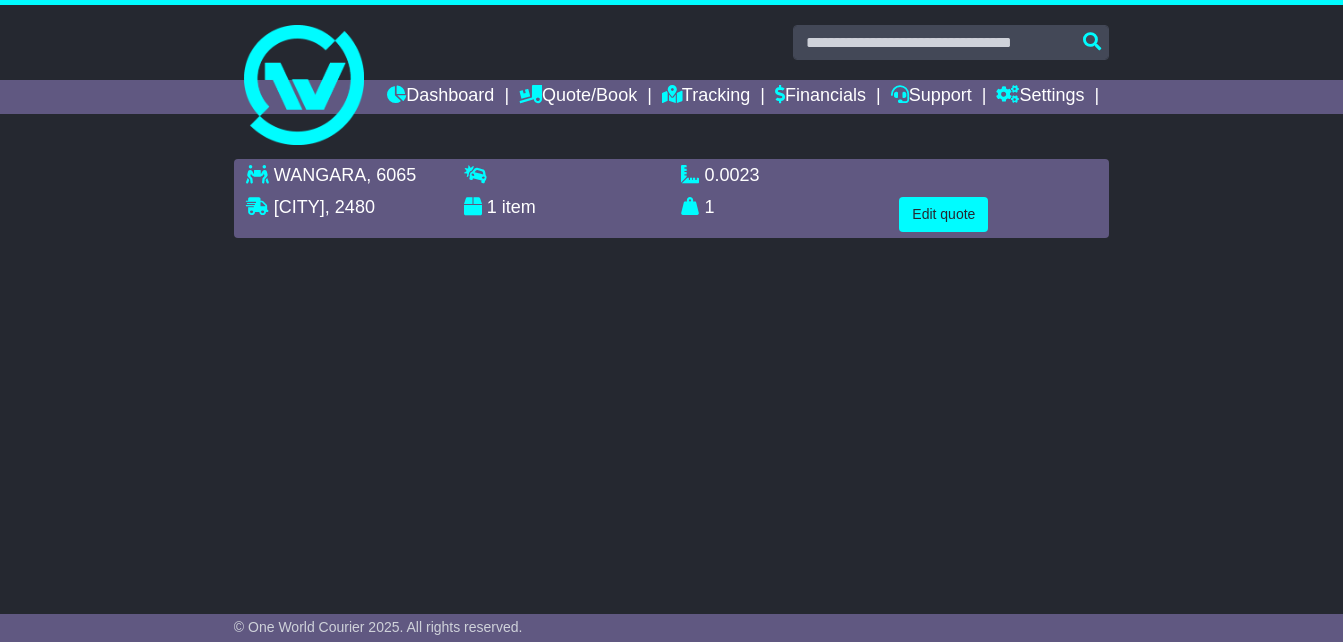 scroll, scrollTop: 0, scrollLeft: 0, axis: both 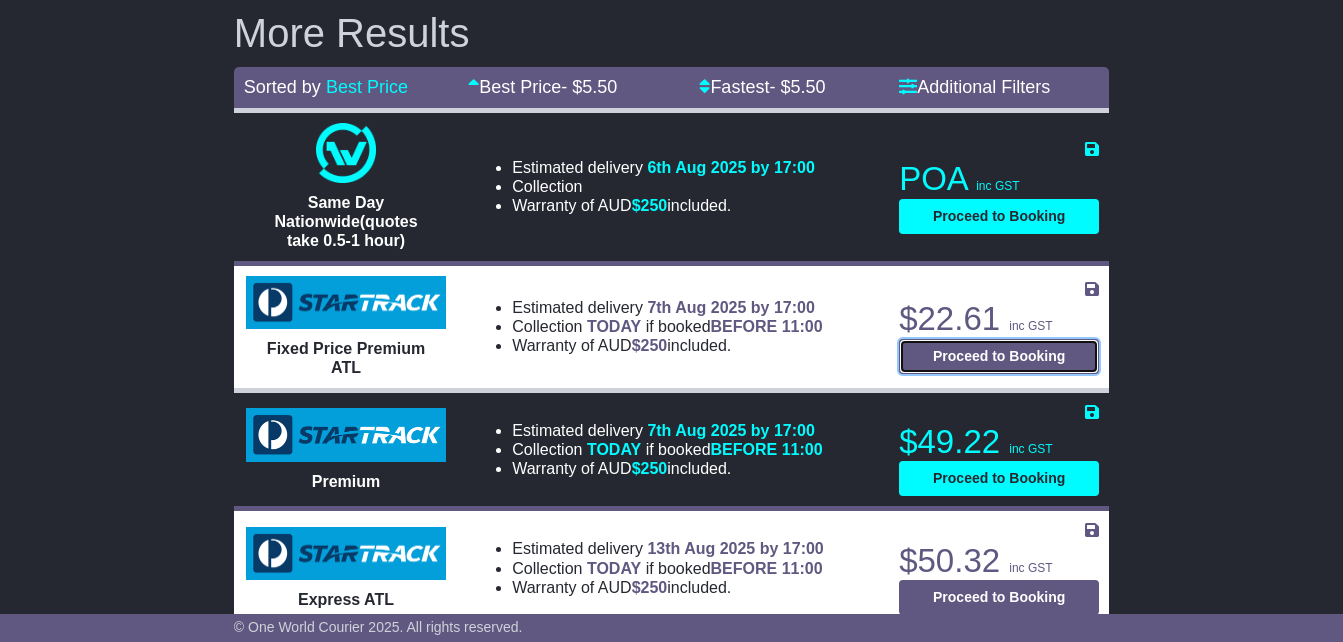 click on "Proceed to Booking" at bounding box center (999, 356) 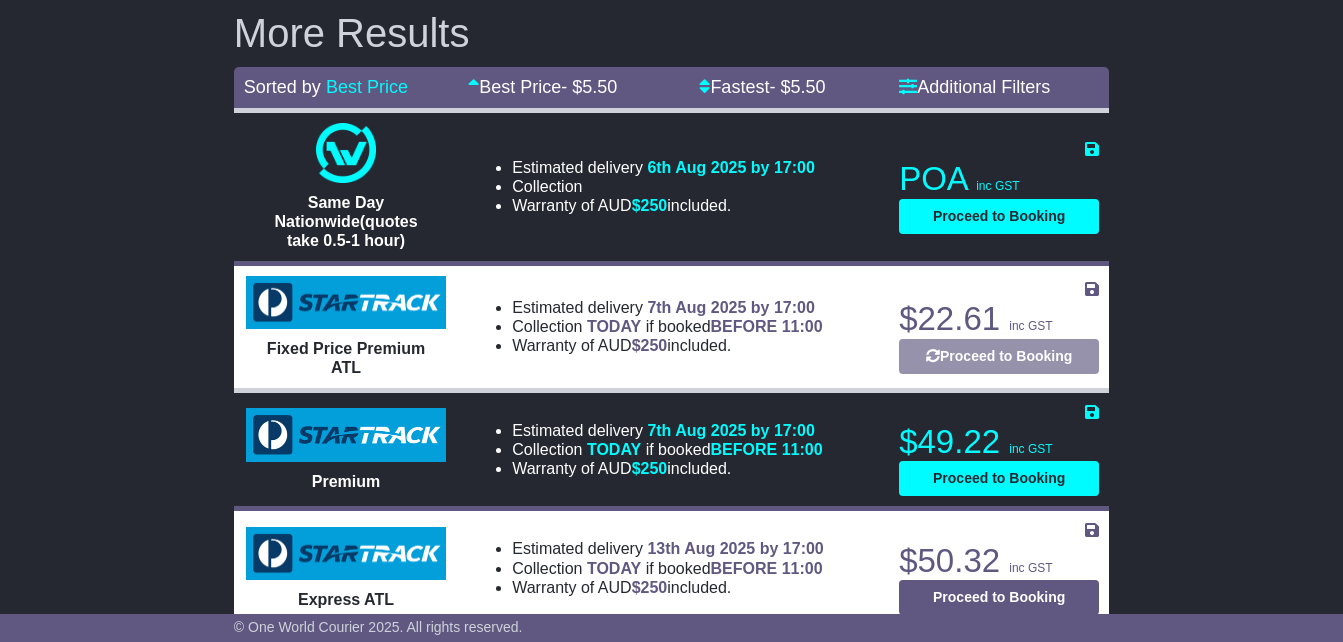 select on "**********" 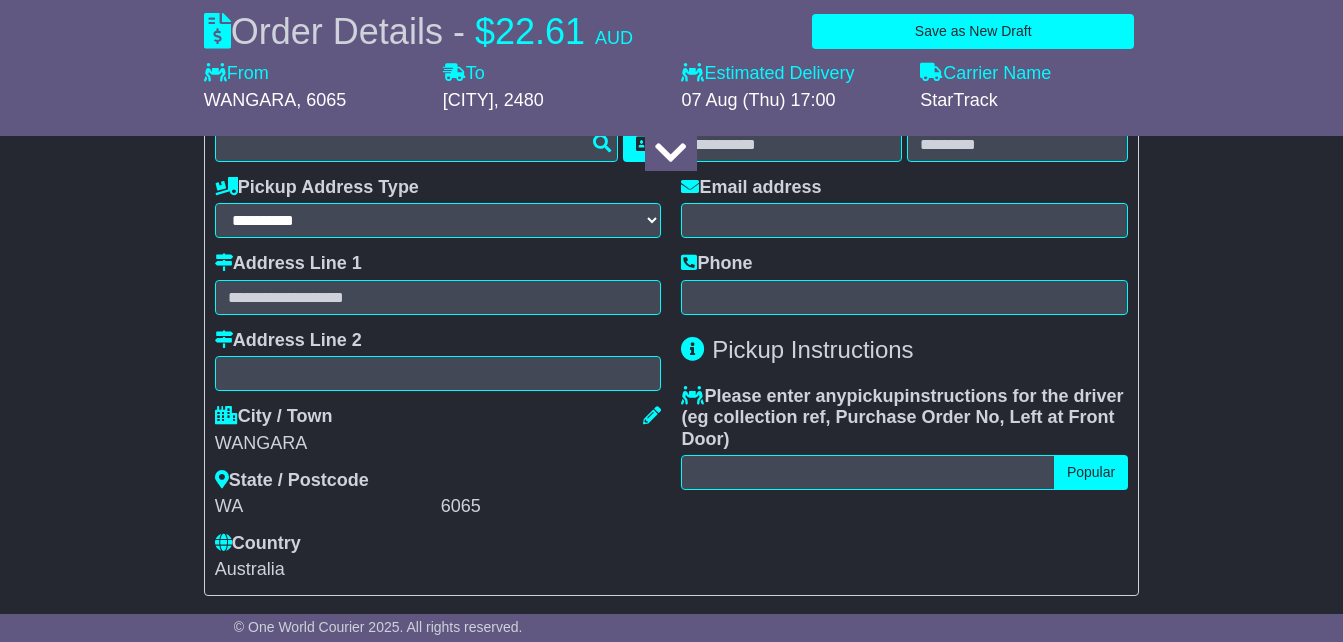 select 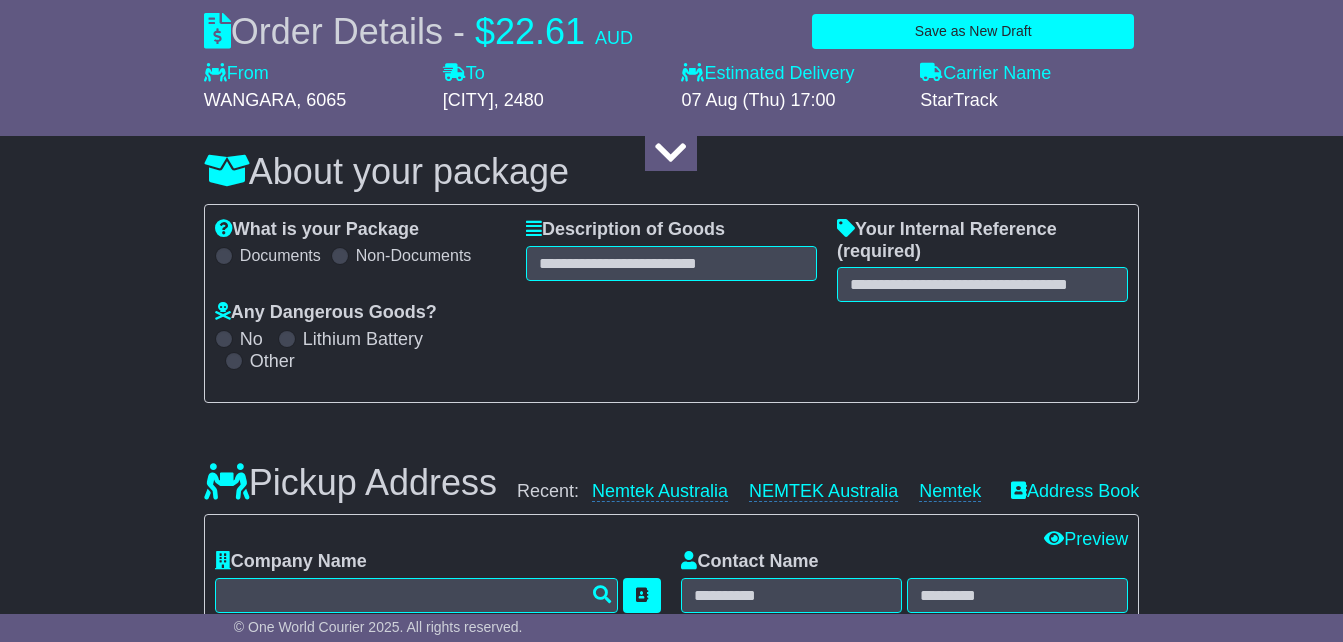 scroll, scrollTop: 216, scrollLeft: 0, axis: vertical 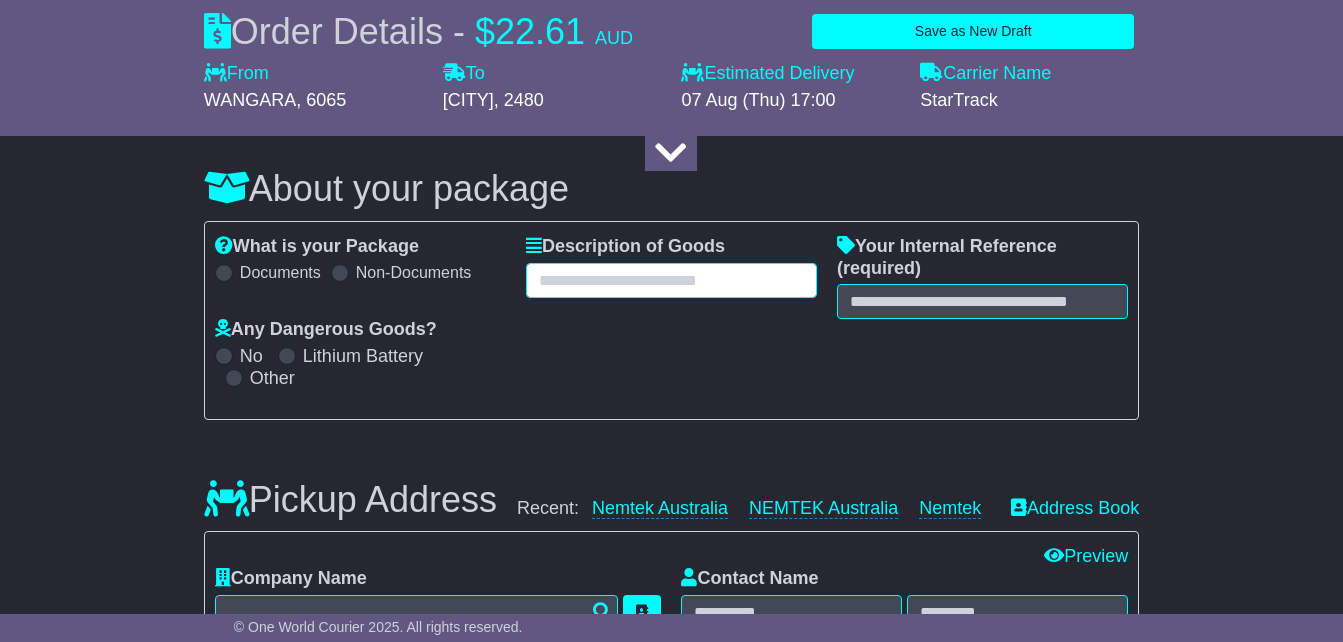 click at bounding box center (671, 280) 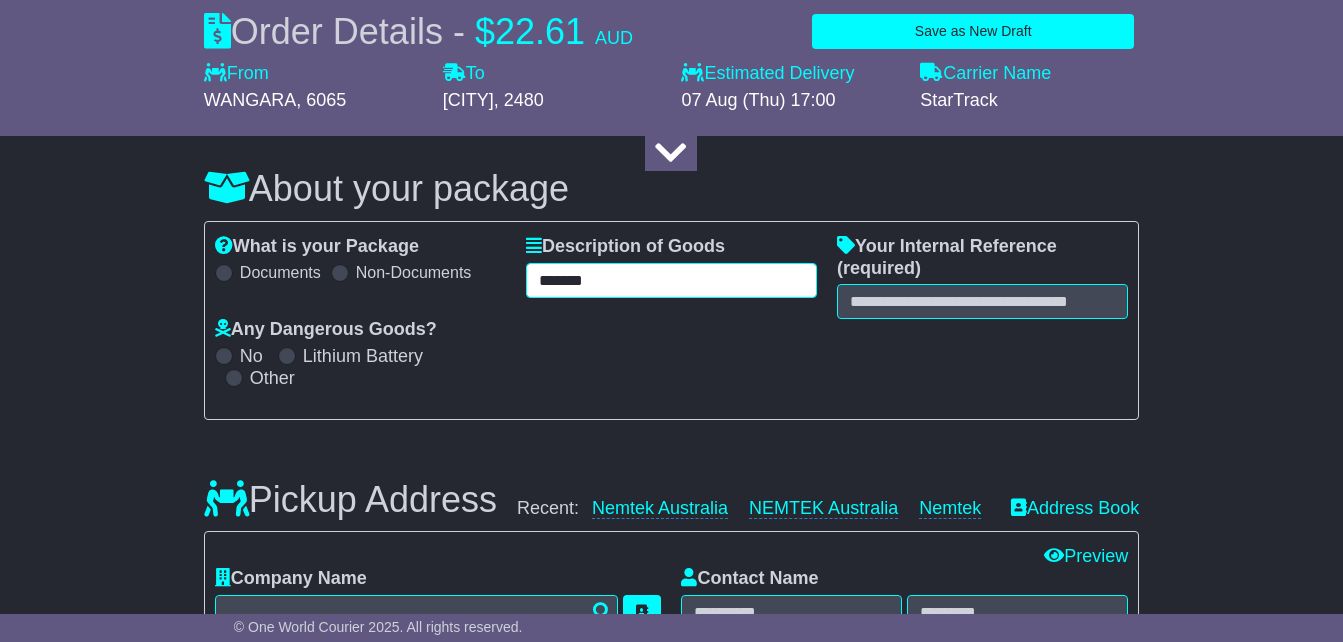 type on "*******" 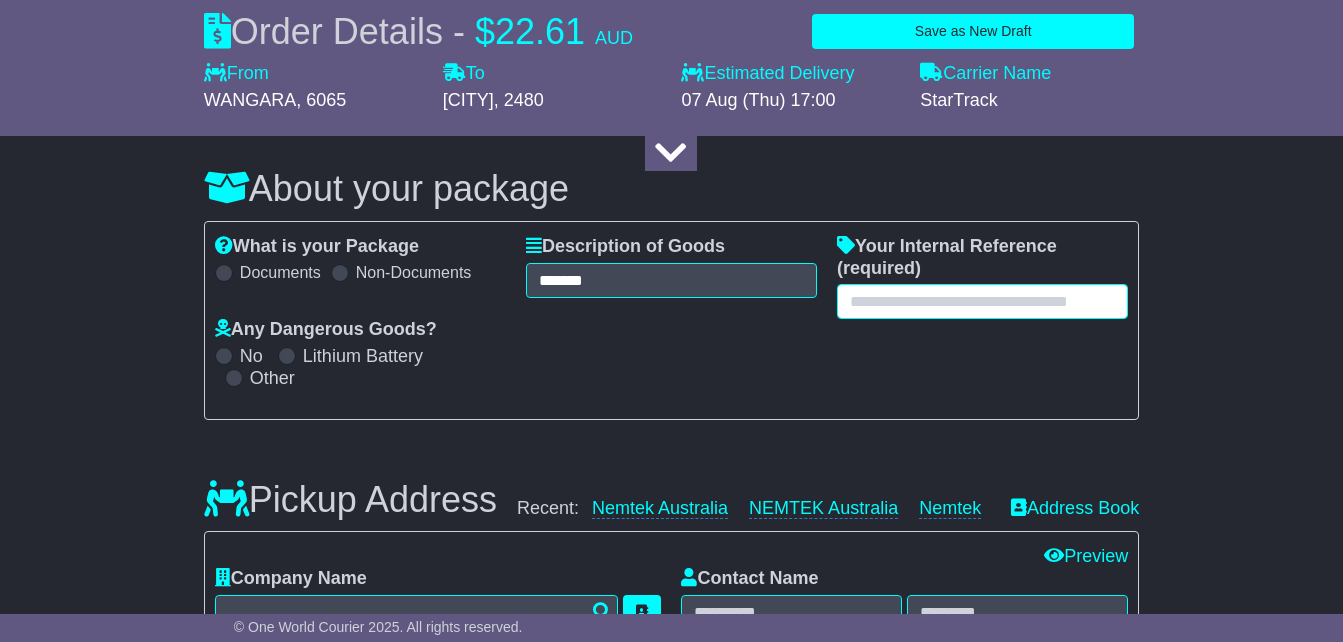 click at bounding box center (982, 301) 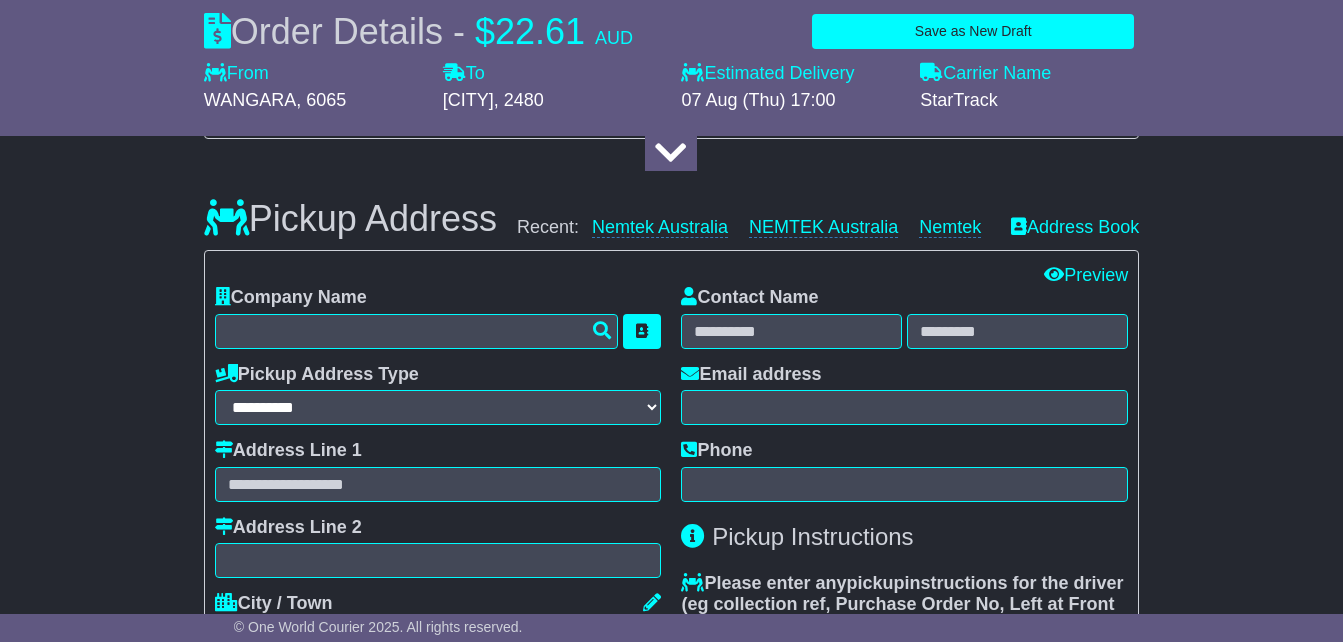 scroll, scrollTop: 563, scrollLeft: 0, axis: vertical 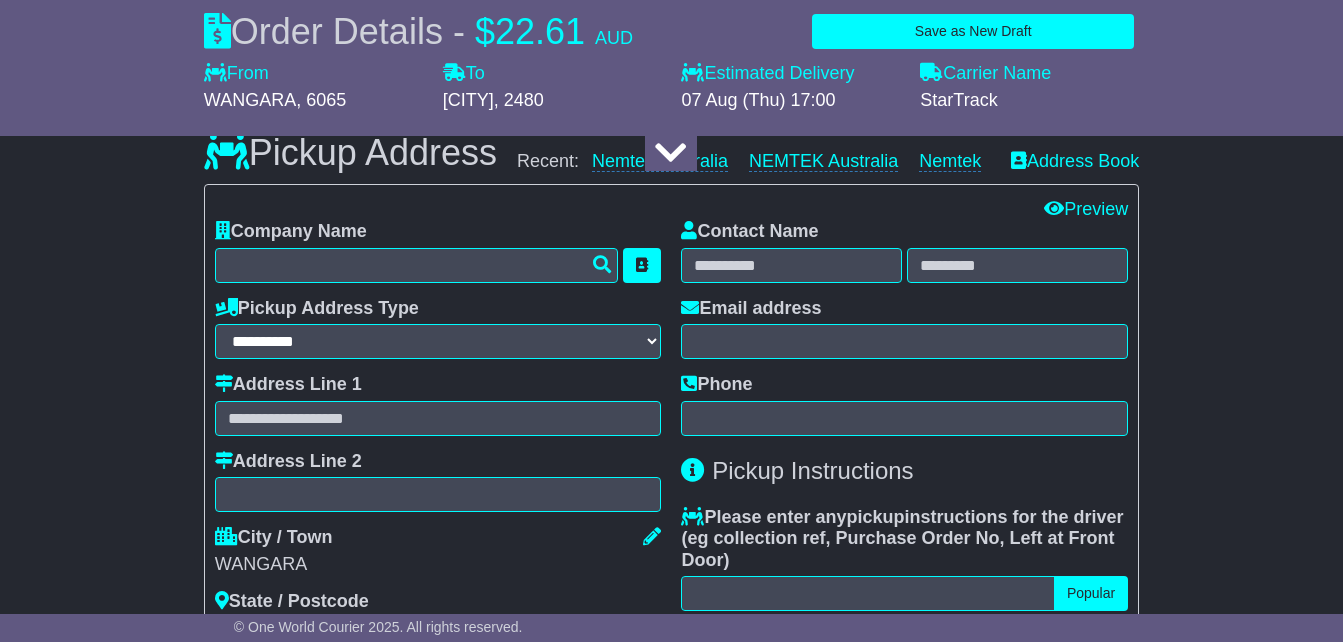 type on "*********" 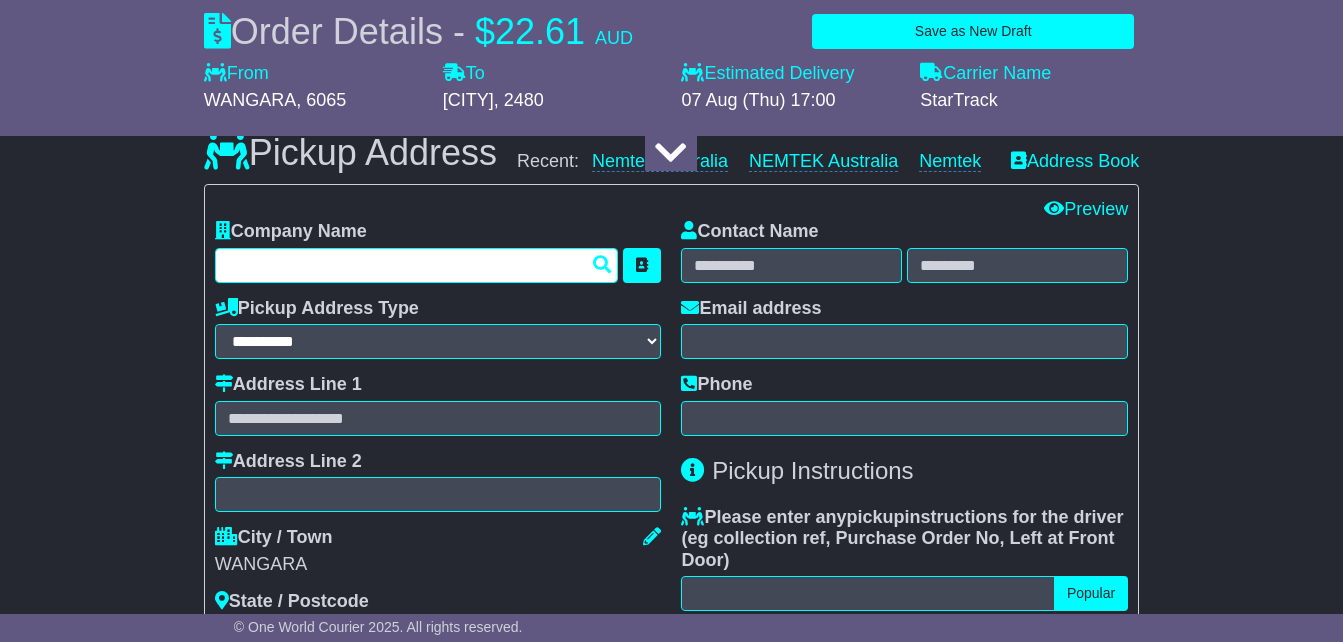click at bounding box center [417, 265] 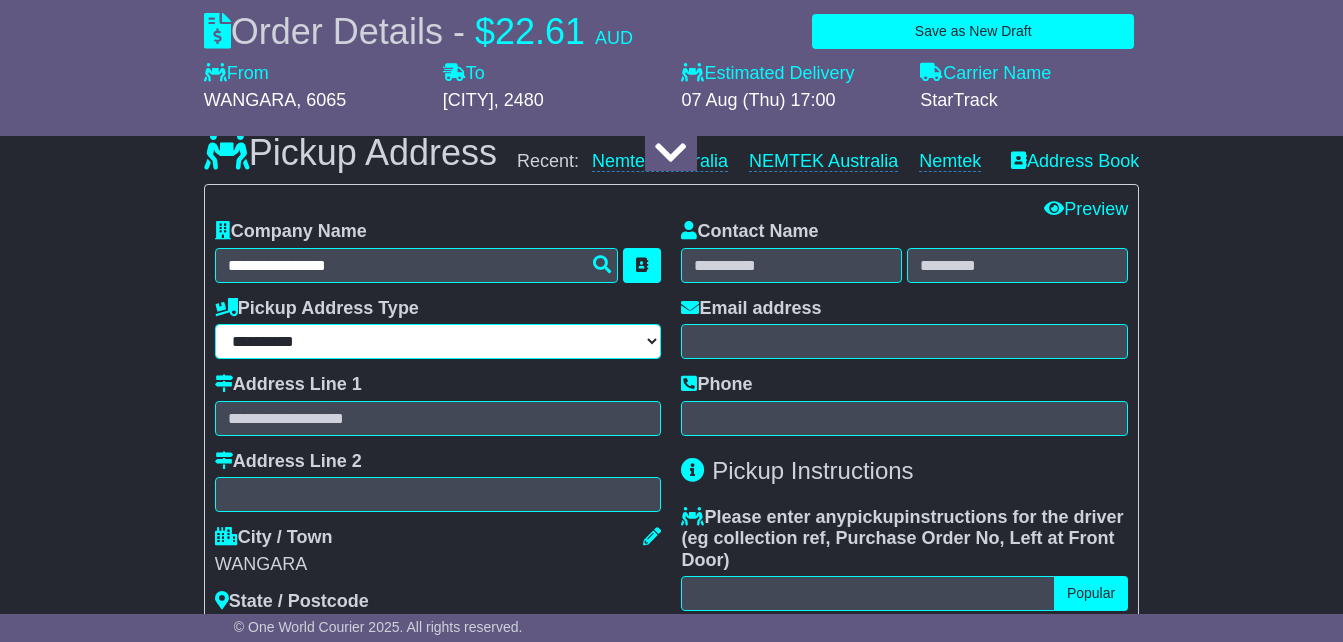 type on "**********" 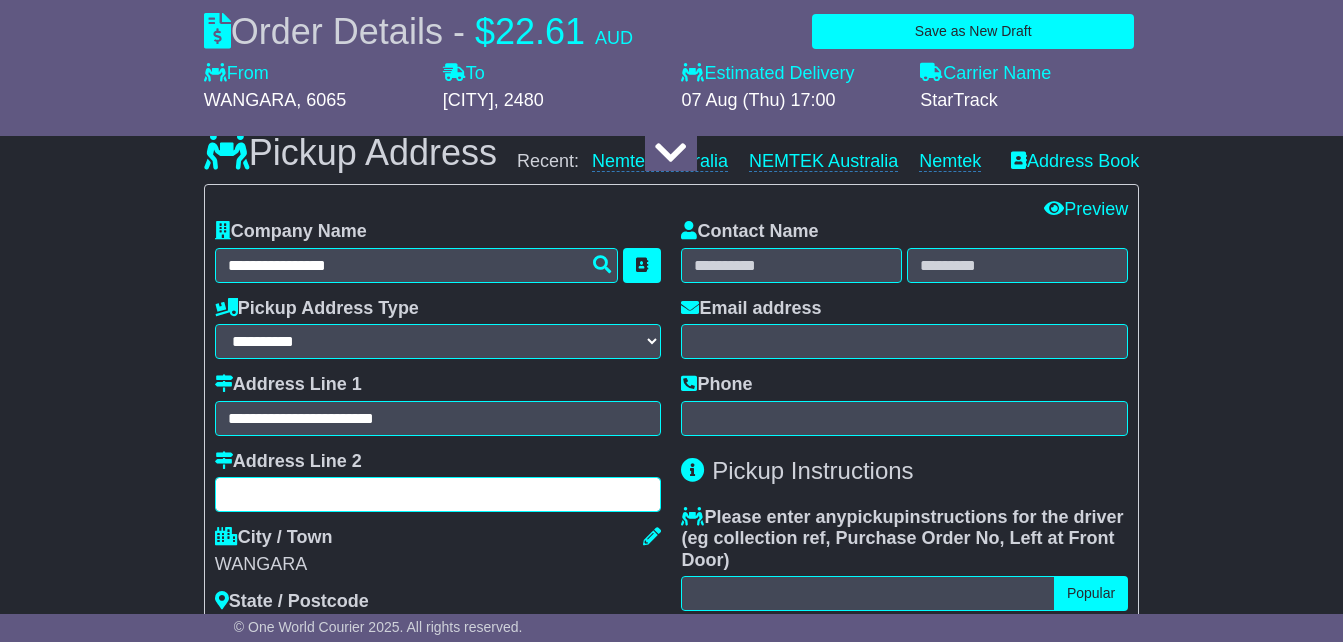 type on "*****" 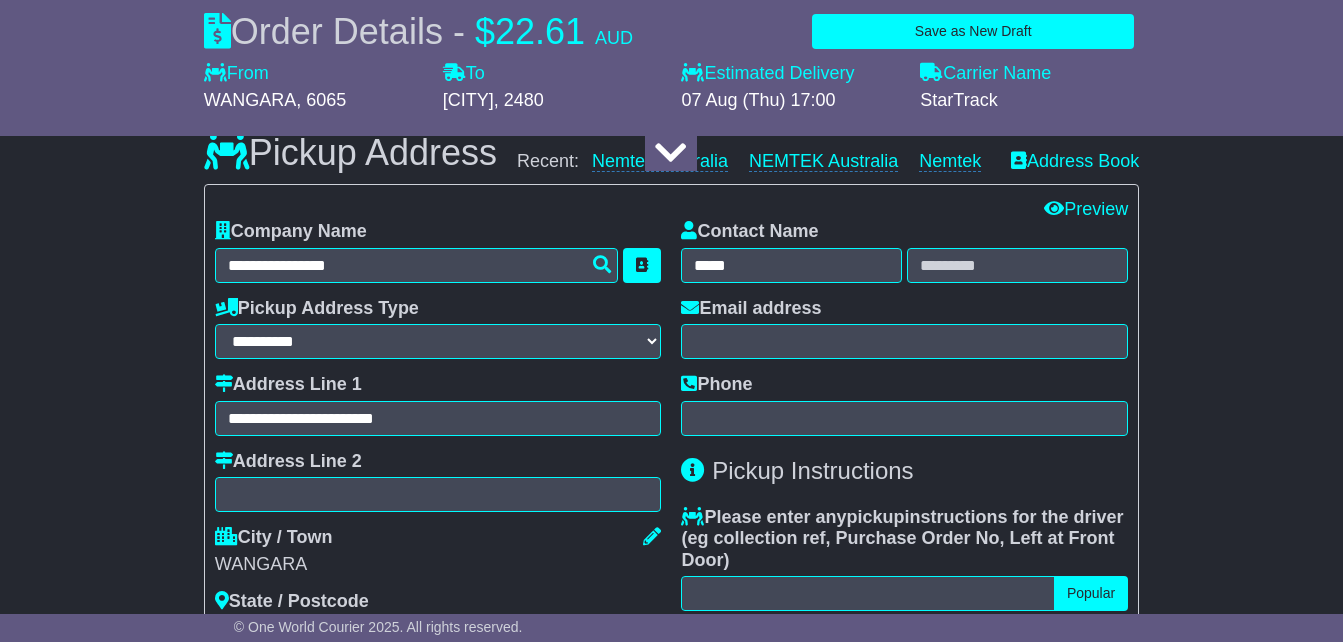 type on "****" 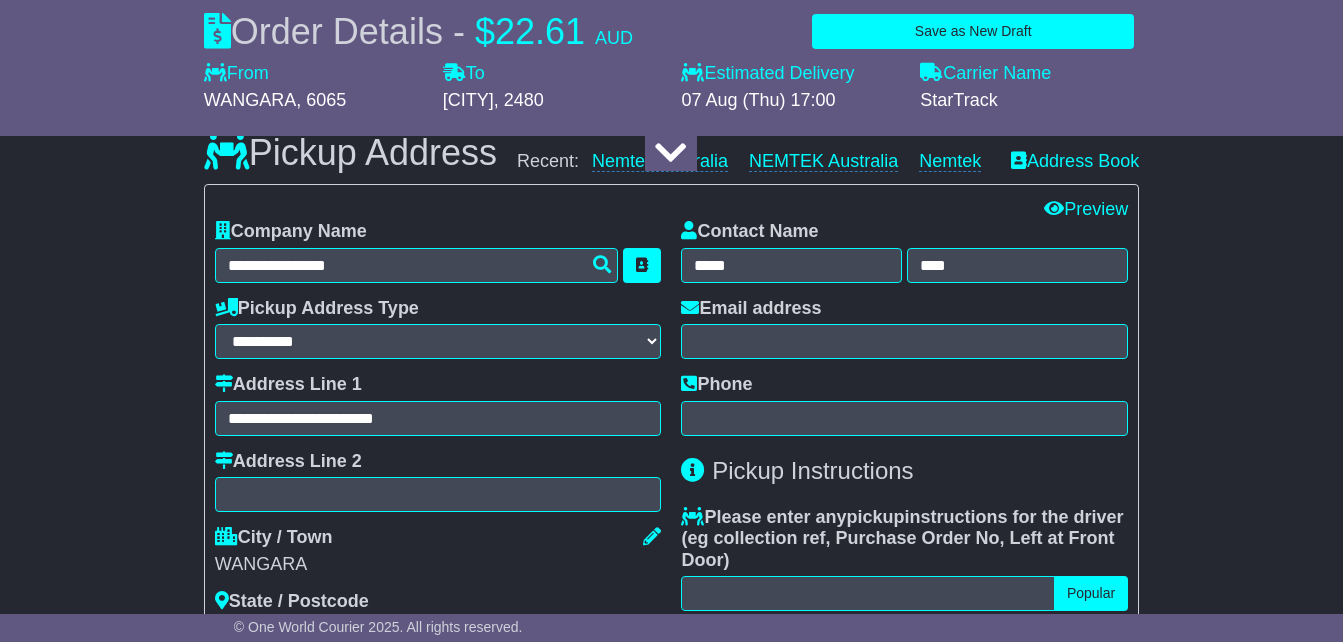 type on "**********" 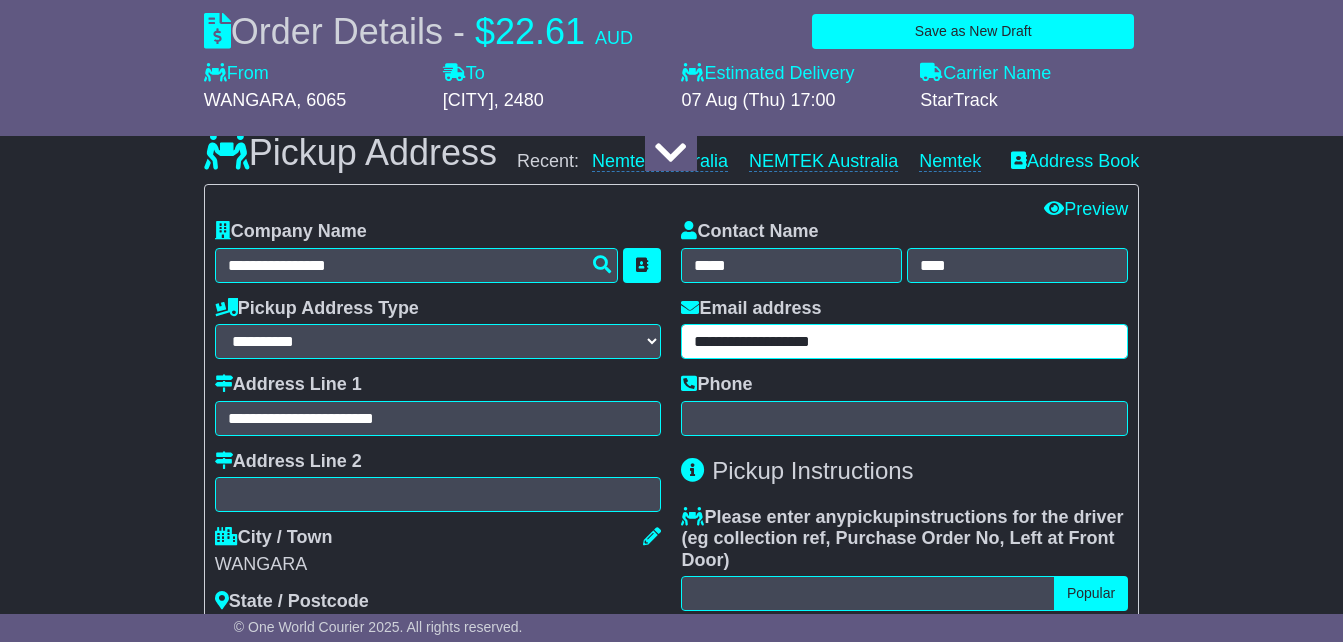 type on "**********" 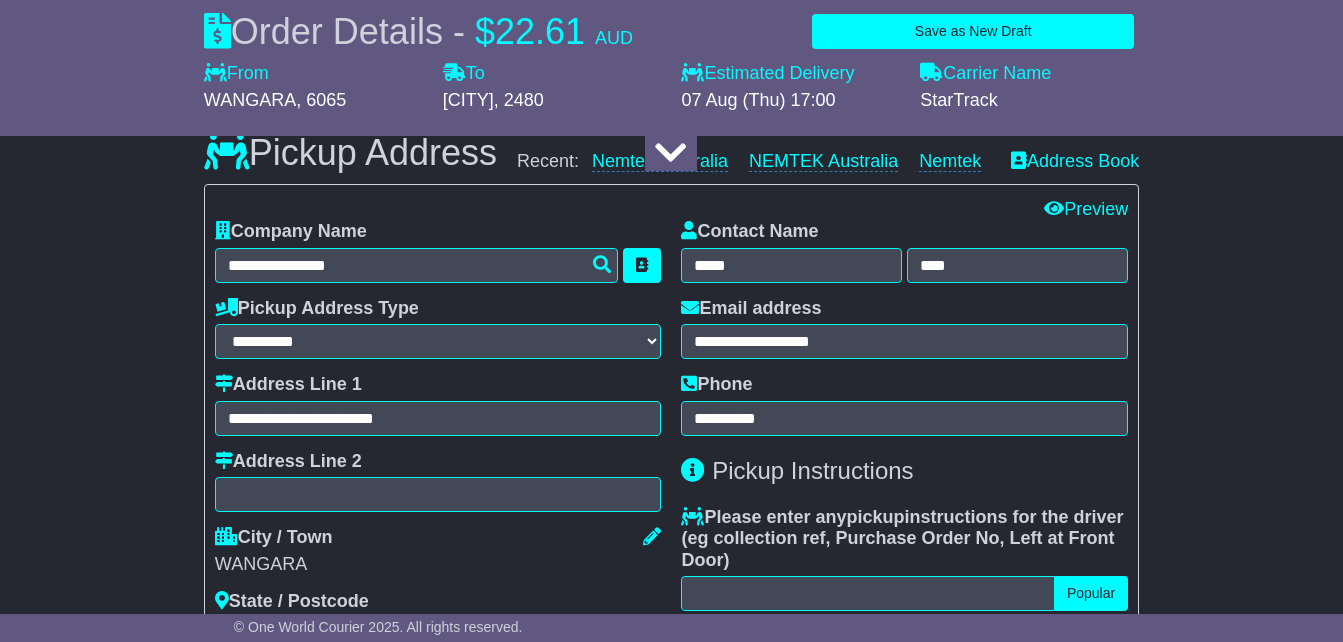 type on "**********" 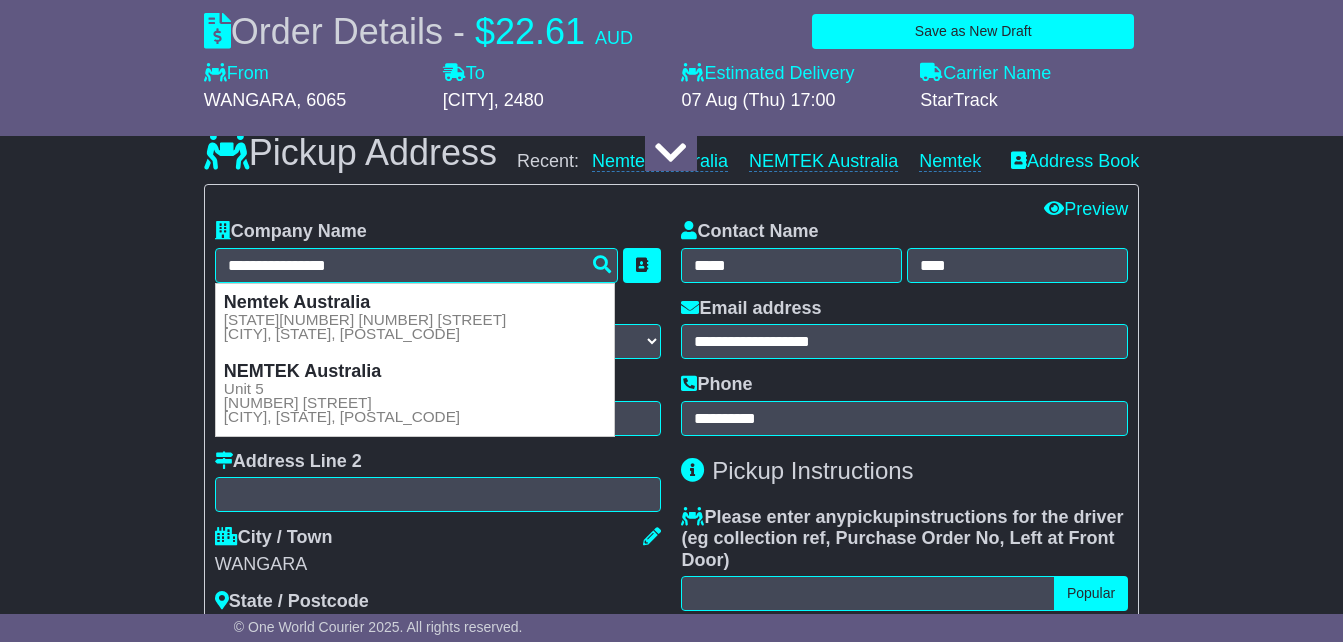 click on "City / Town" at bounding box center (438, 540) 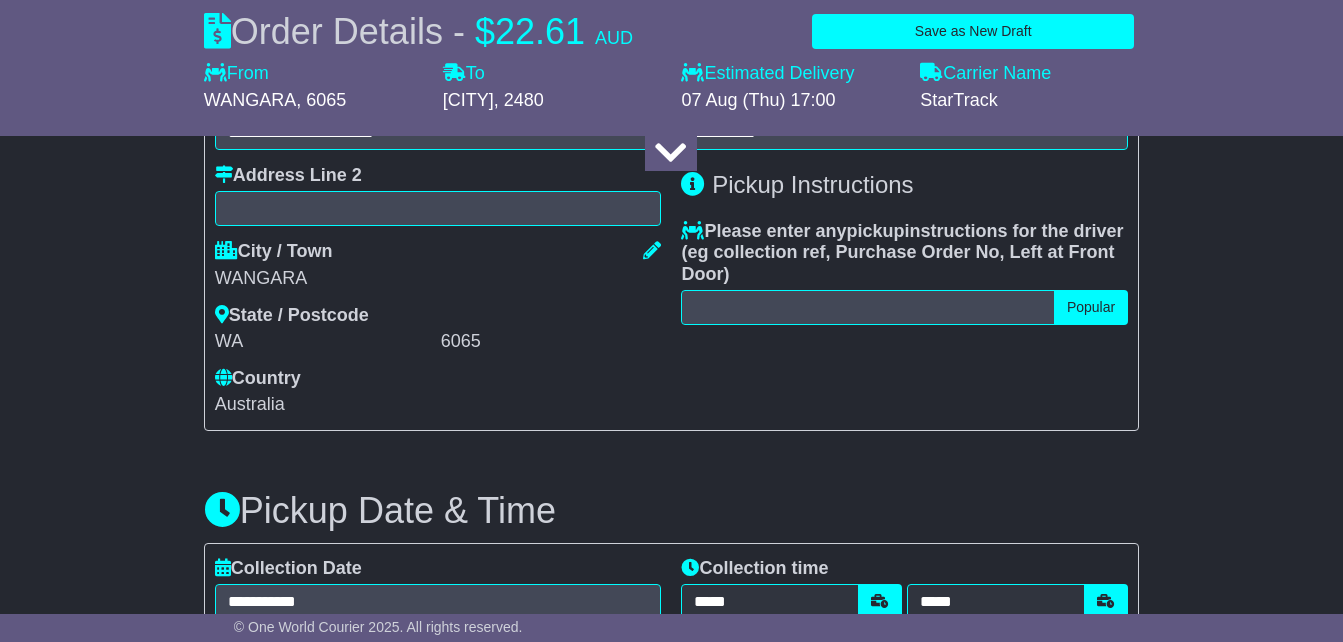 scroll, scrollTop: 866, scrollLeft: 0, axis: vertical 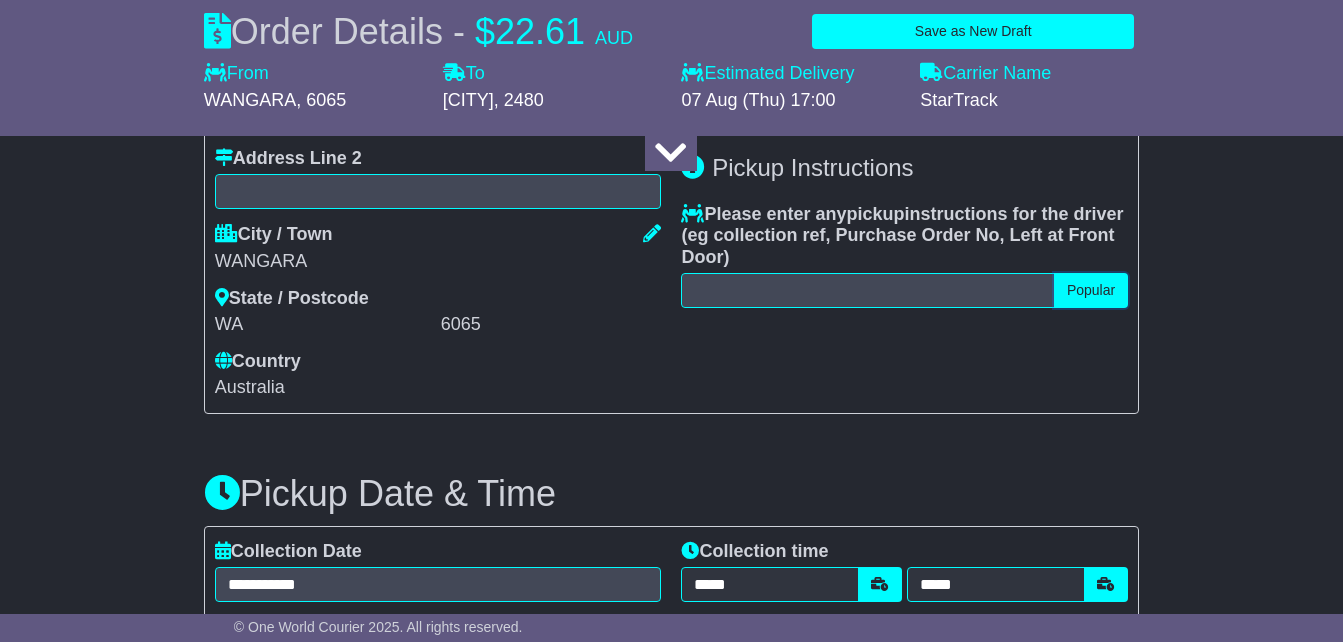 click on "Popular" at bounding box center (1091, 290) 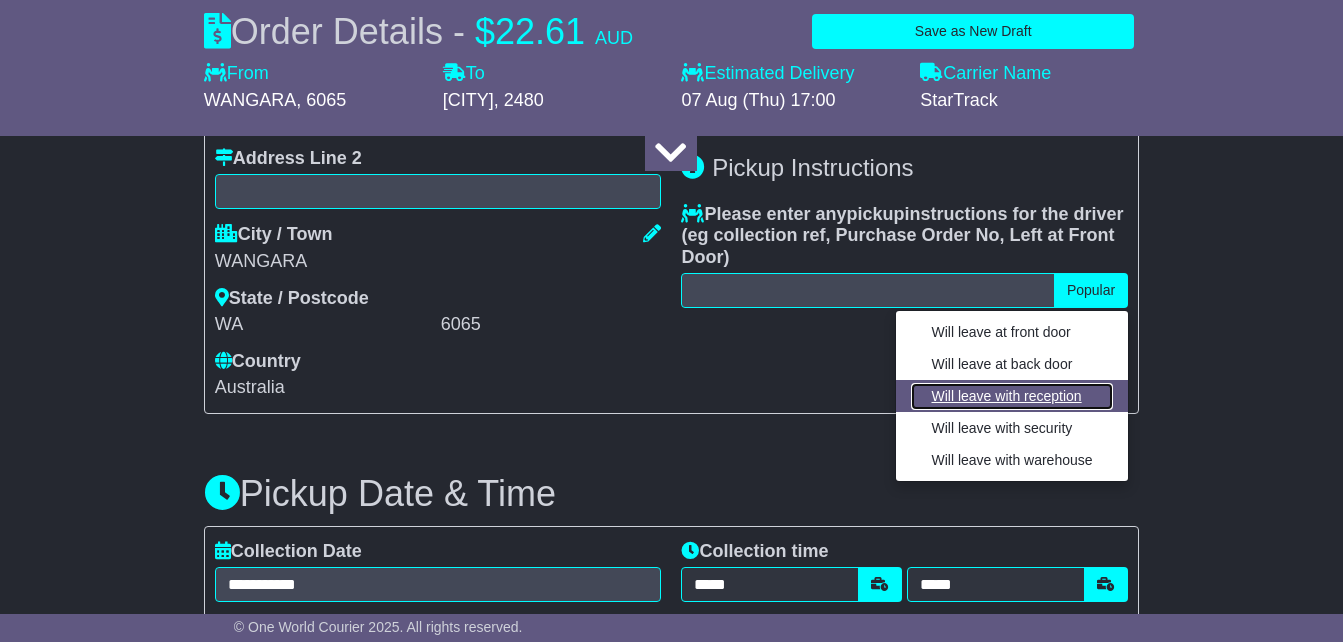 click on "Will leave with reception" at bounding box center (1011, 396) 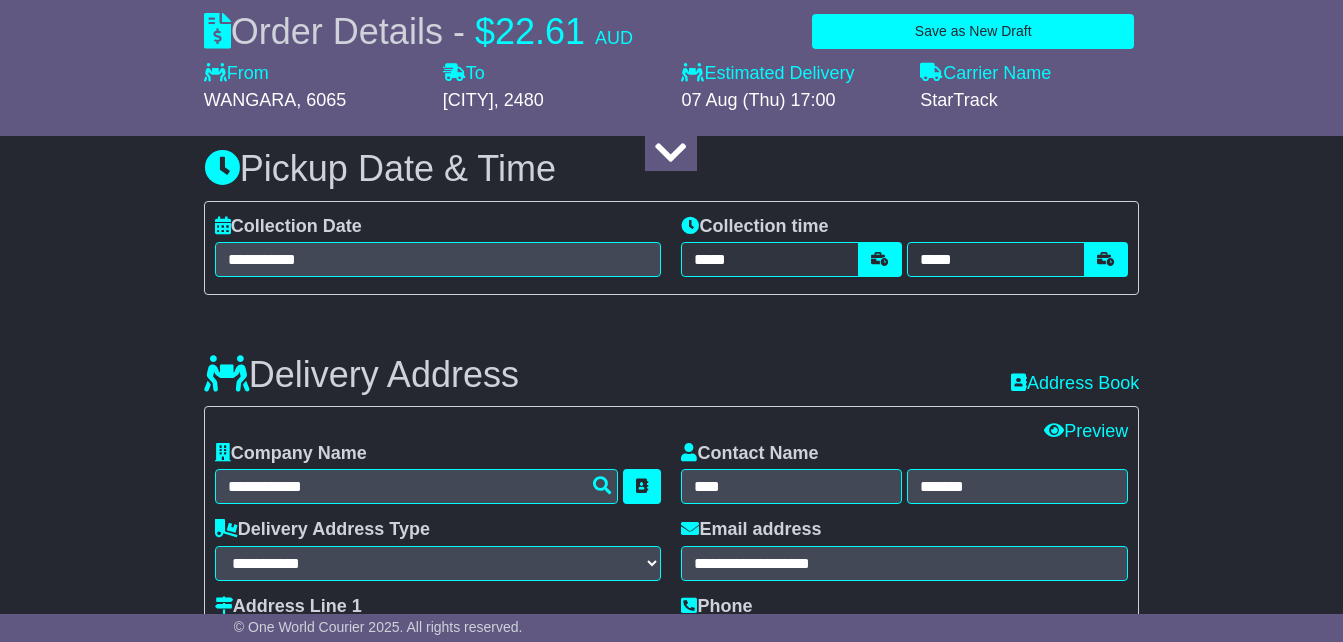 scroll, scrollTop: 1224, scrollLeft: 0, axis: vertical 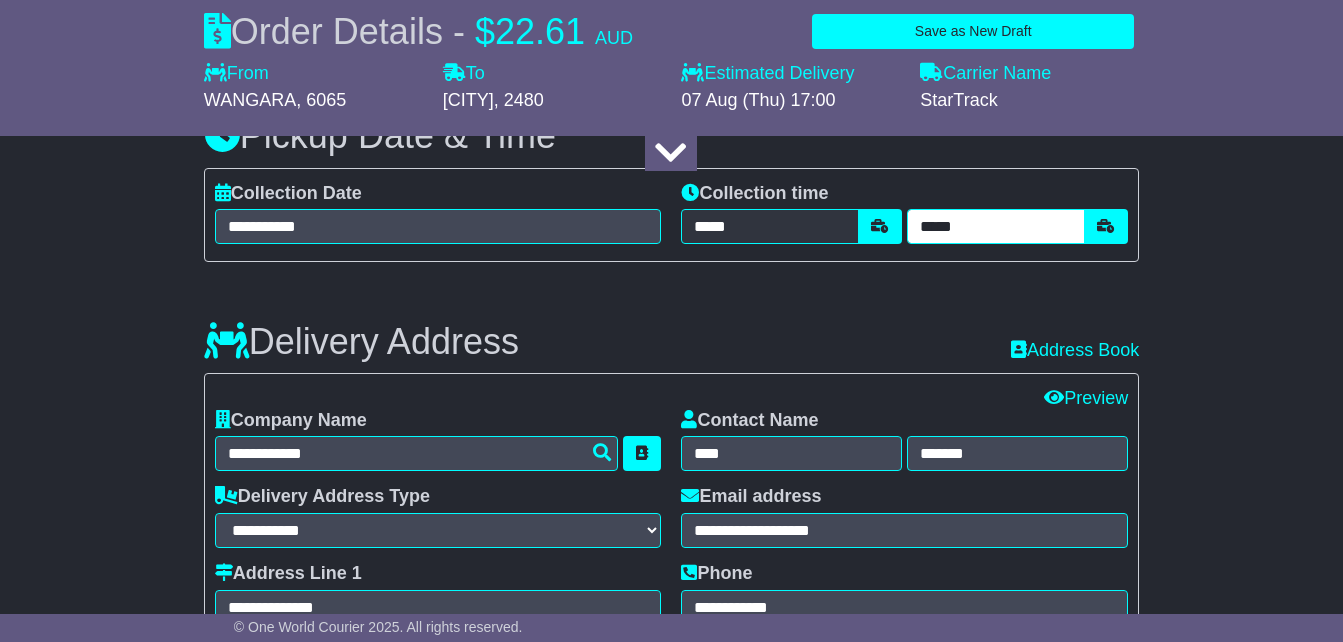 click on "*****" at bounding box center [996, 226] 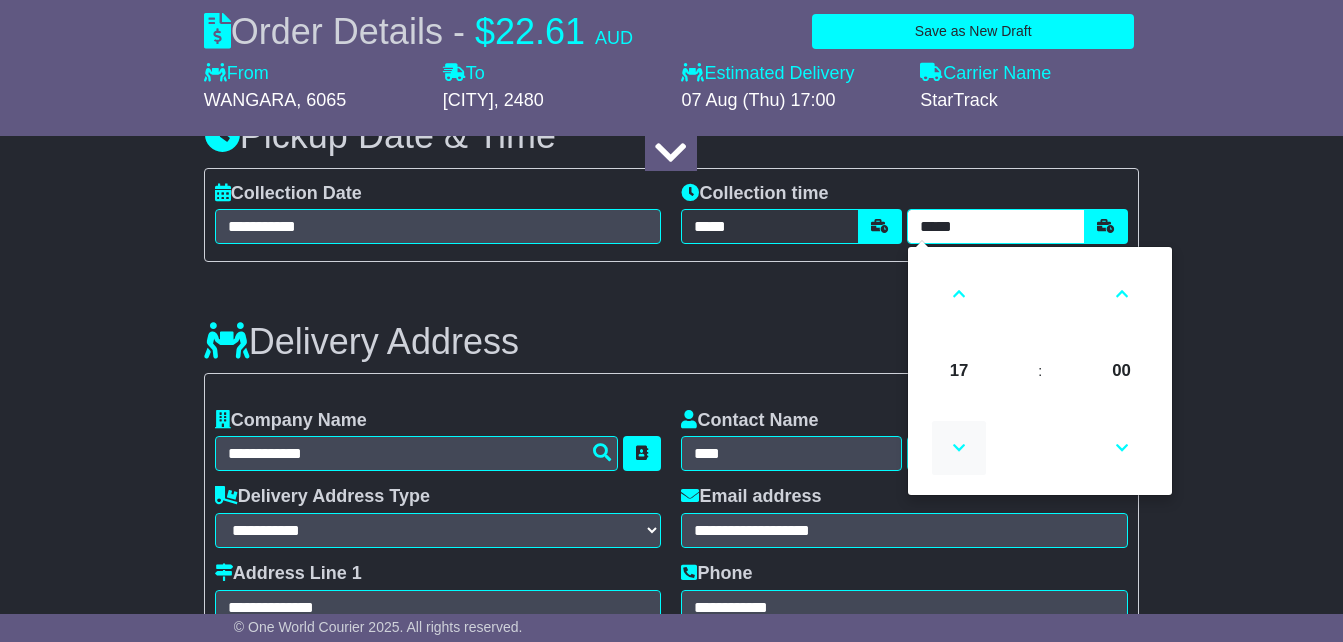 click at bounding box center [959, 448] 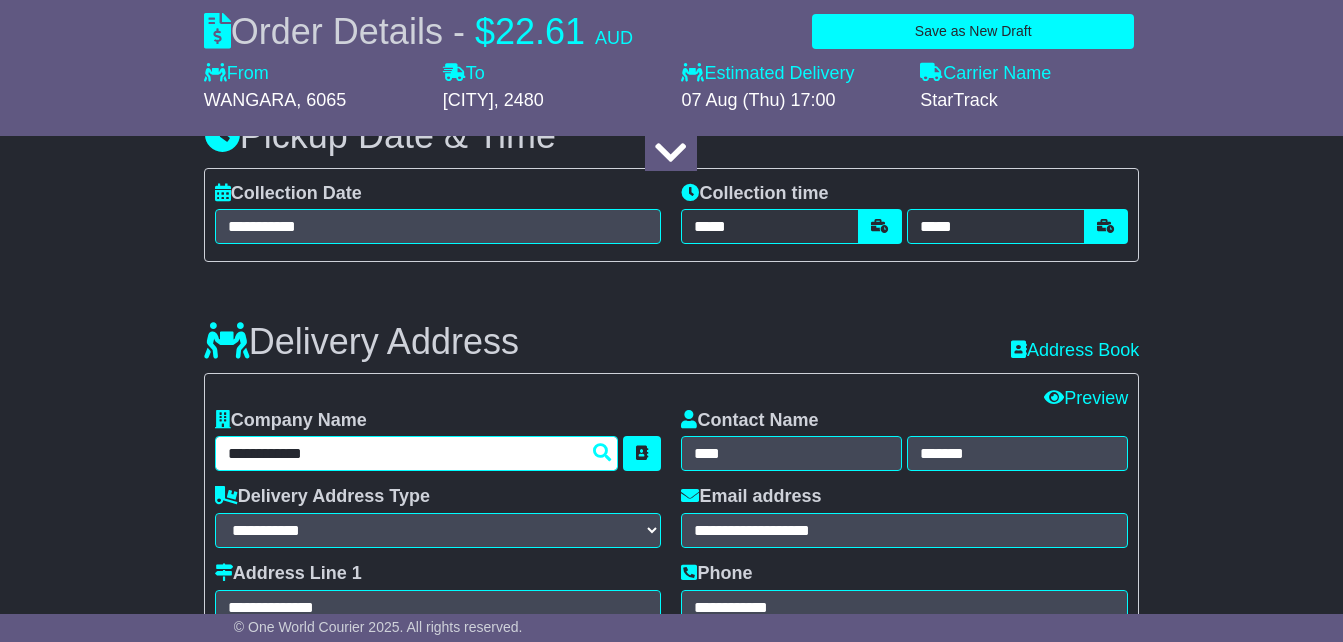 drag, startPoint x: 333, startPoint y: 488, endPoint x: 223, endPoint y: 483, distance: 110.11358 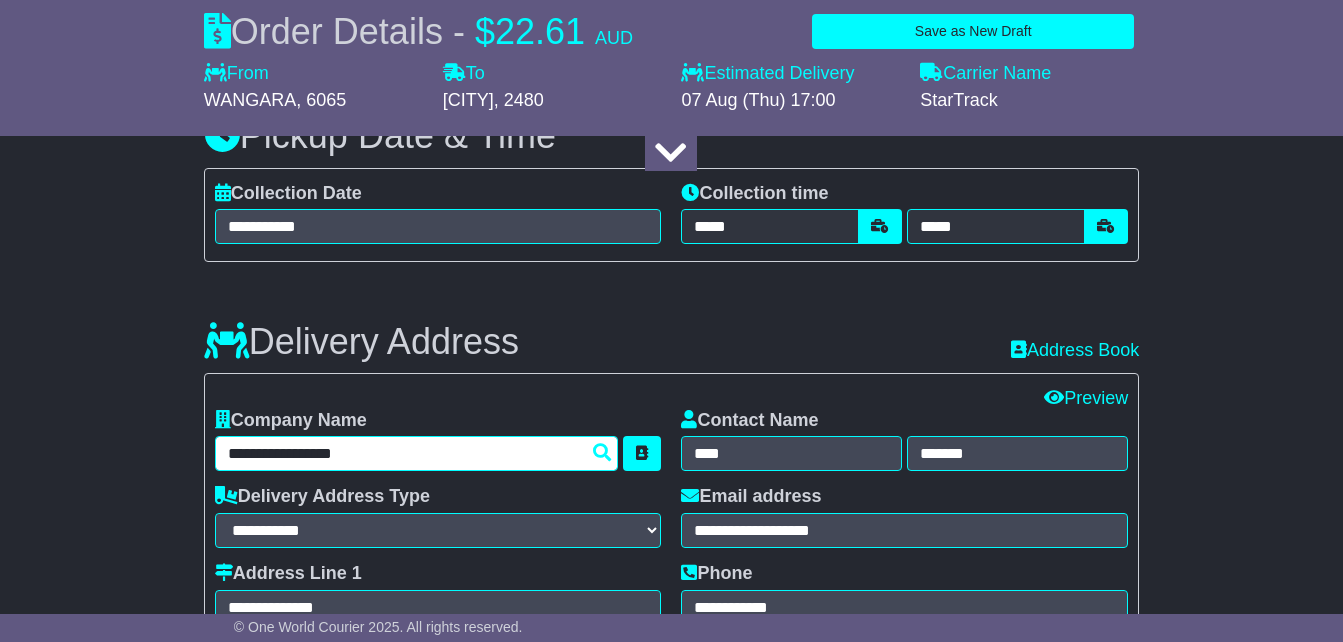 type on "**********" 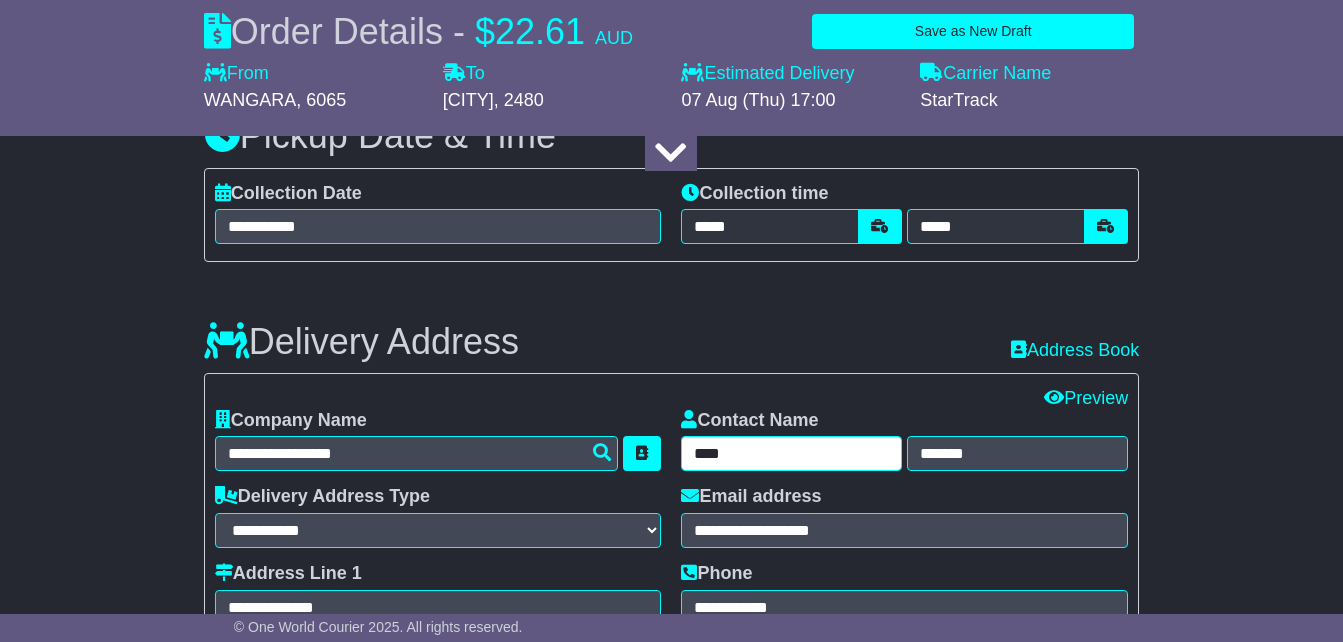 drag, startPoint x: 741, startPoint y: 486, endPoint x: 685, endPoint y: 484, distance: 56.0357 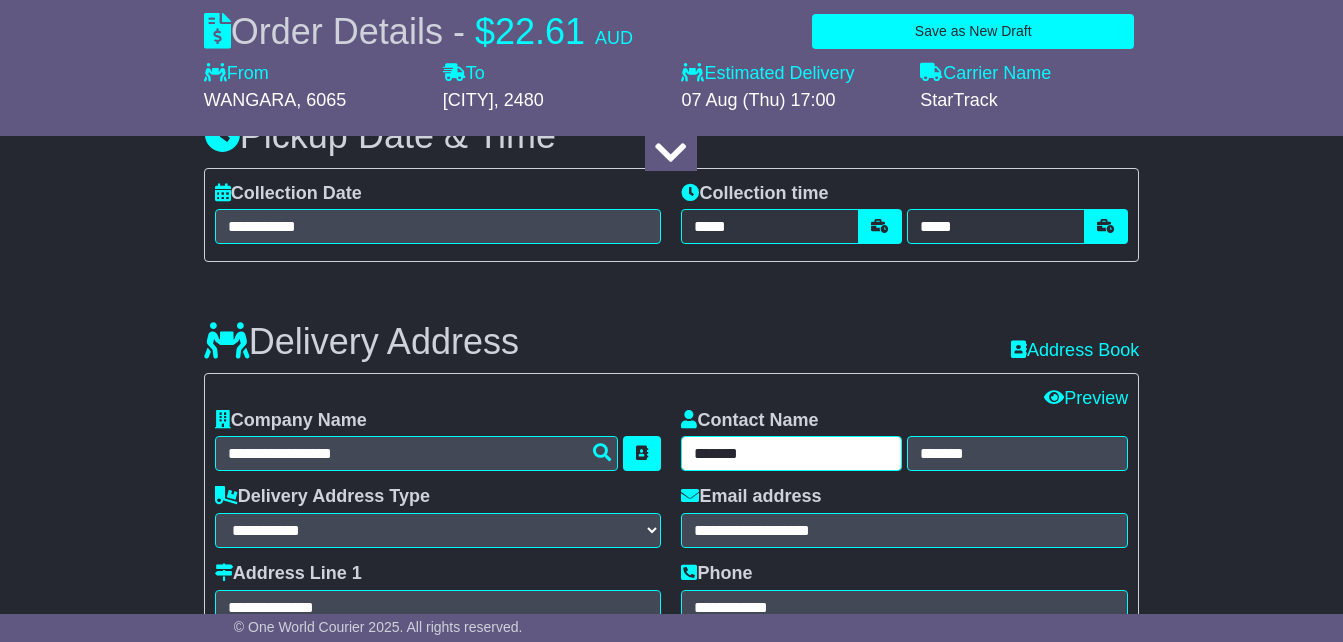 type on "*******" 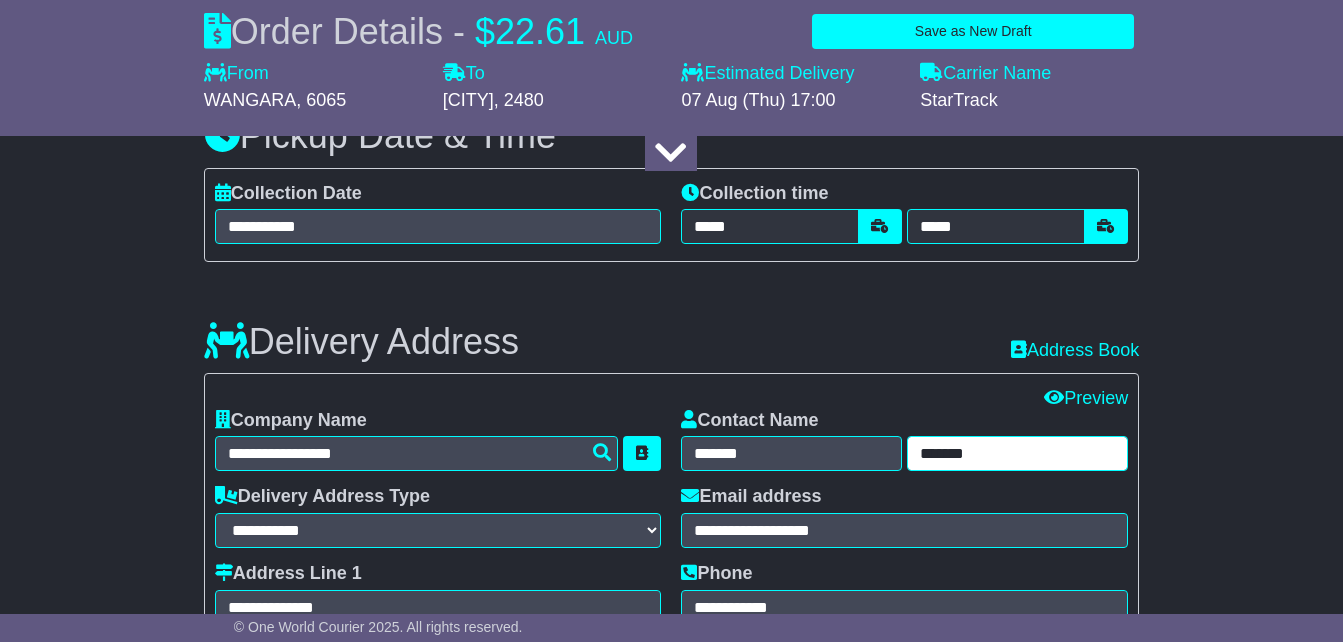 drag, startPoint x: 986, startPoint y: 483, endPoint x: 901, endPoint y: 482, distance: 85.00588 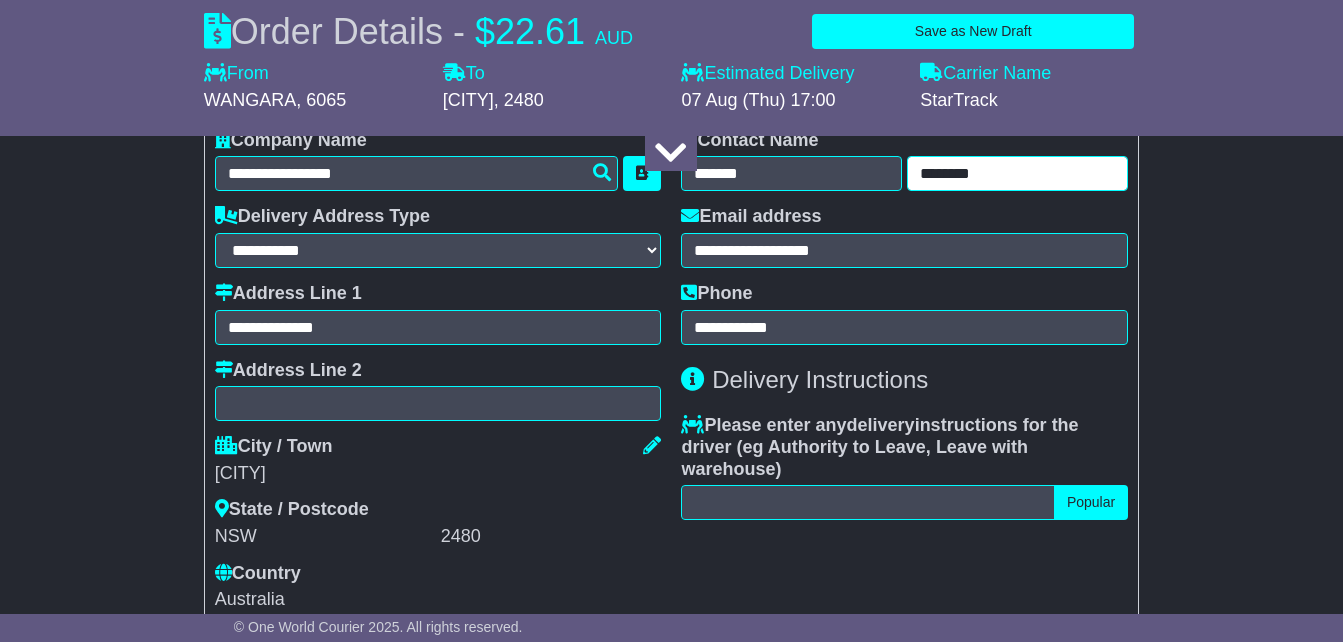 scroll, scrollTop: 1521, scrollLeft: 0, axis: vertical 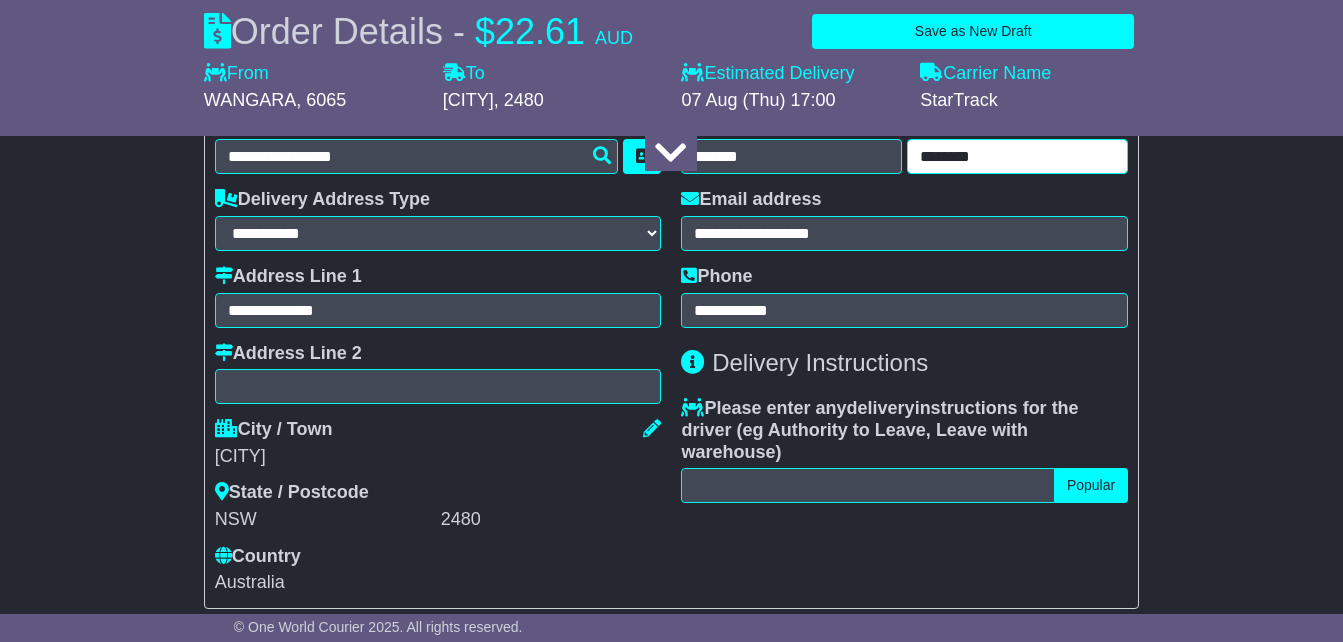 type on "********" 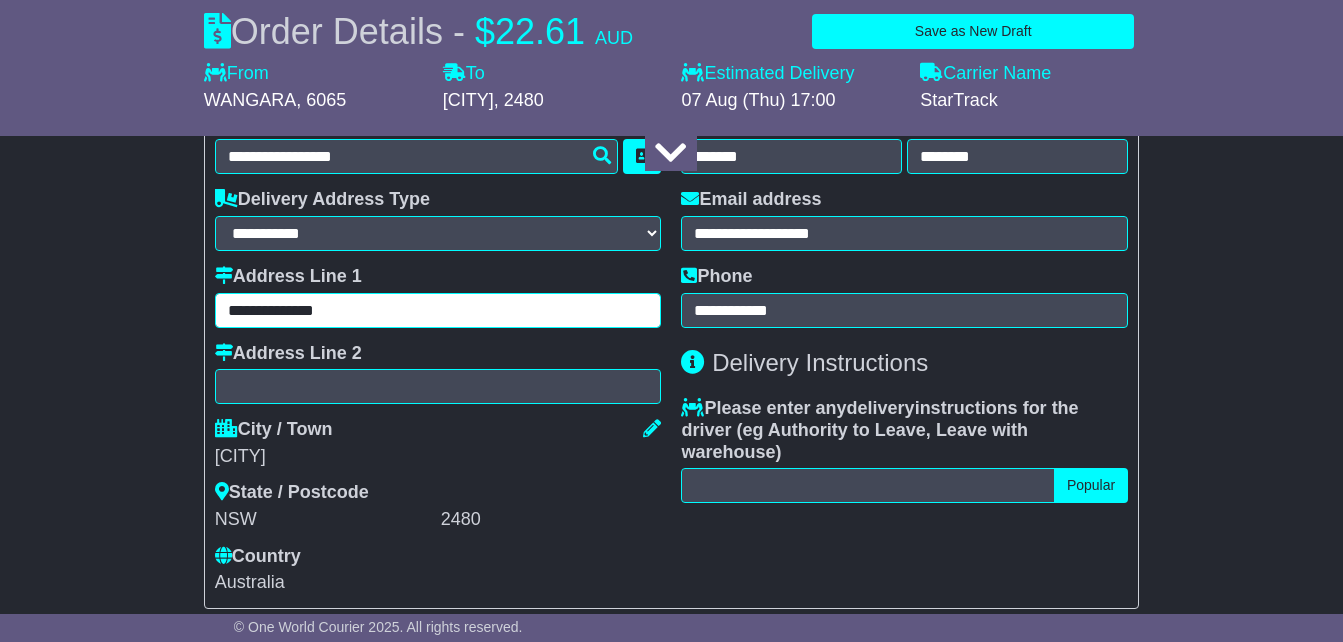 drag, startPoint x: 346, startPoint y: 340, endPoint x: 217, endPoint y: 340, distance: 129 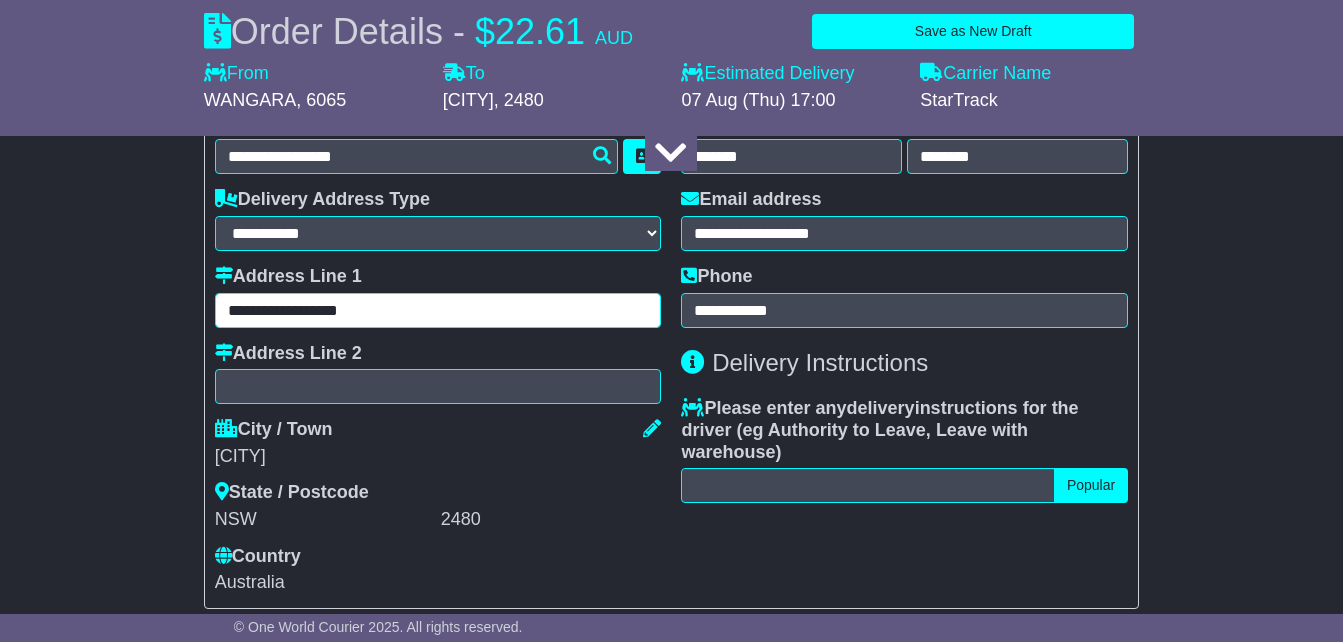 type on "**********" 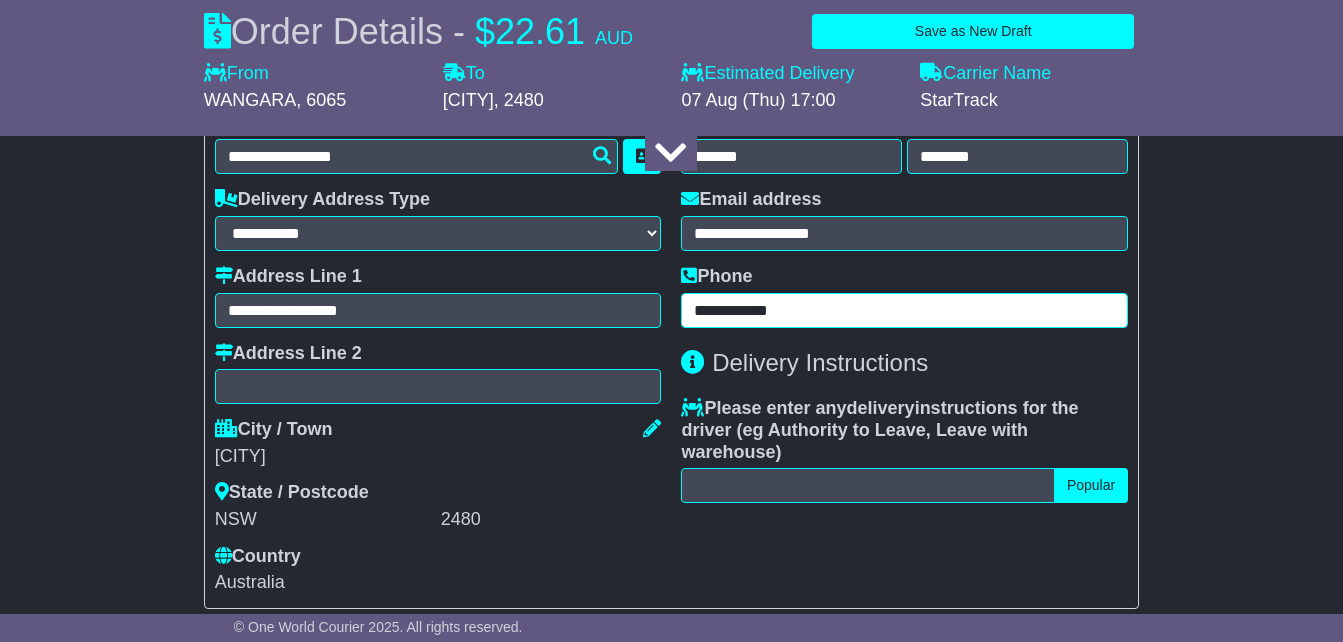 drag, startPoint x: 800, startPoint y: 342, endPoint x: 678, endPoint y: 340, distance: 122.016396 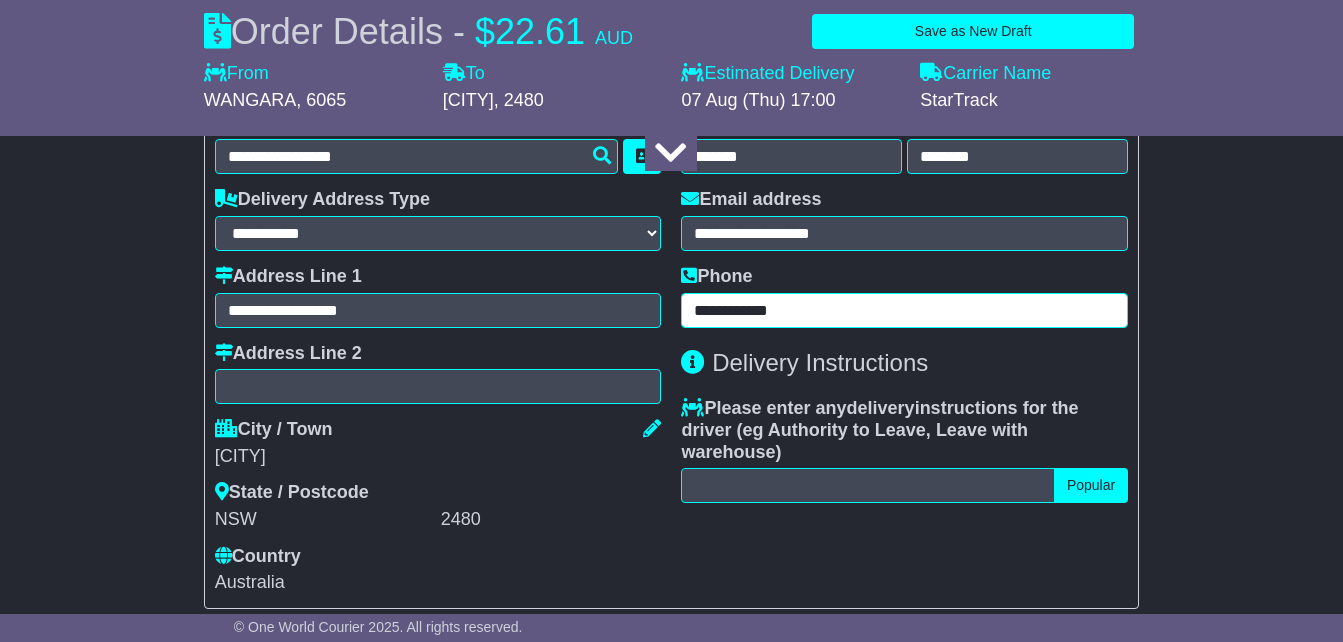 type on "**********" 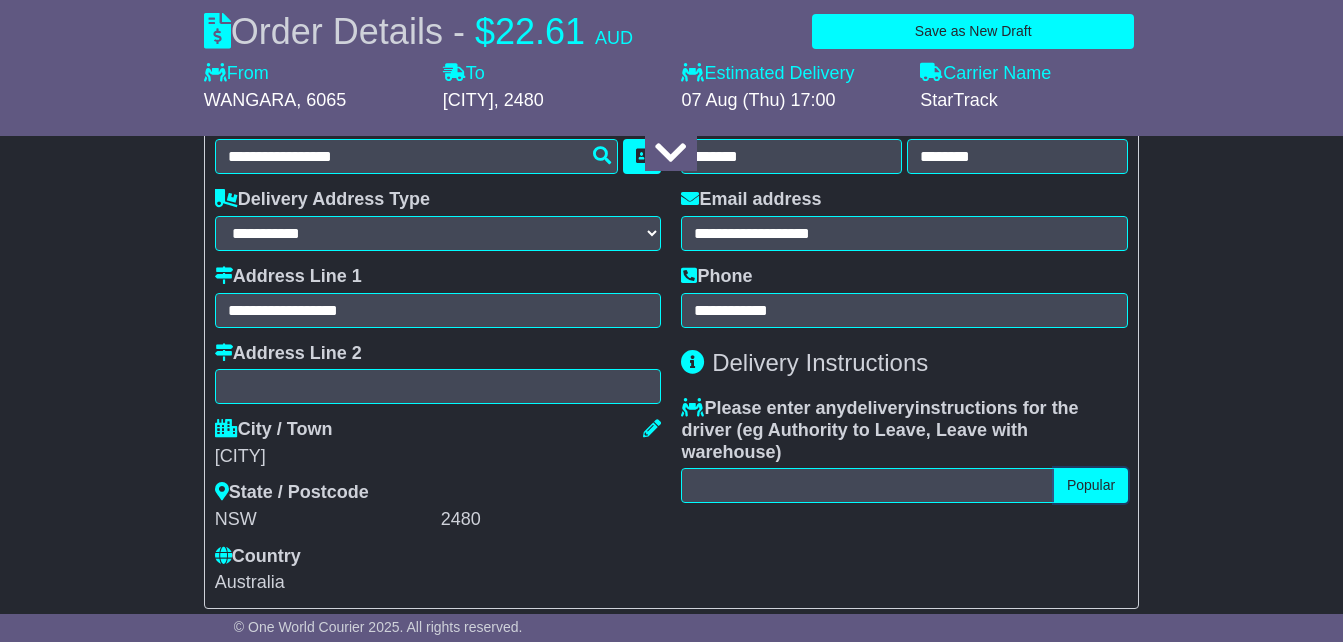 click on "Popular" at bounding box center [1091, 485] 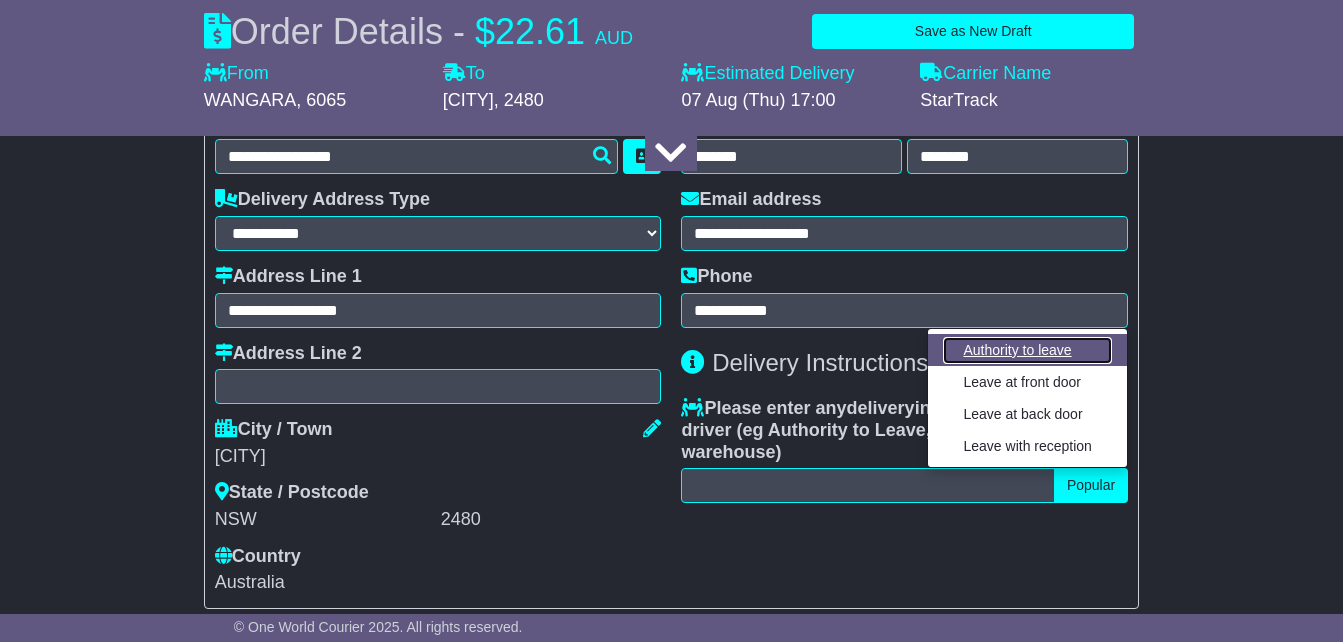 click on "Authority to leave" at bounding box center (1027, 350) 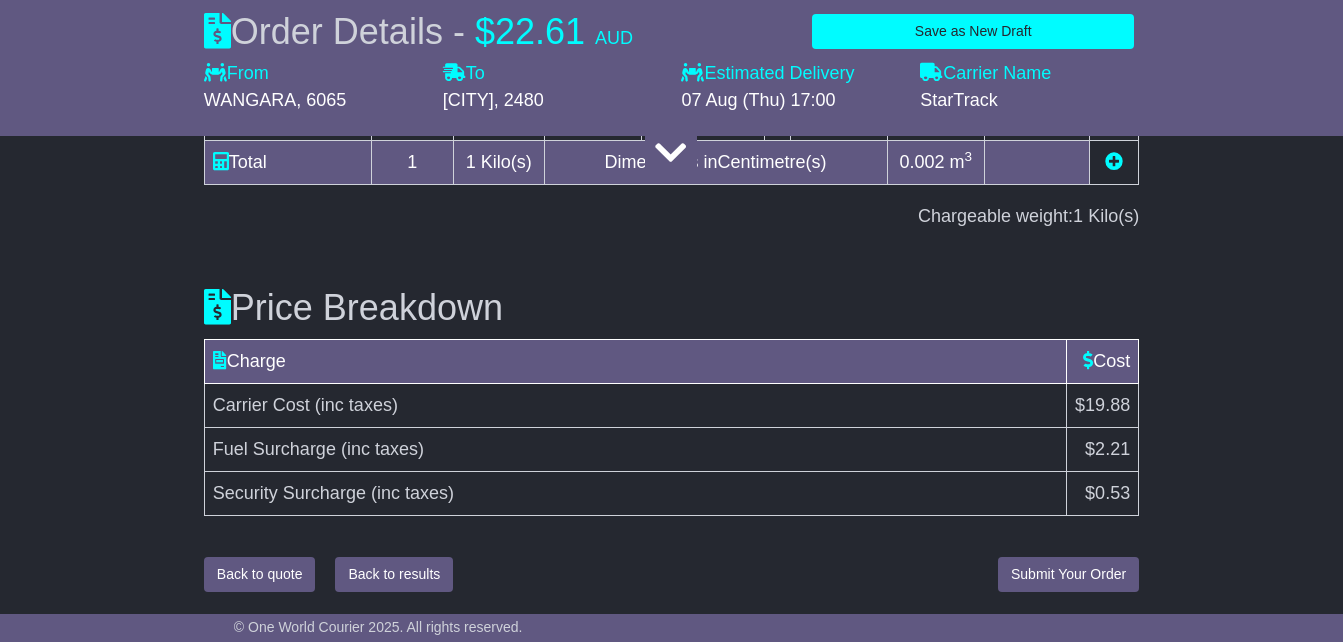 scroll, scrollTop: 2637, scrollLeft: 0, axis: vertical 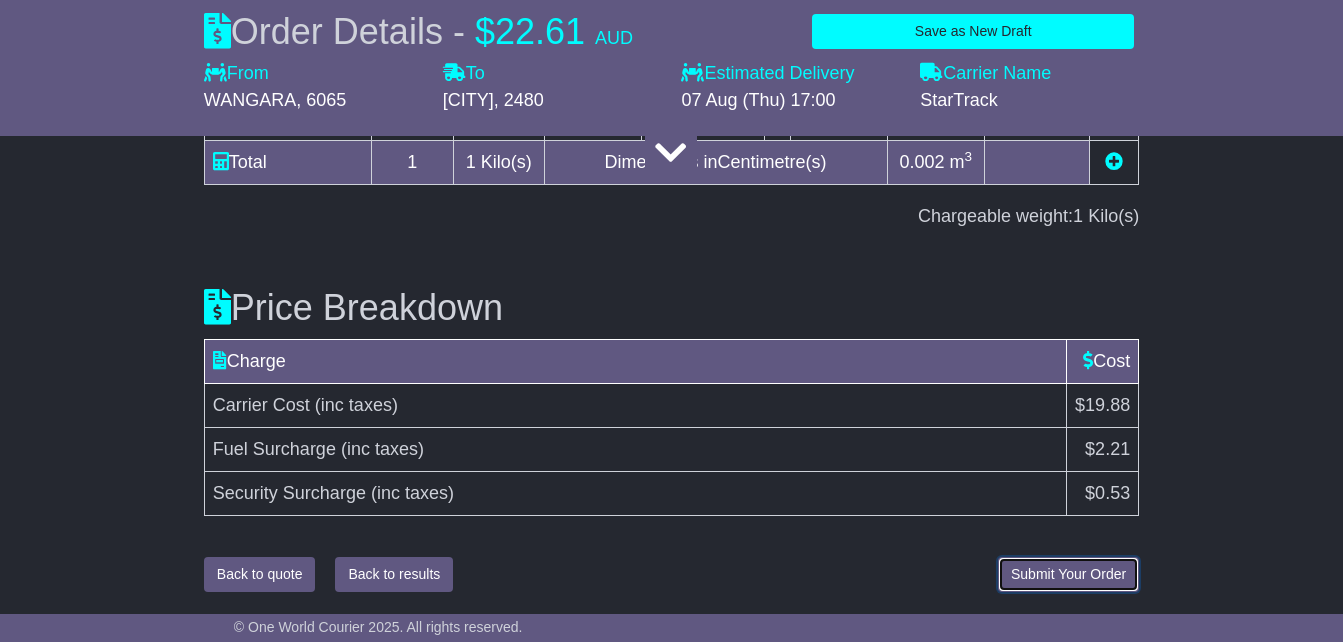 click on "Submit Your Order" at bounding box center [1068, 574] 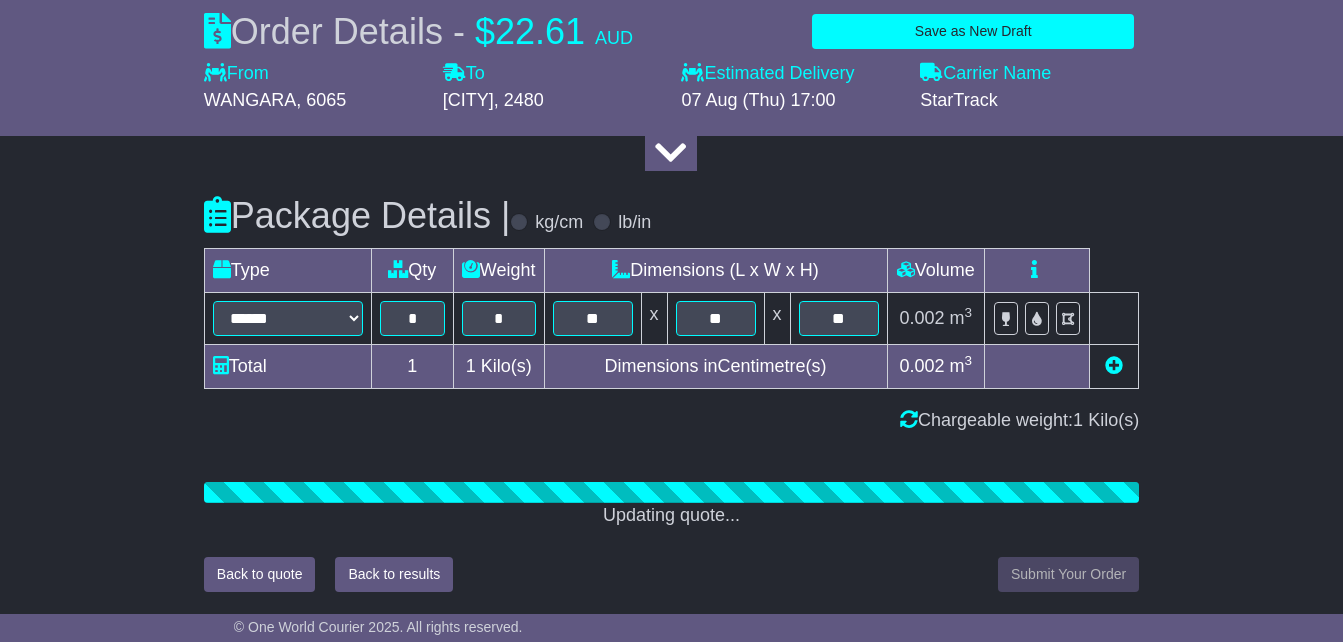 scroll, scrollTop: 2433, scrollLeft: 0, axis: vertical 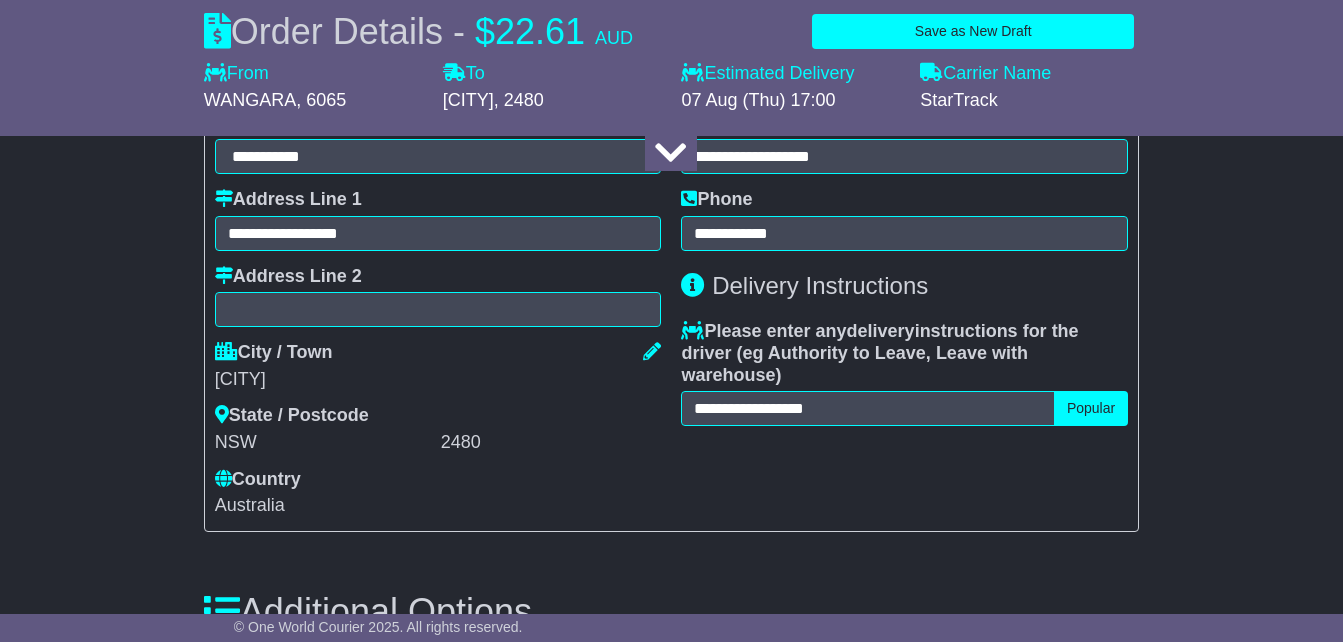 click on "**********" at bounding box center (904, 276) 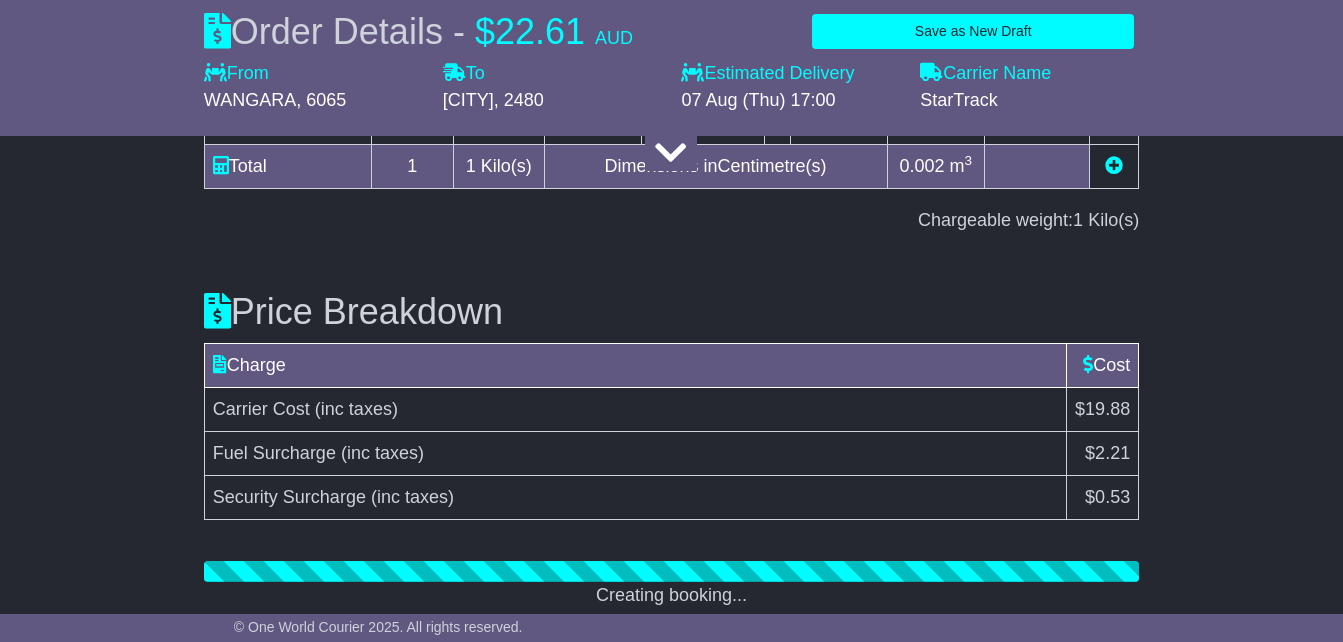 scroll, scrollTop: 2712, scrollLeft: 0, axis: vertical 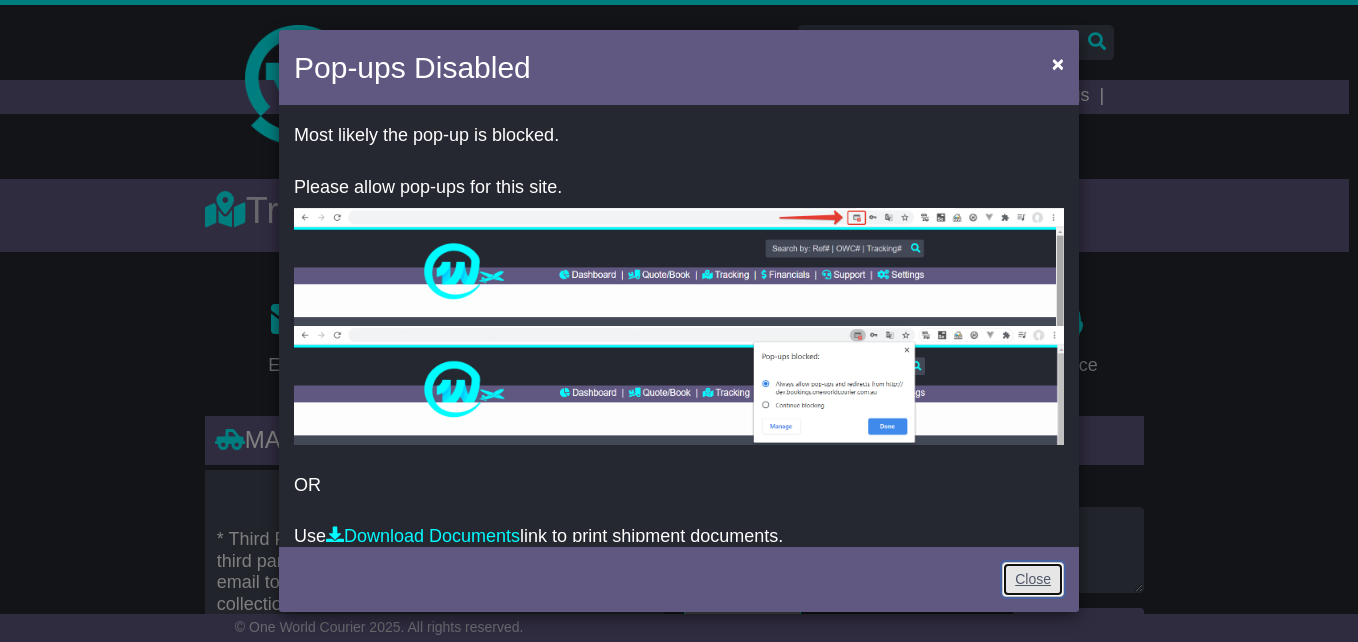 click on "Close" at bounding box center (1033, 579) 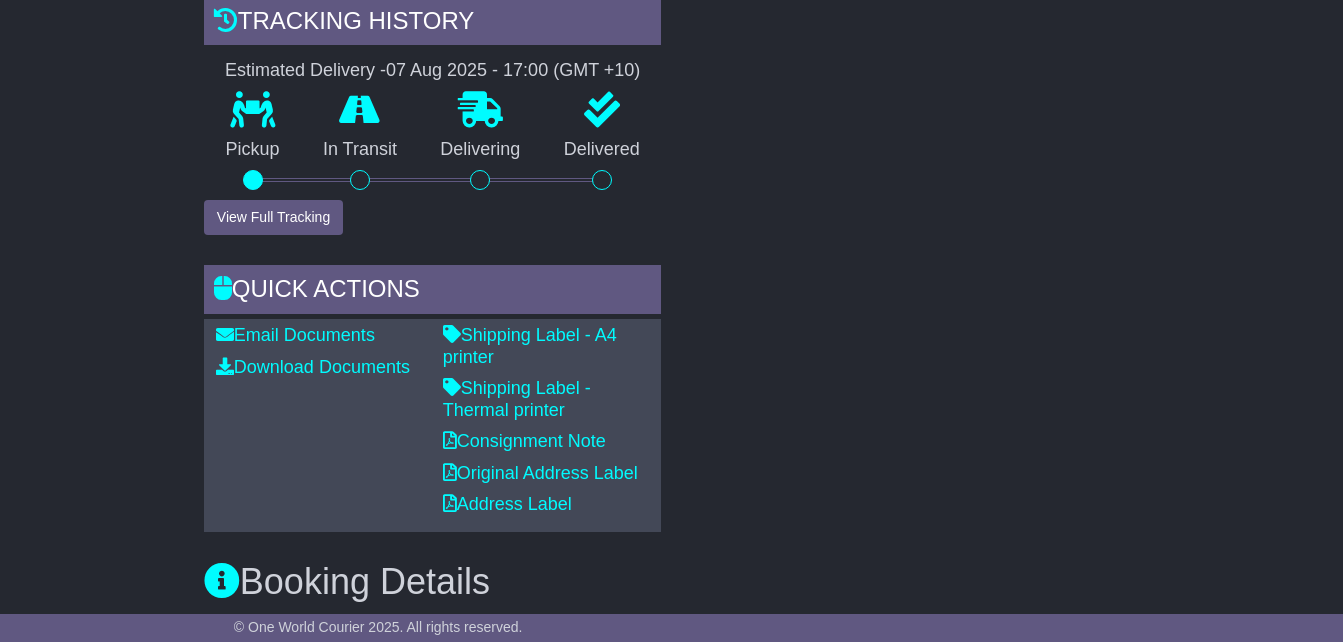 scroll, scrollTop: 728, scrollLeft: 0, axis: vertical 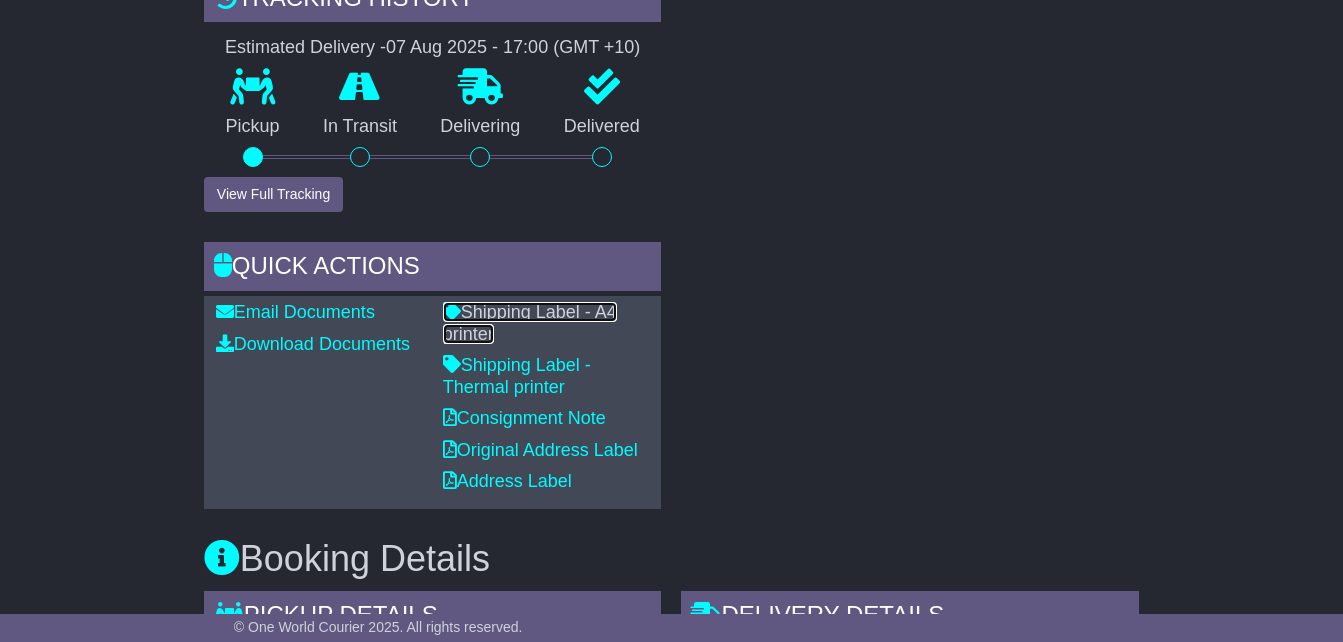 click on "Shipping Label - A4 printer" at bounding box center [530, 323] 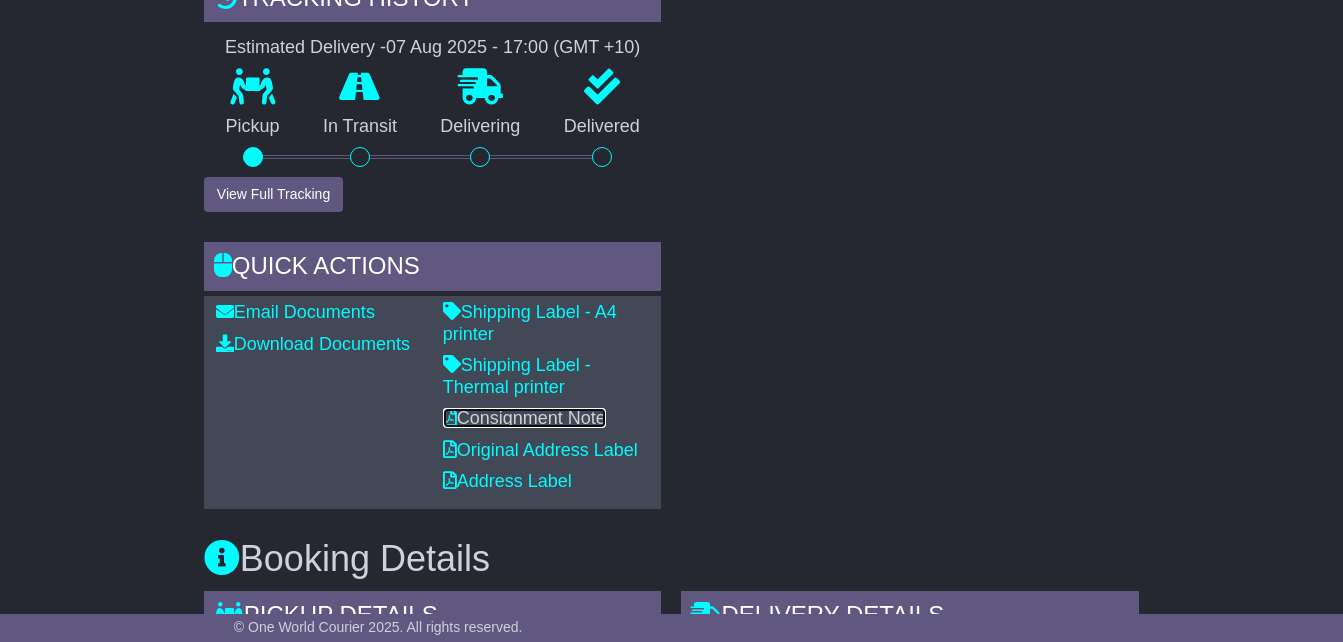 click on "Consignment Note" at bounding box center (524, 418) 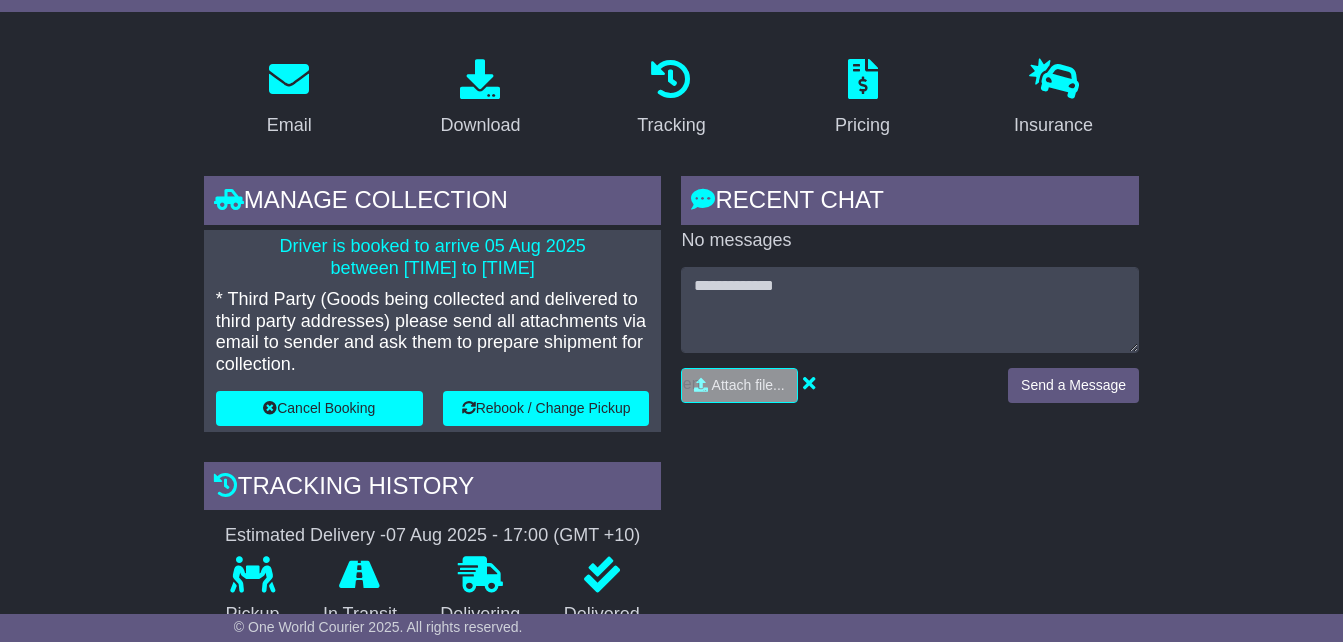 scroll, scrollTop: 0, scrollLeft: 0, axis: both 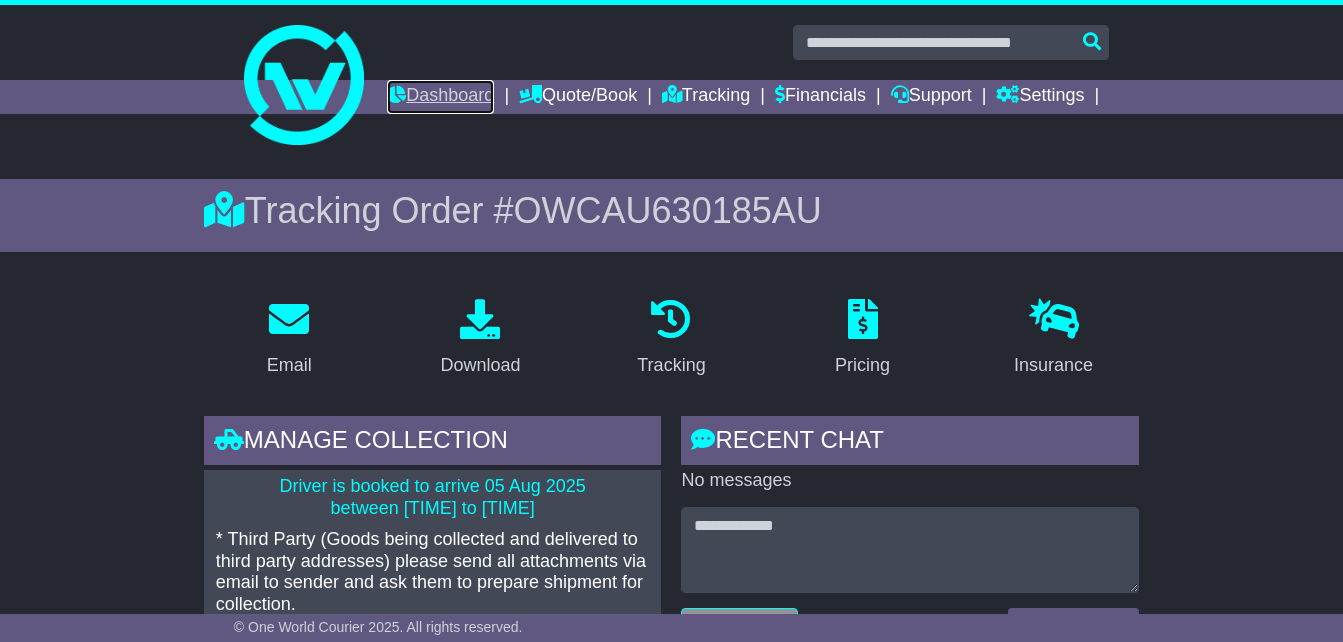 click on "Dashboard" at bounding box center [440, 97] 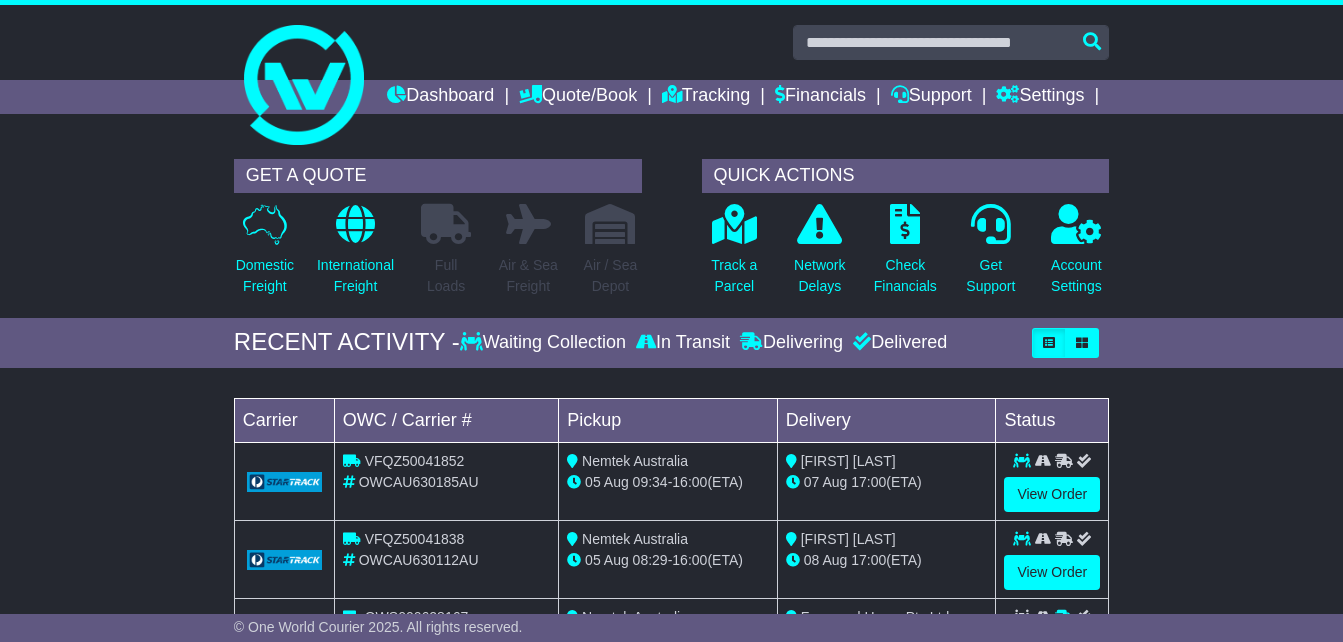 scroll, scrollTop: 0, scrollLeft: 0, axis: both 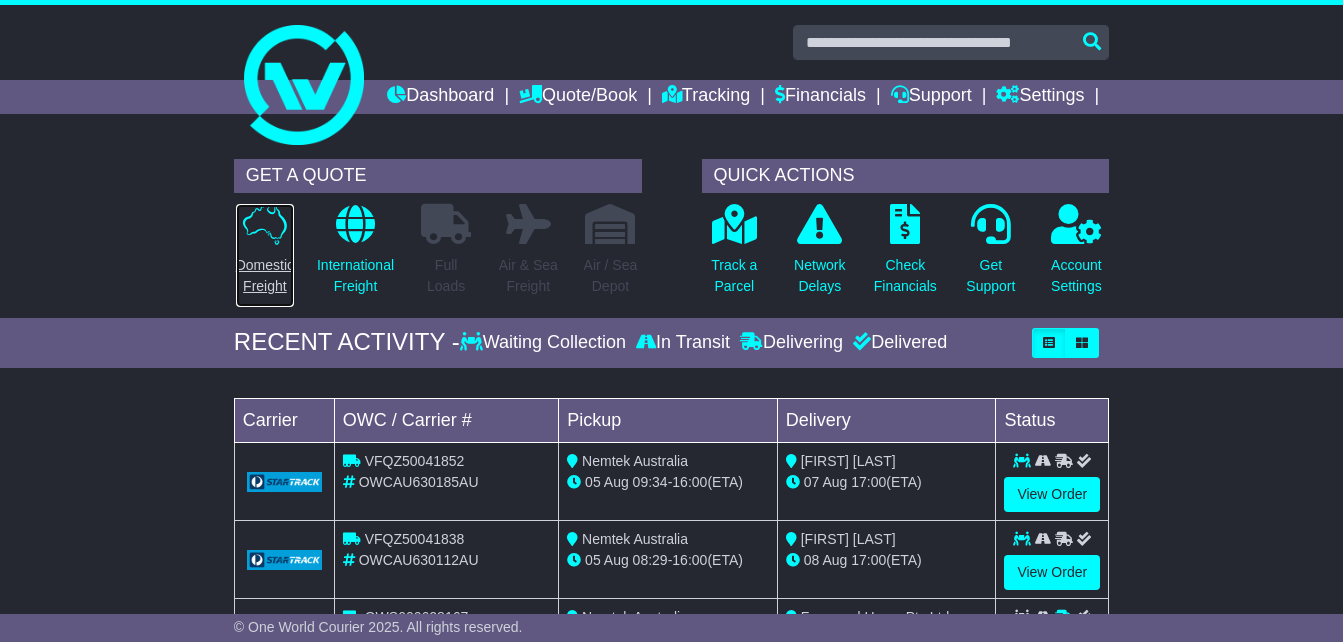click on "Domestic Freight" at bounding box center (265, 276) 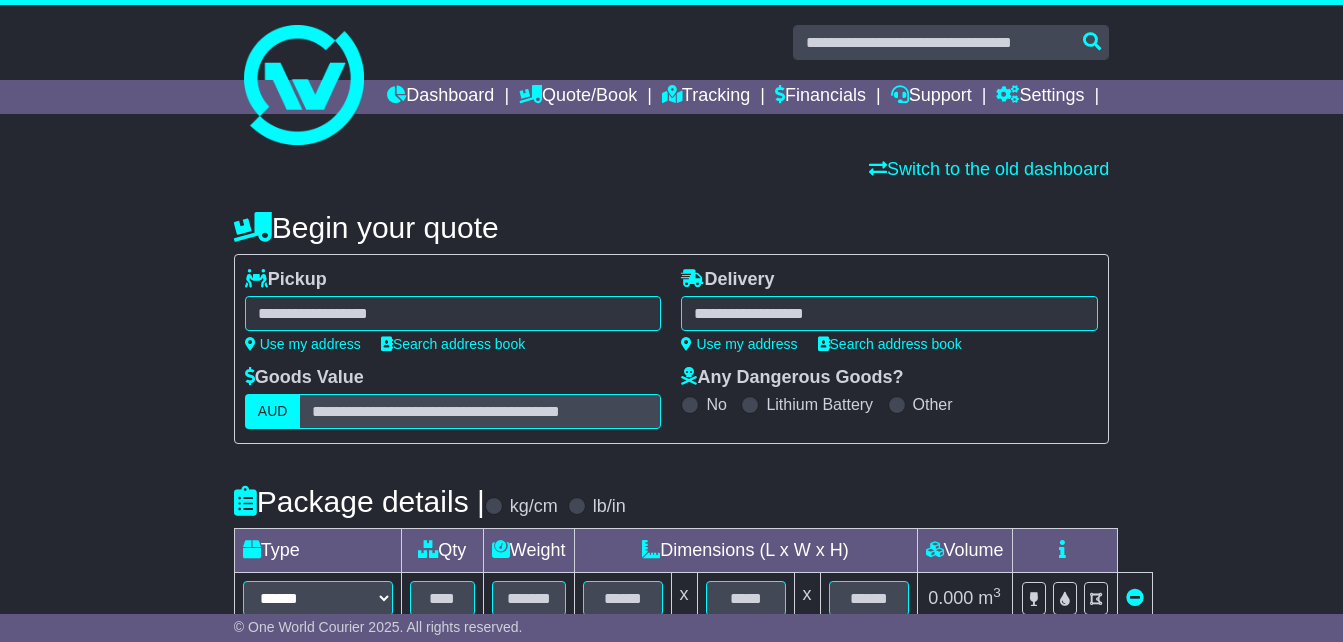 scroll, scrollTop: 0, scrollLeft: 0, axis: both 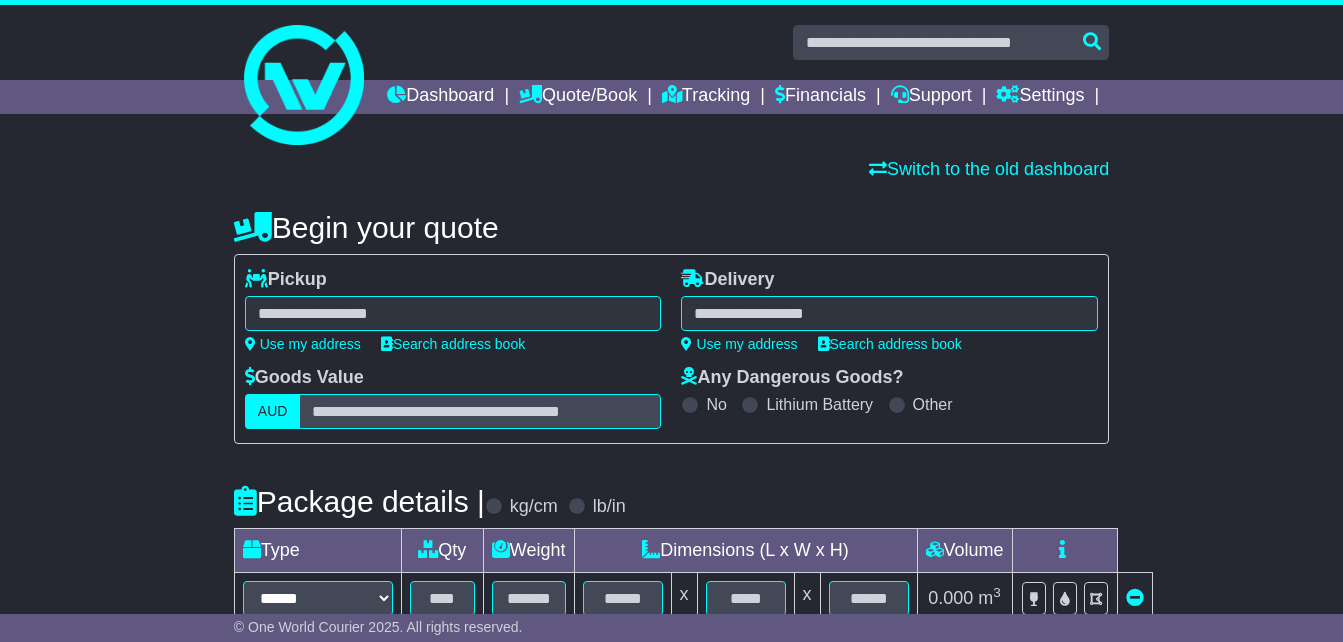 click at bounding box center [453, 313] 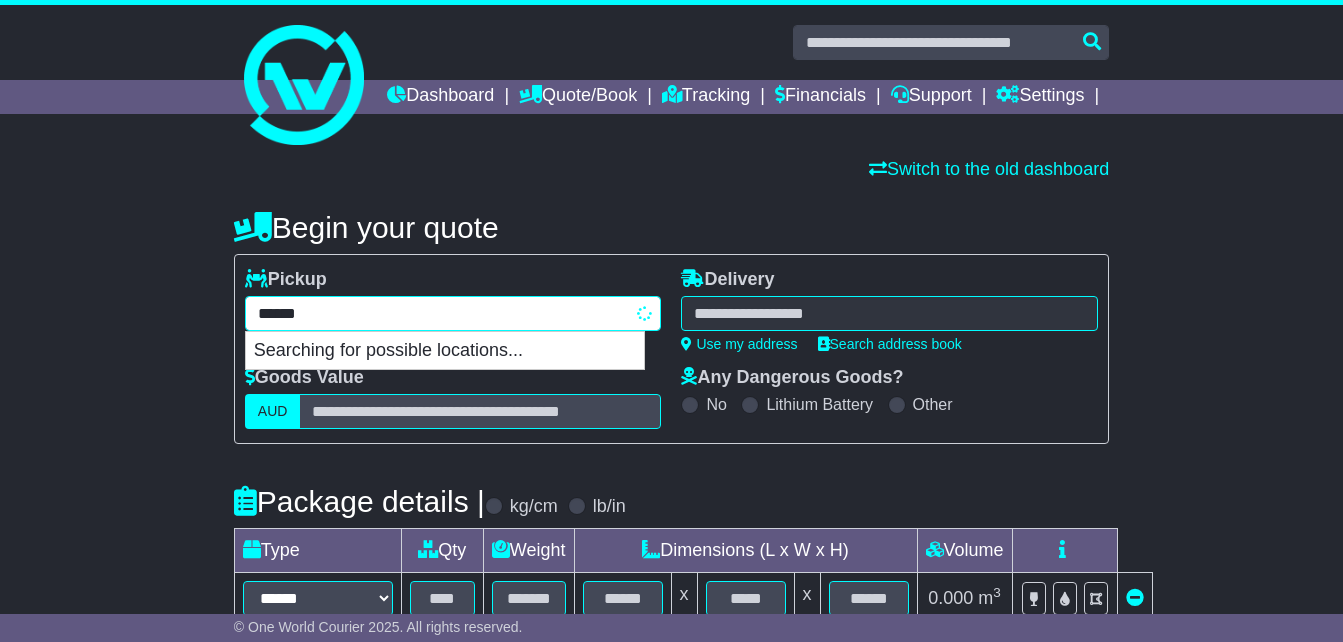 type on "*******" 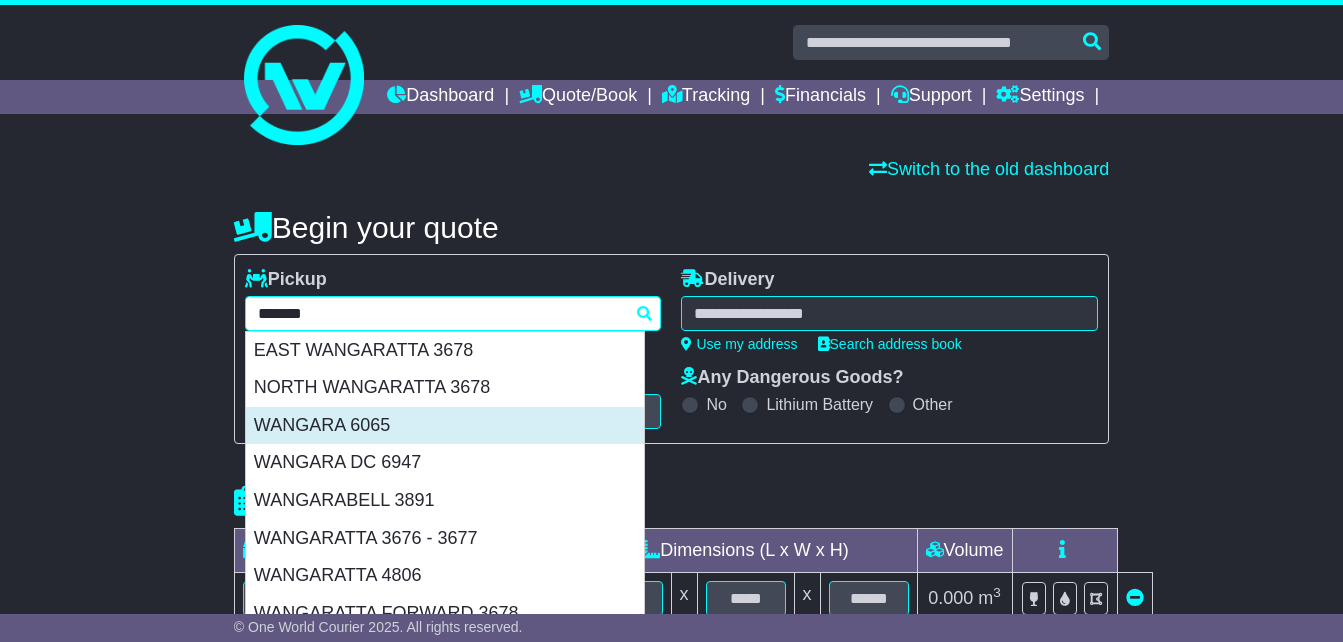 click on "WANGARA 6065" at bounding box center (445, 426) 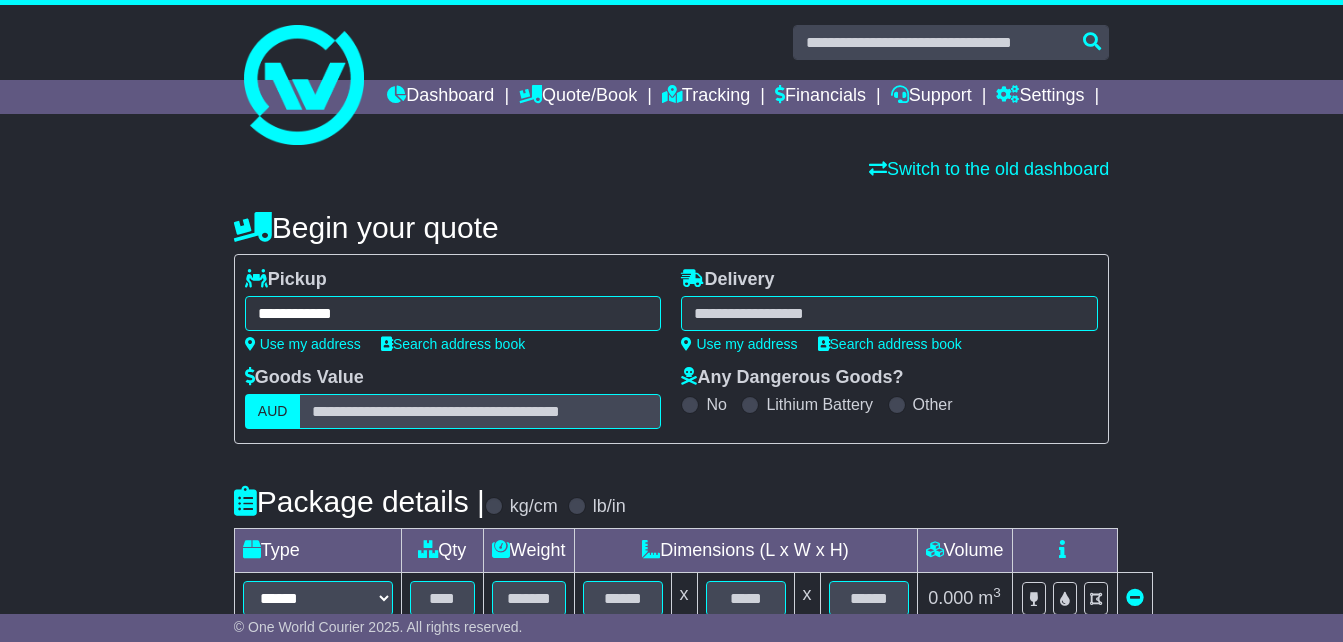 type on "**********" 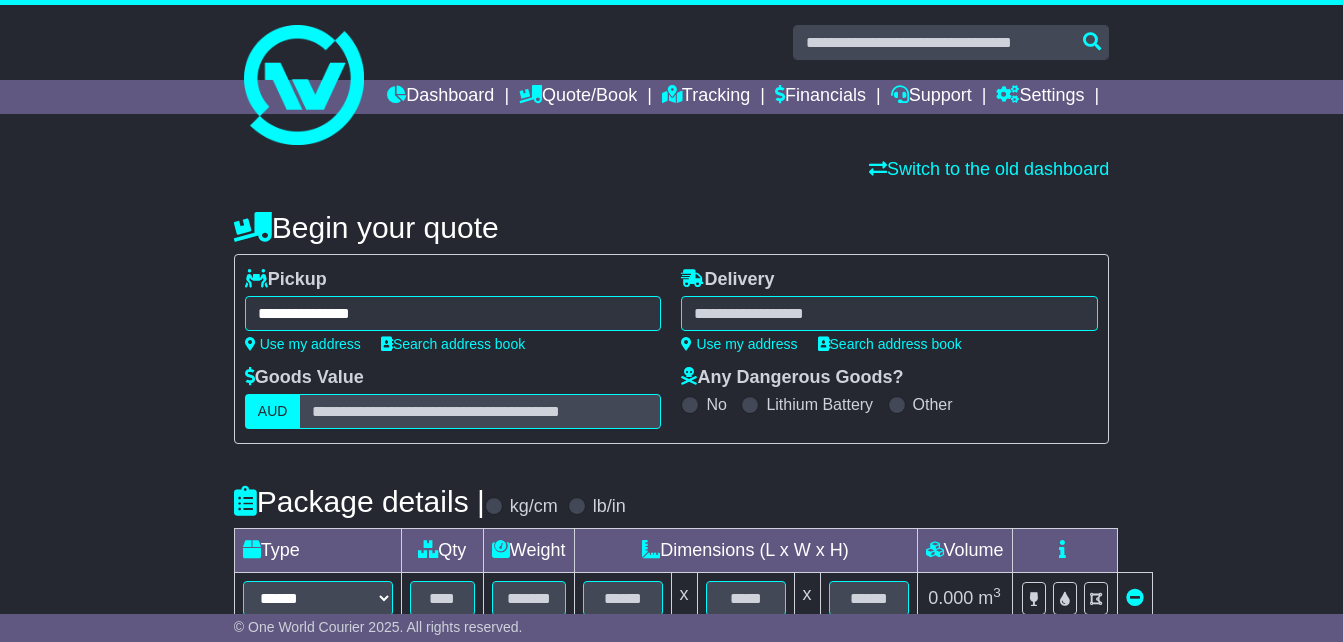 click at bounding box center [889, 313] 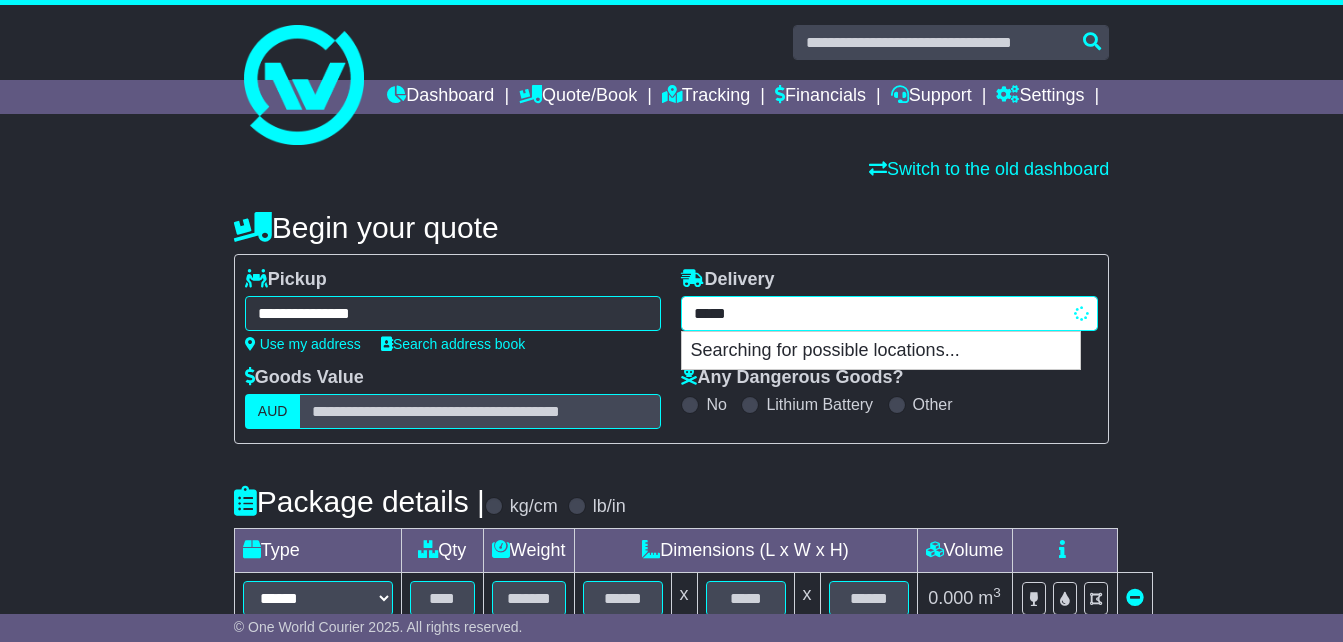 type on "******" 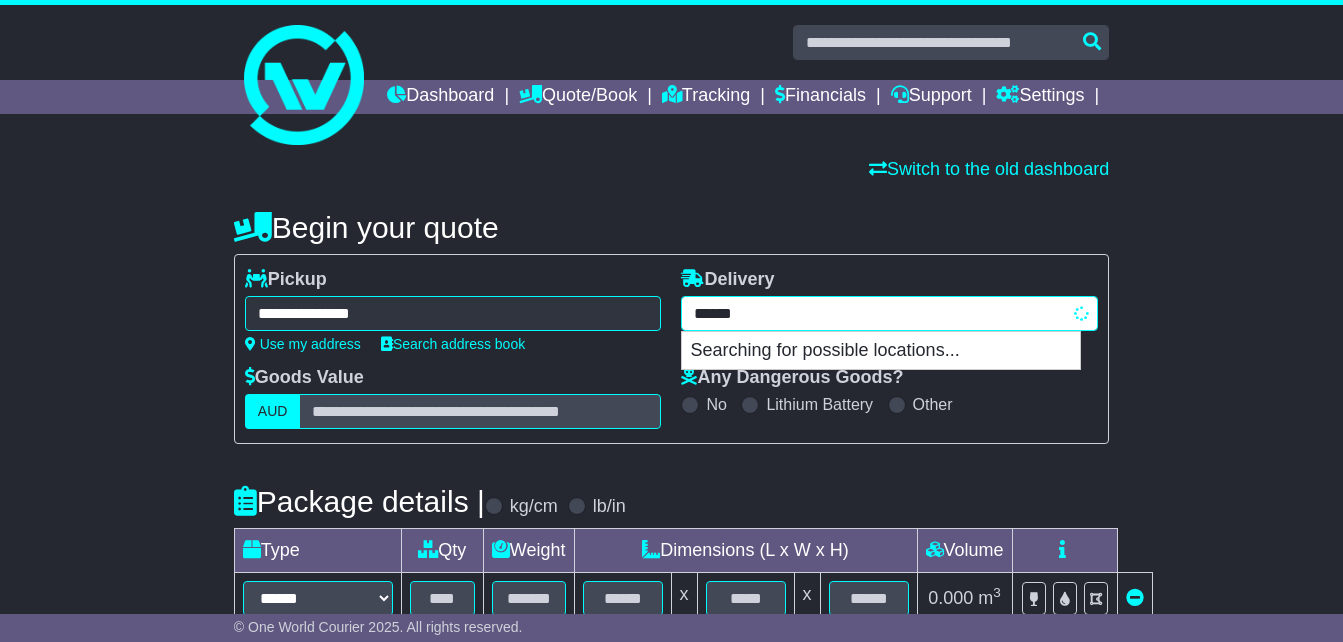 type on "*******" 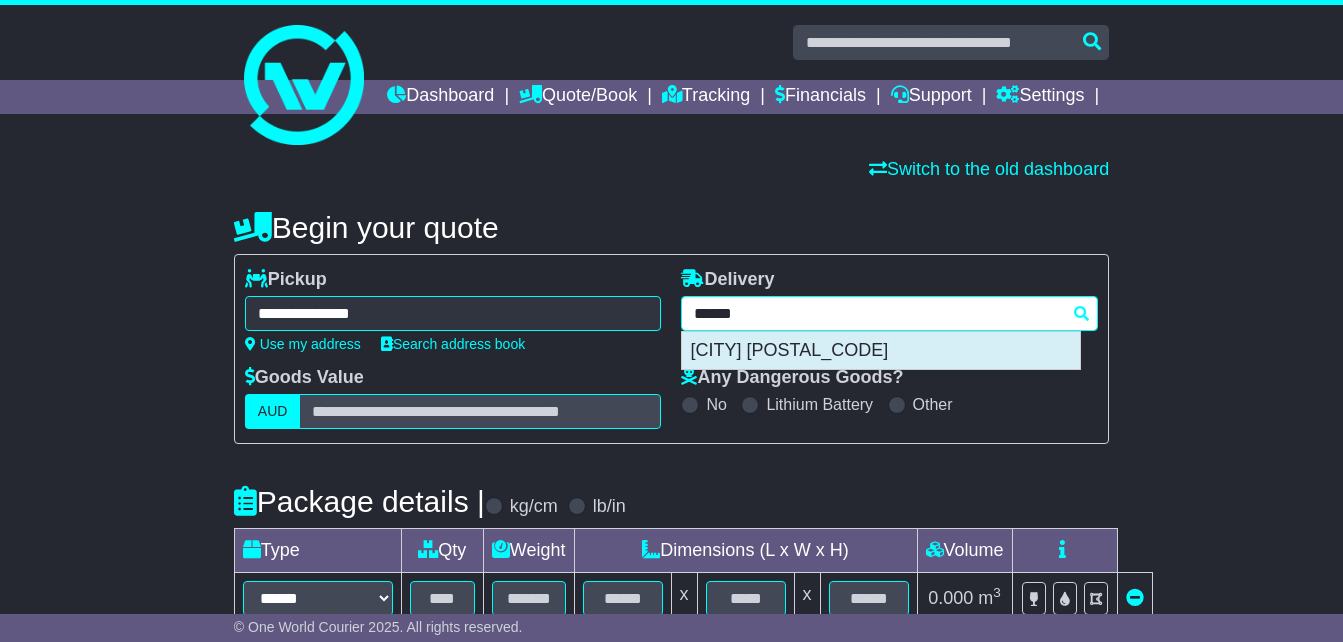click on "[CITY] [POSTAL_CODE]" at bounding box center [881, 351] 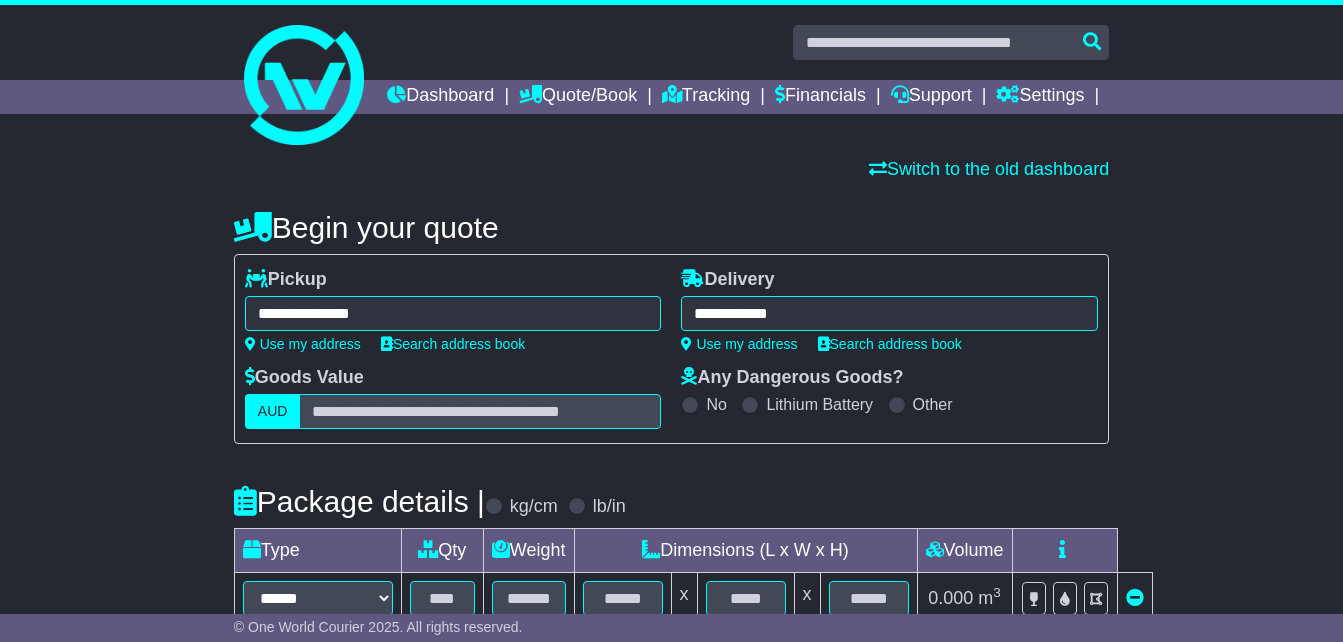 type on "**********" 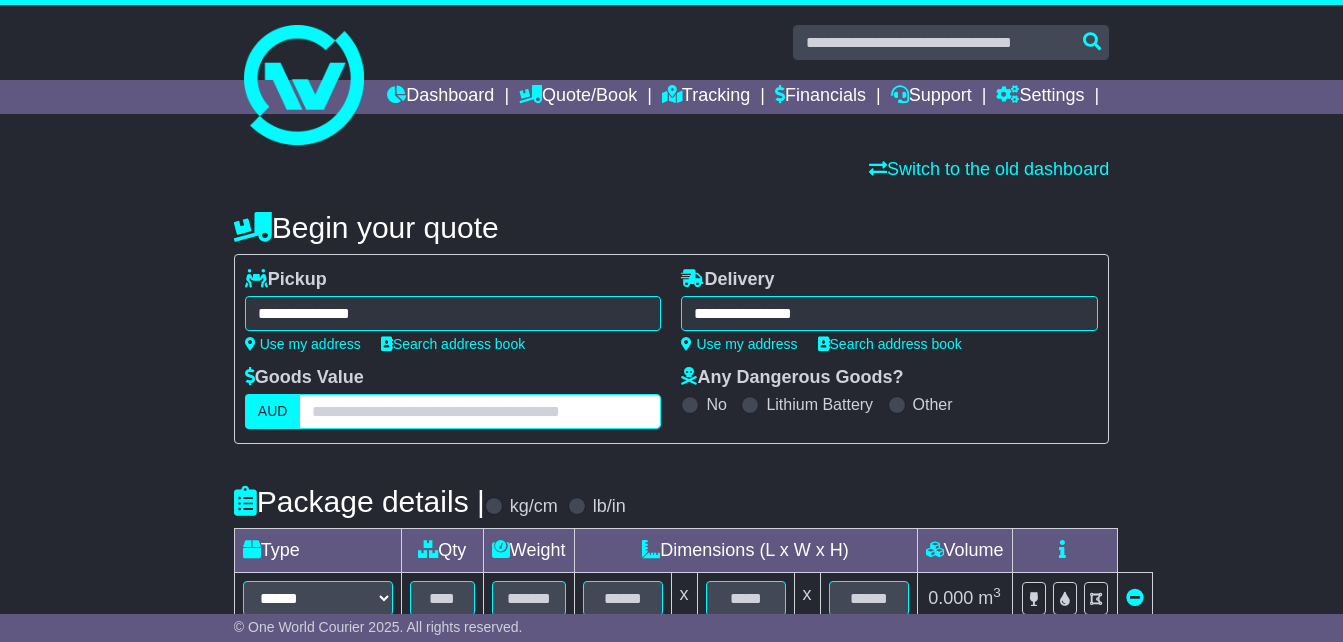 click at bounding box center (480, 411) 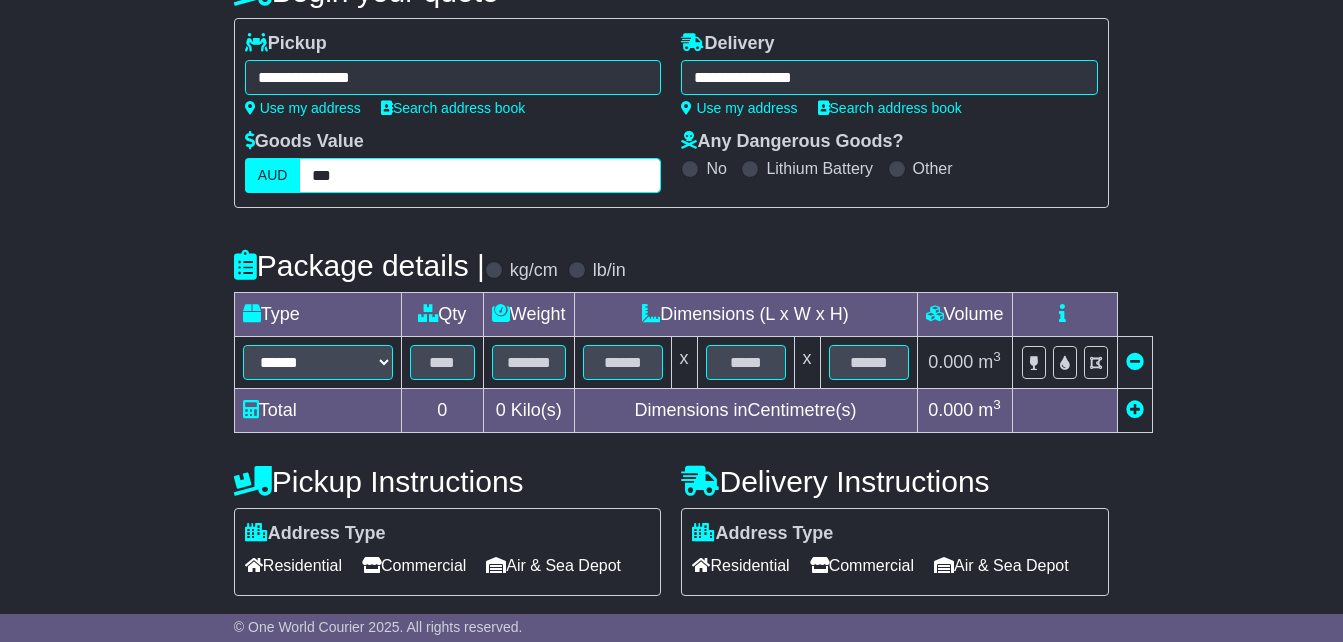 scroll, scrollTop: 308, scrollLeft: 0, axis: vertical 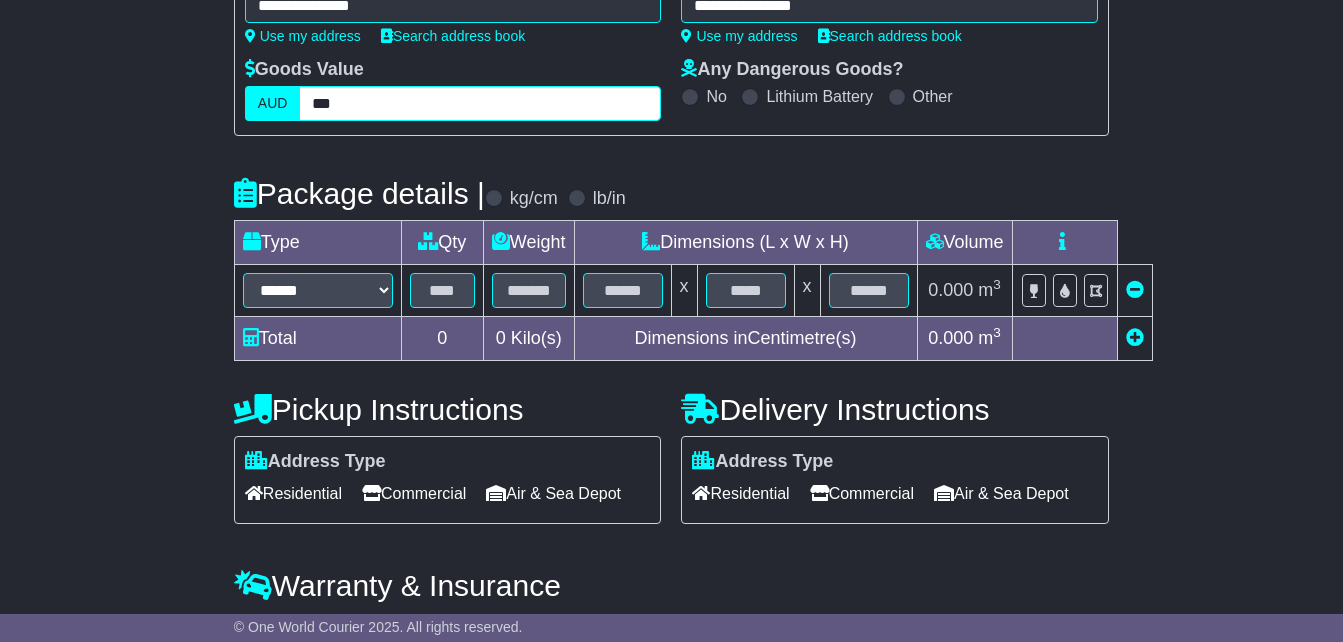 type on "***" 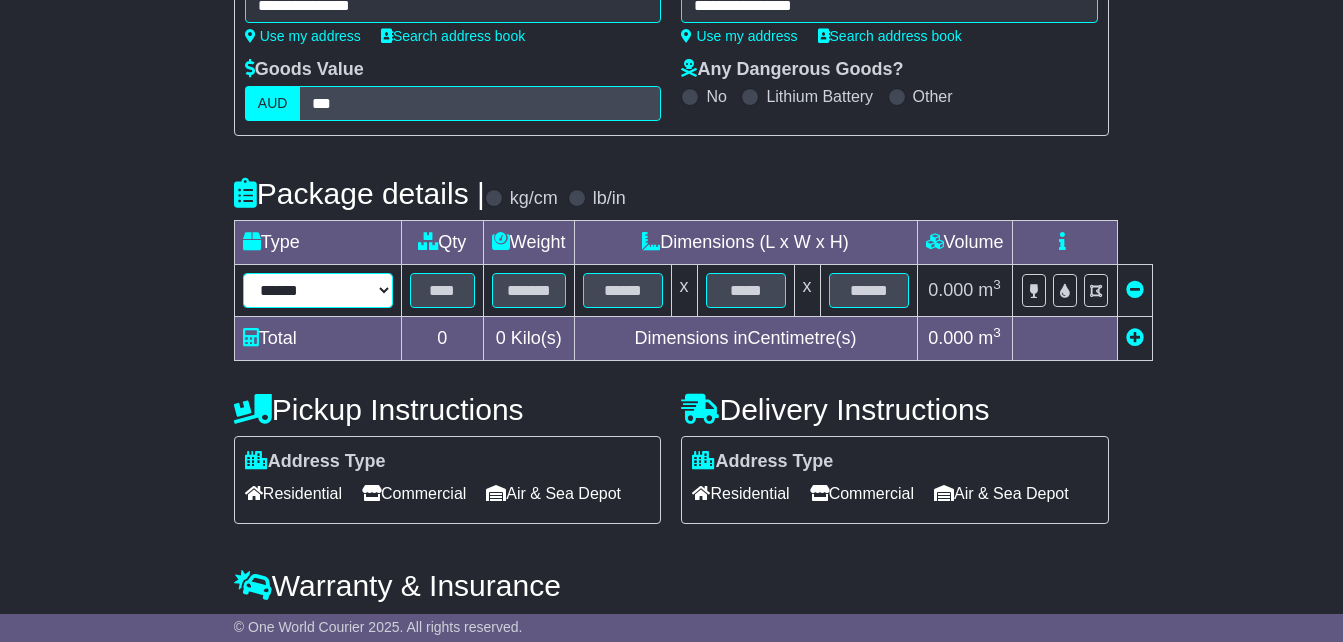 click on "****** ****** *** ******** ***** **** **** ****** *** *******" at bounding box center [318, 290] 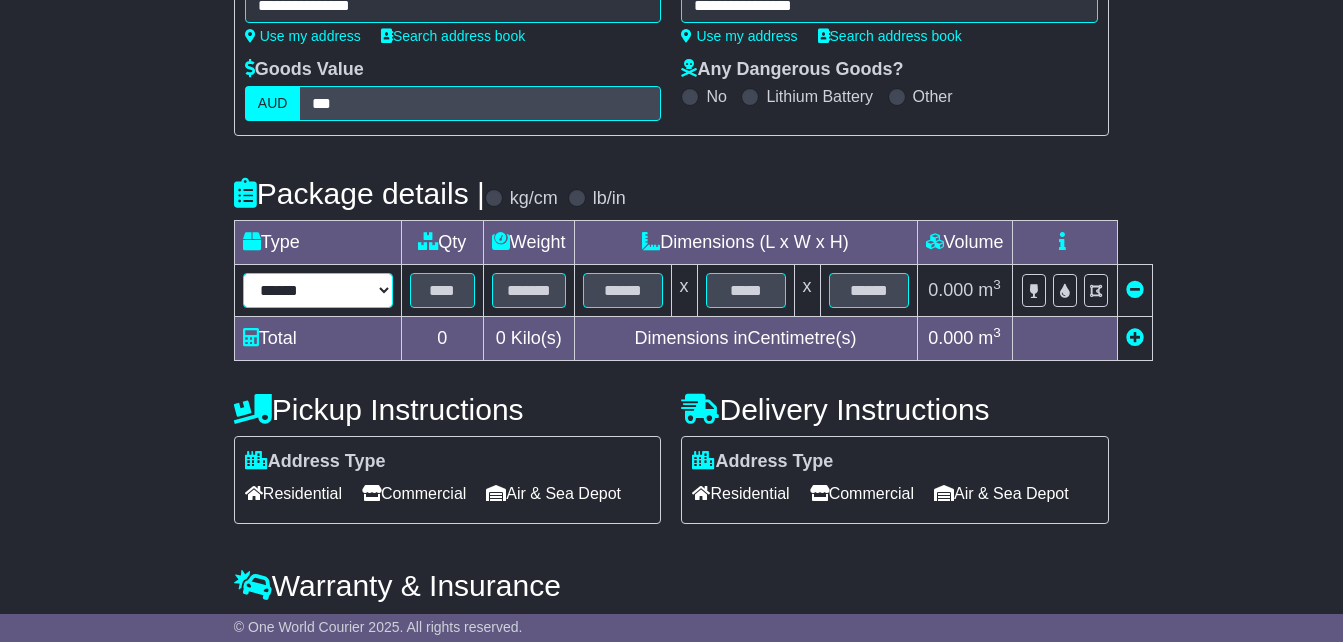 select on "*****" 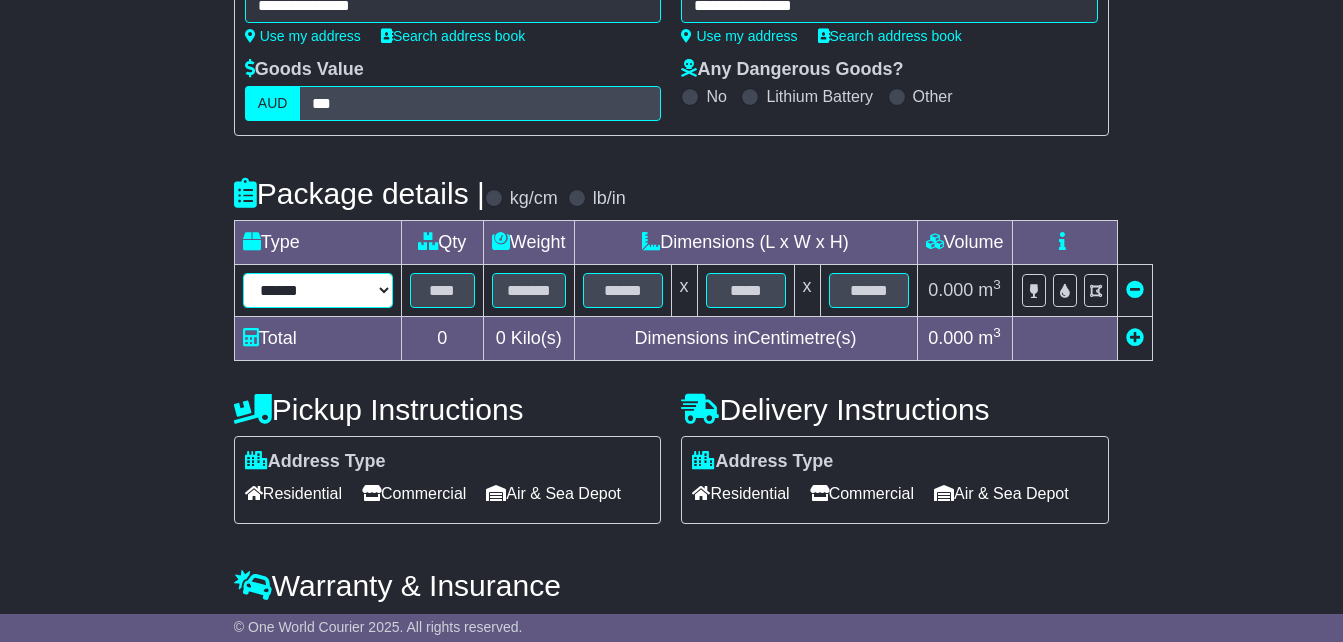 click on "****** ****** *** ******** ***** **** **** ****** *** *******" at bounding box center (318, 290) 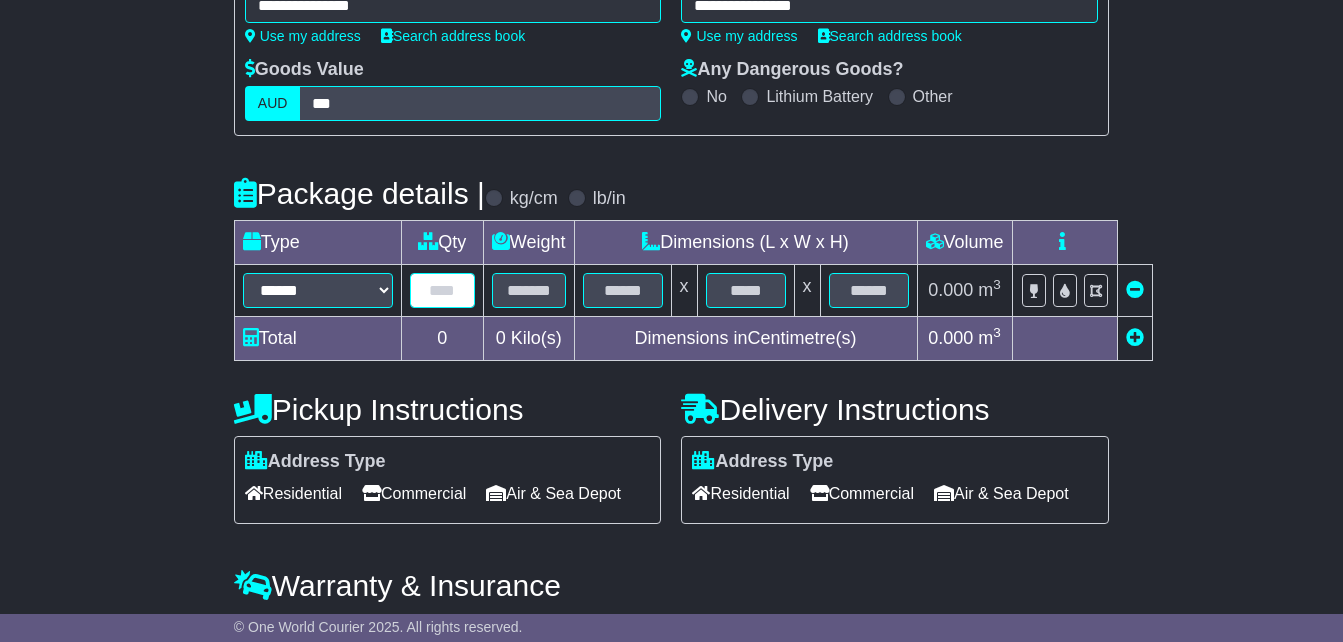 click at bounding box center (442, 290) 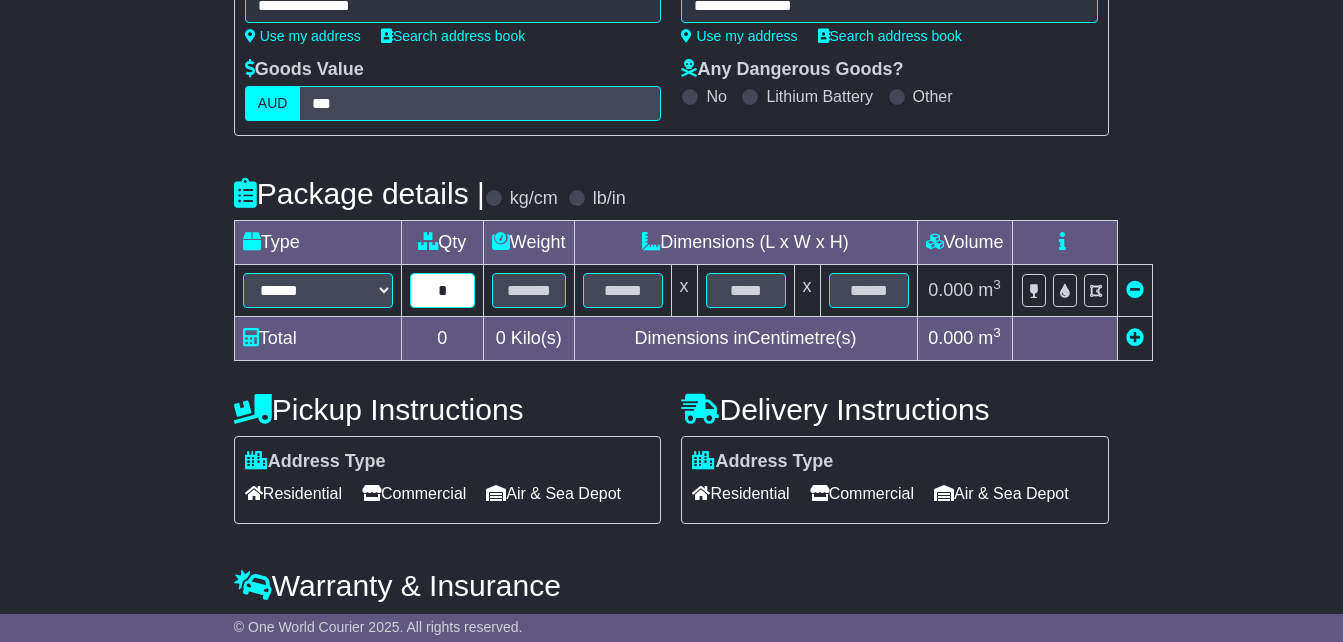 type on "*" 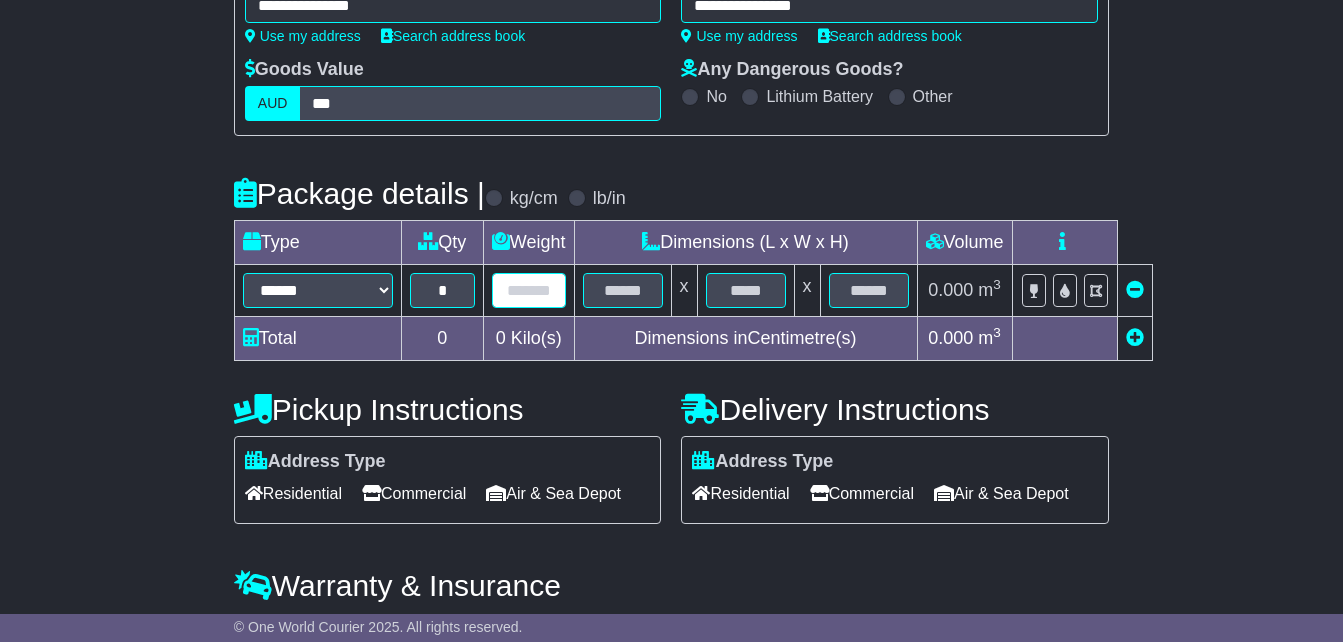 click at bounding box center [529, 290] 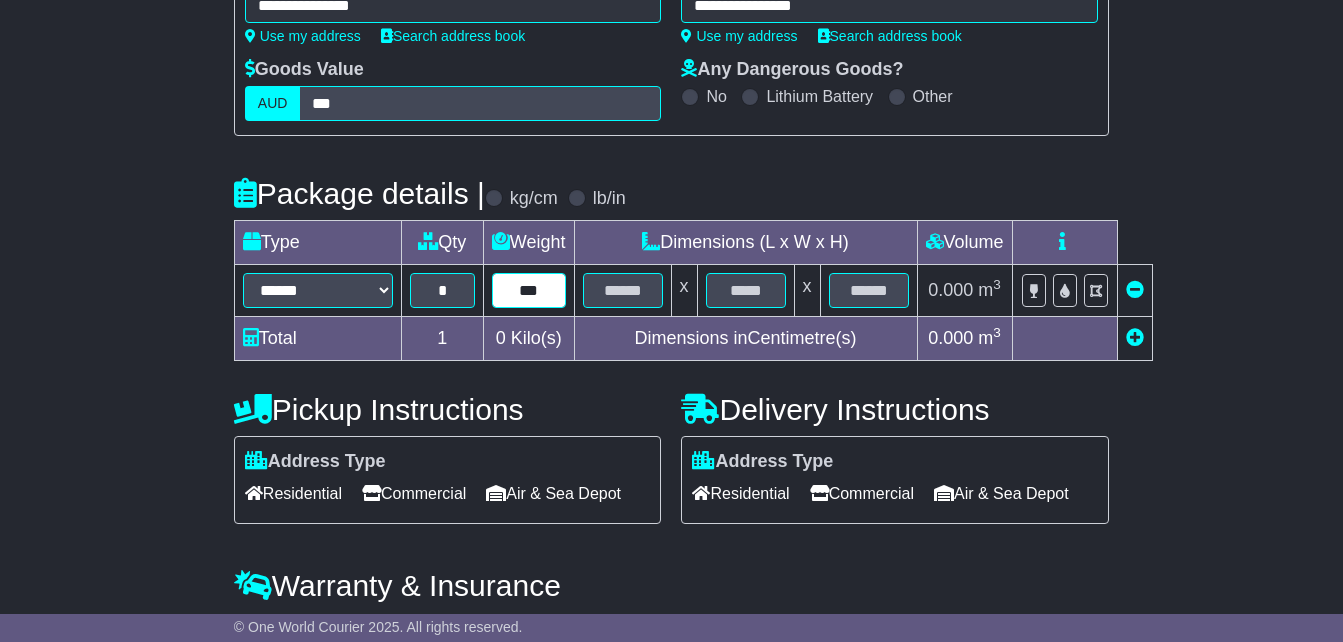 type on "***" 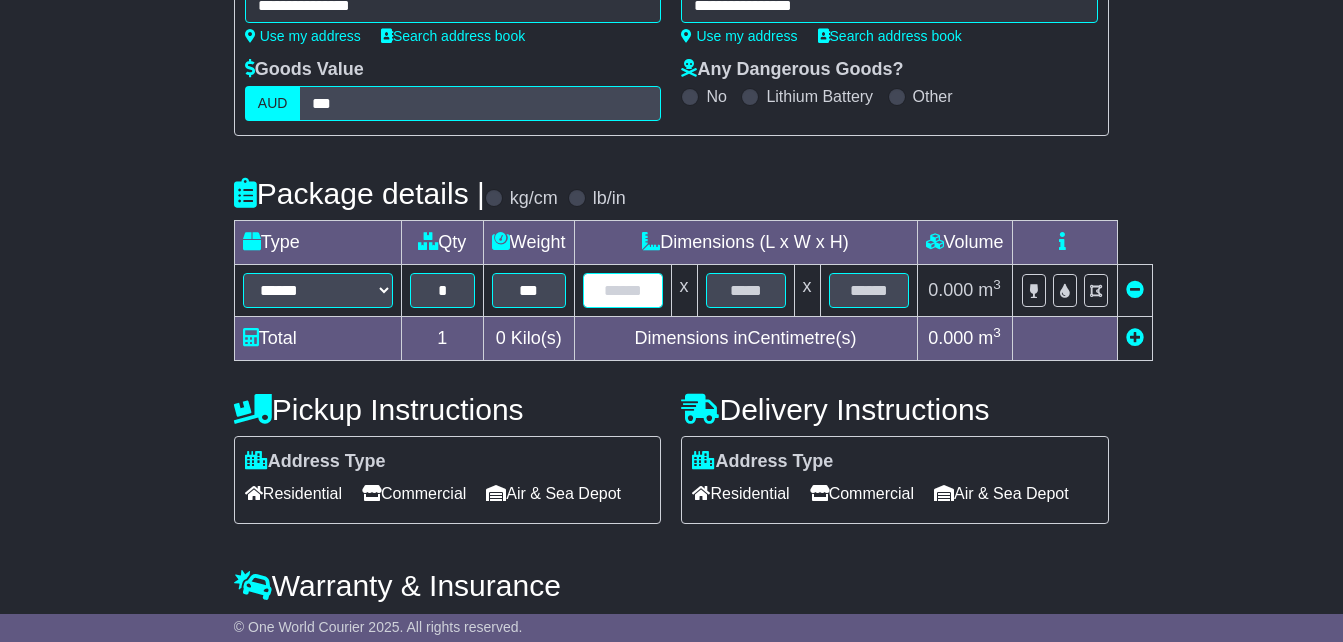 click at bounding box center (623, 290) 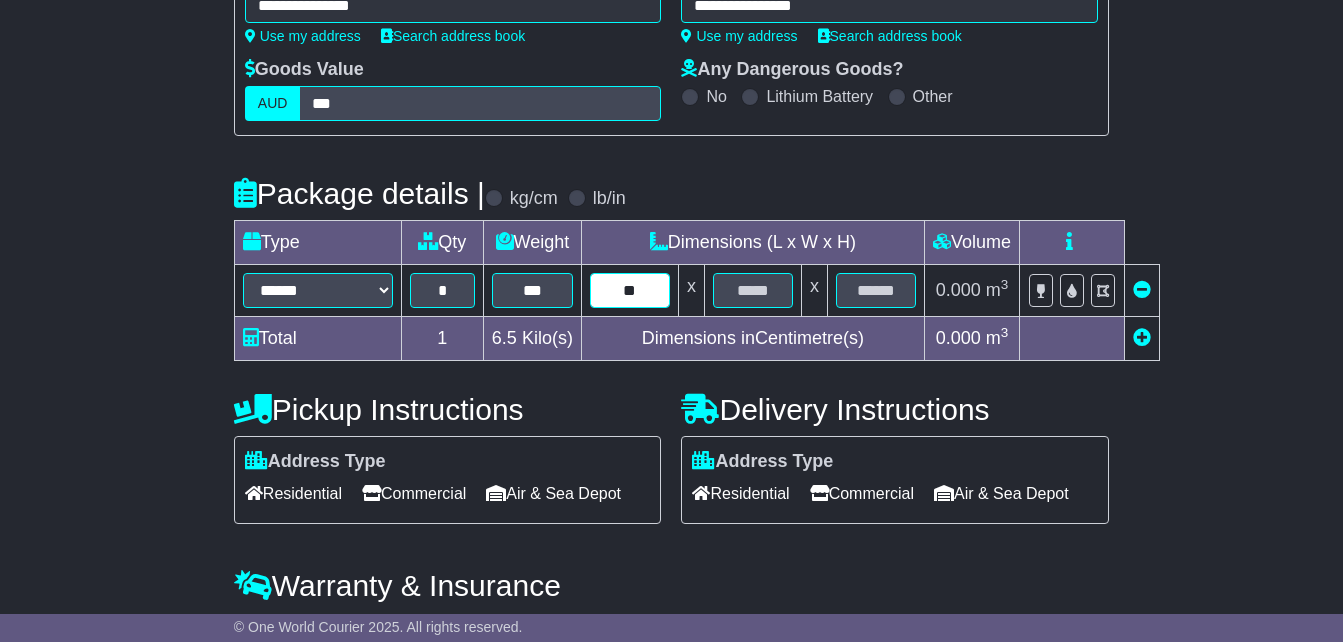 type on "**" 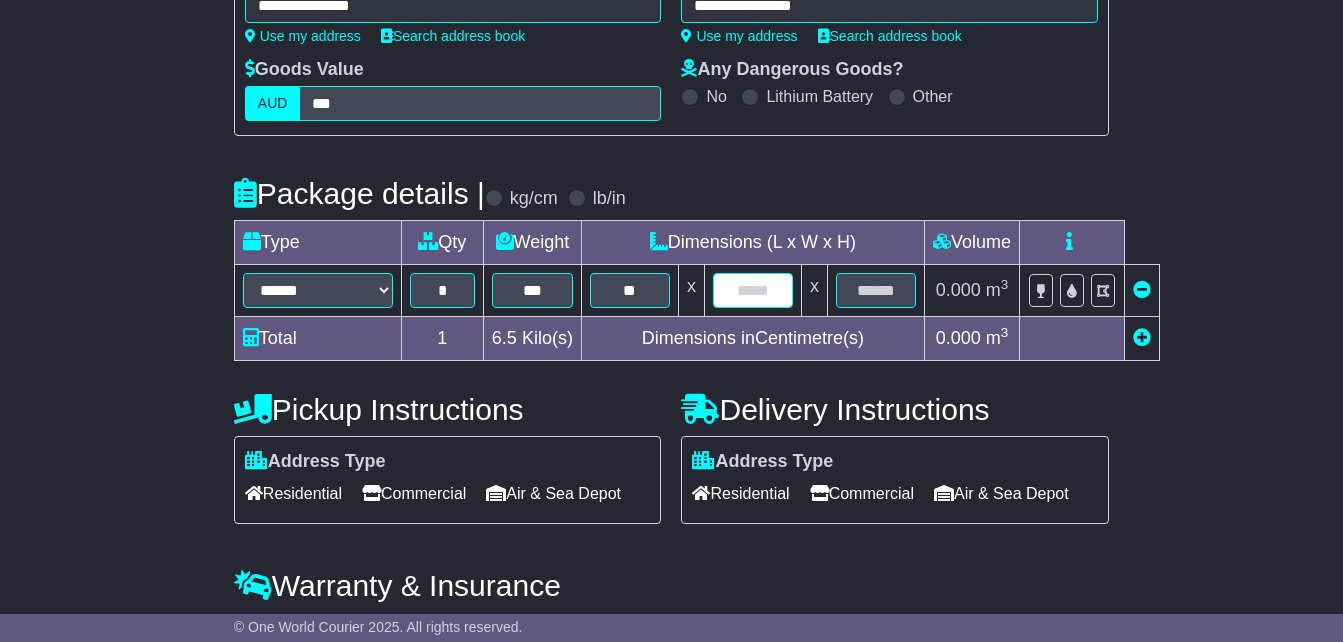 click at bounding box center (753, 290) 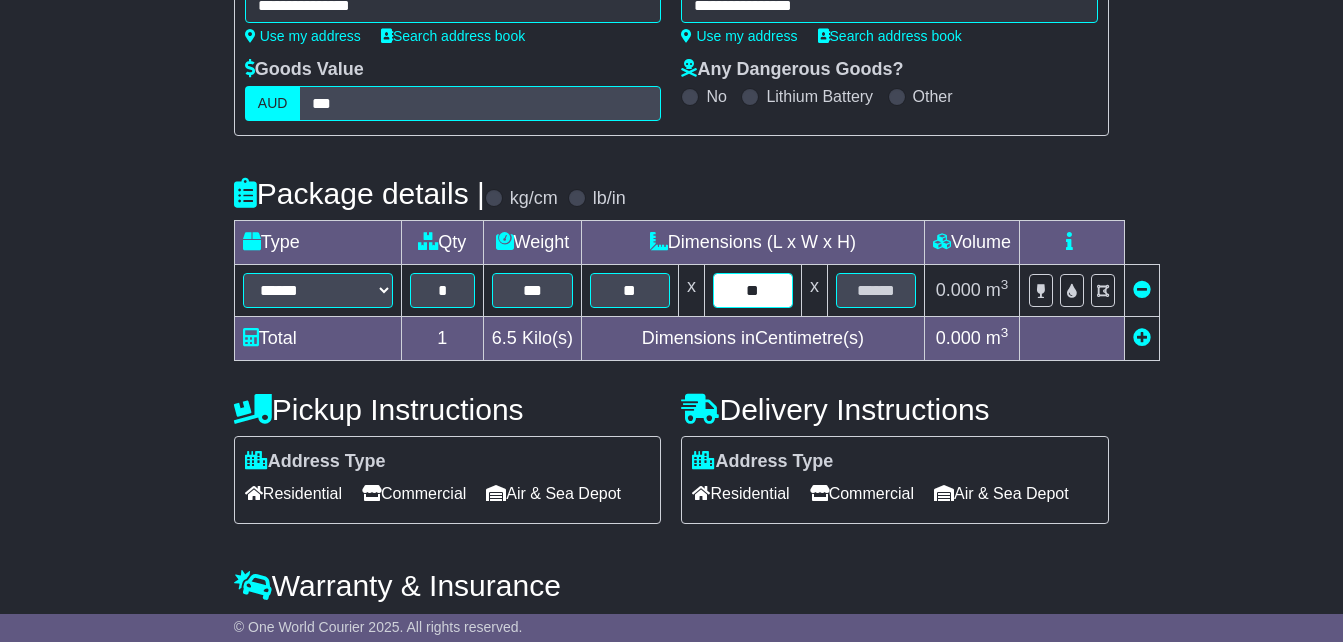 type on "**" 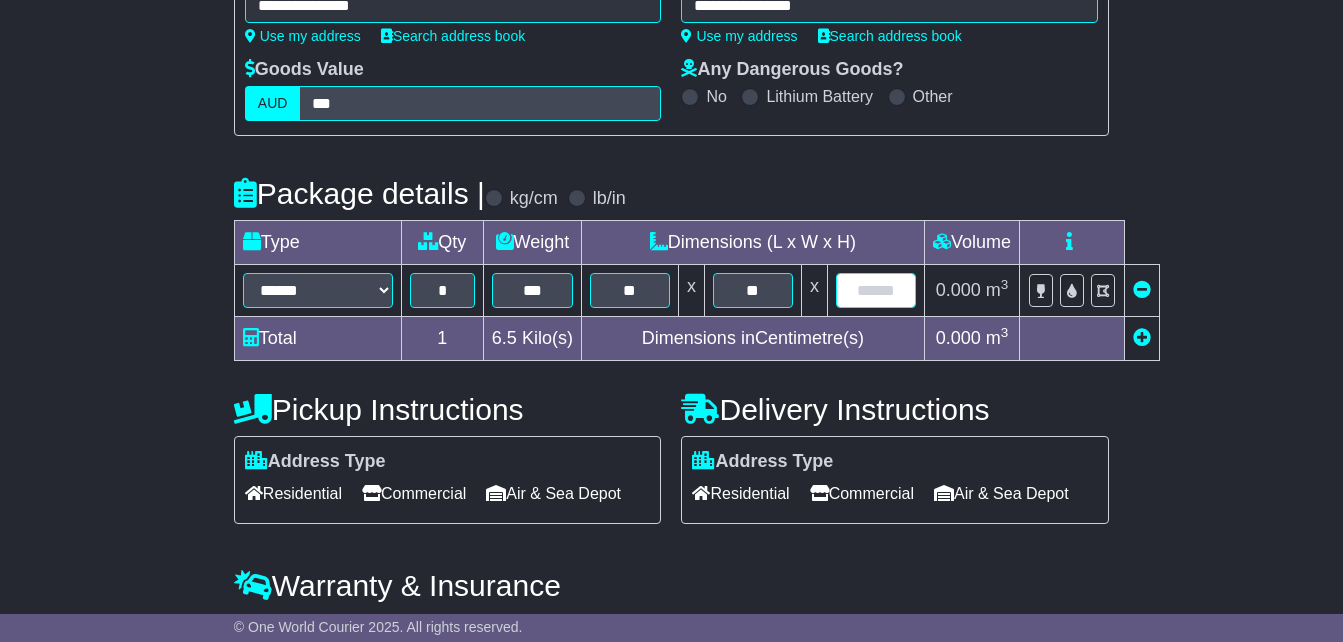 click at bounding box center (876, 290) 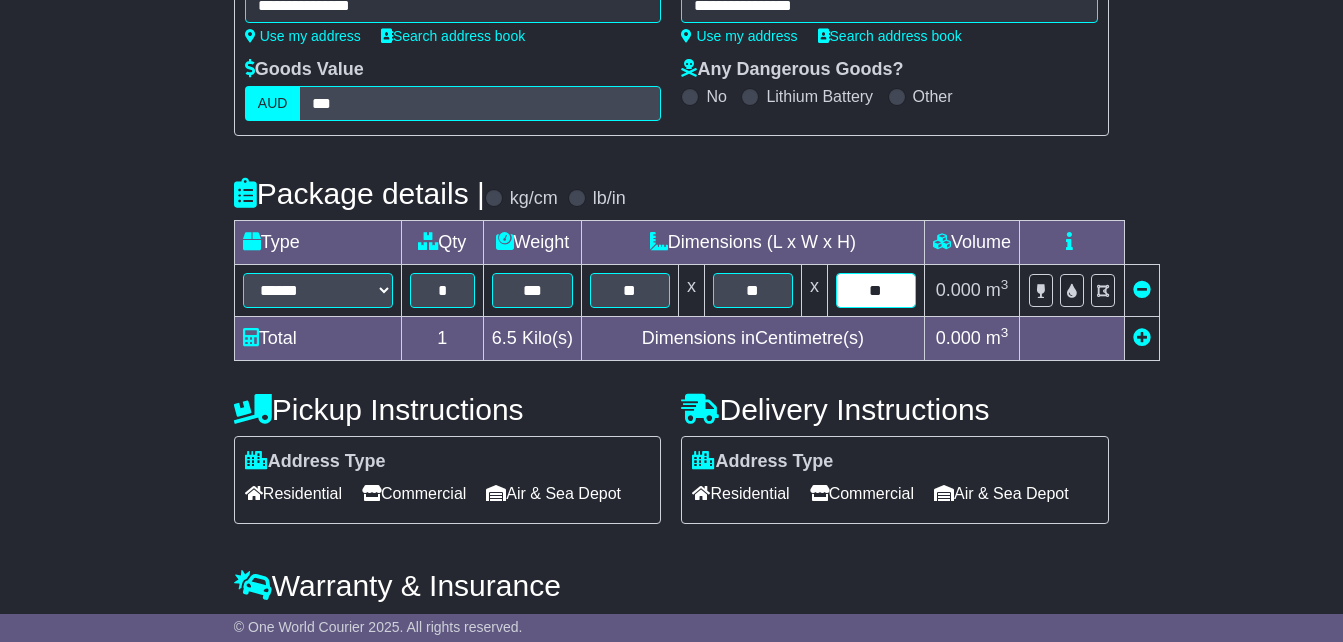 type on "**" 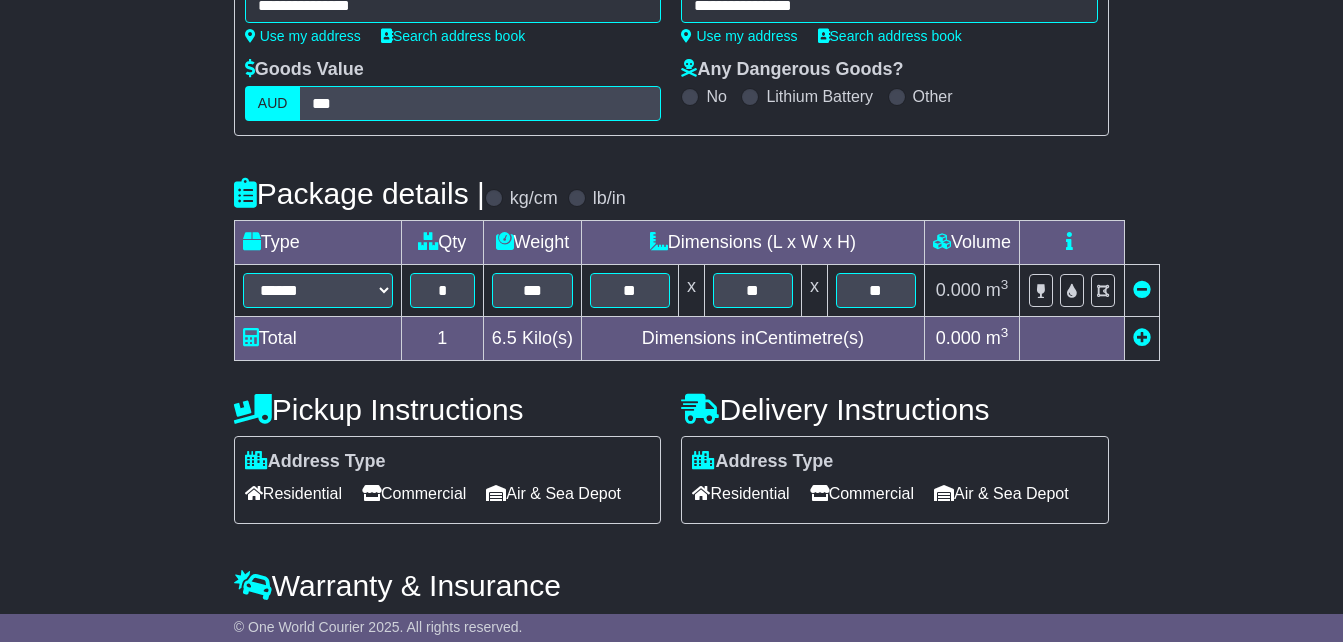 click at bounding box center (1071, 339) 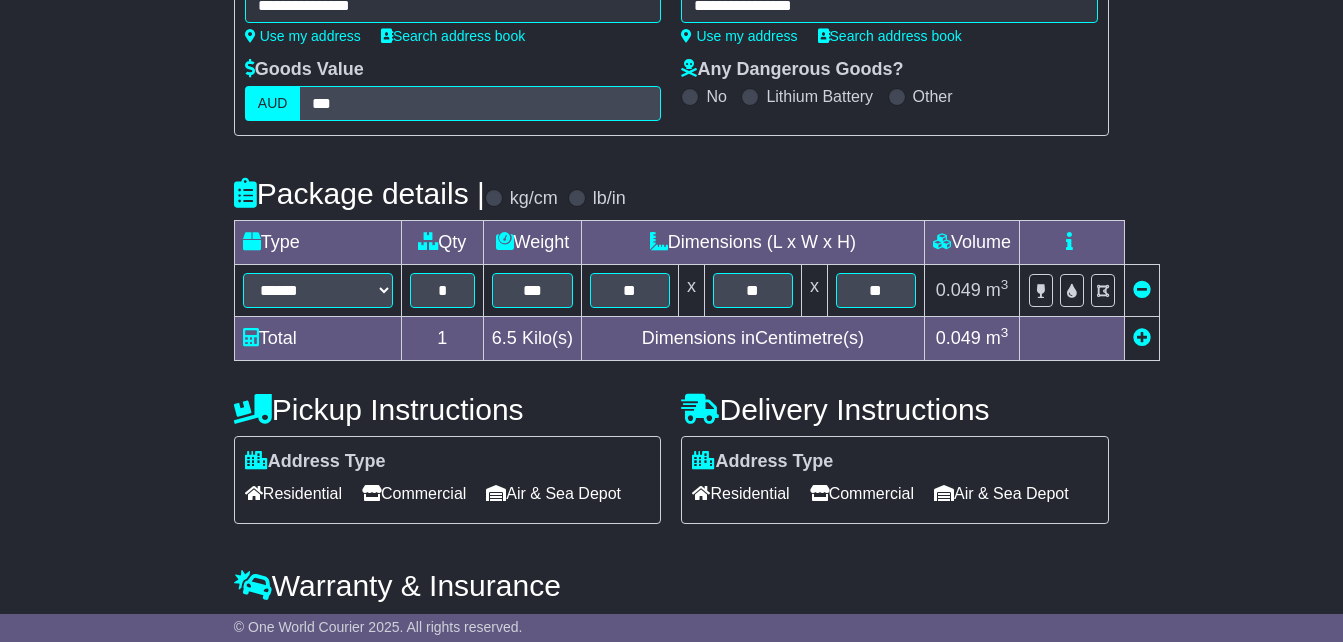 click on "Commercial" at bounding box center [414, 493] 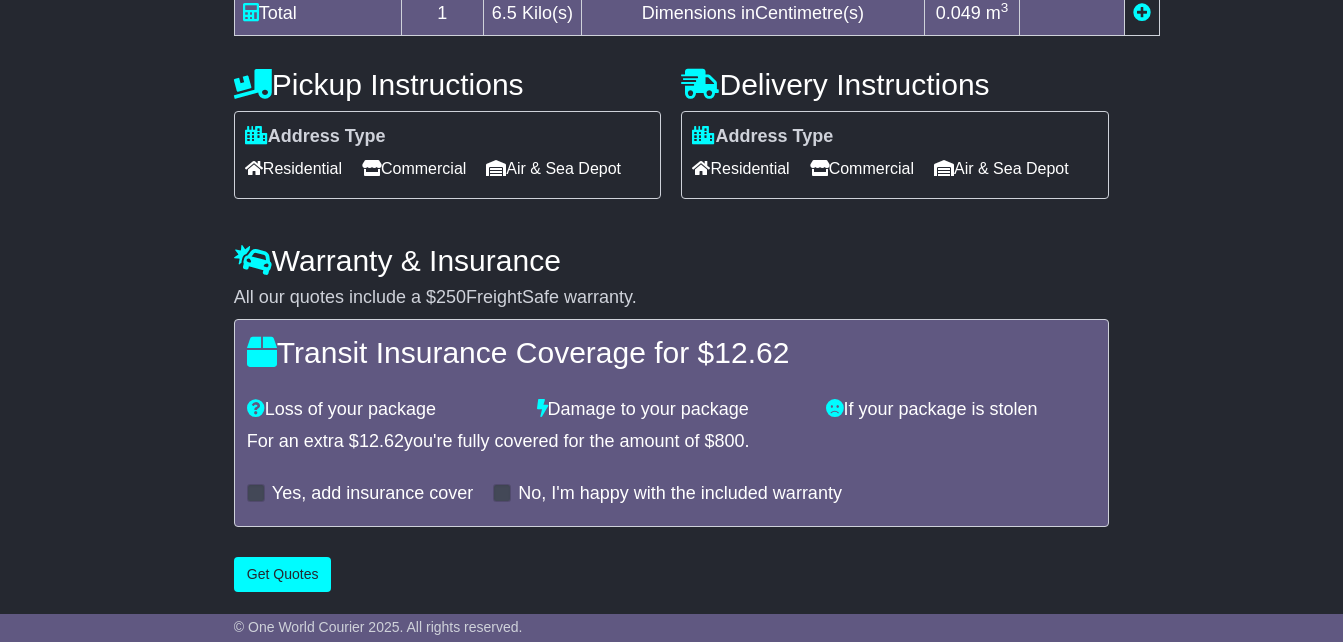 scroll, scrollTop: 700, scrollLeft: 0, axis: vertical 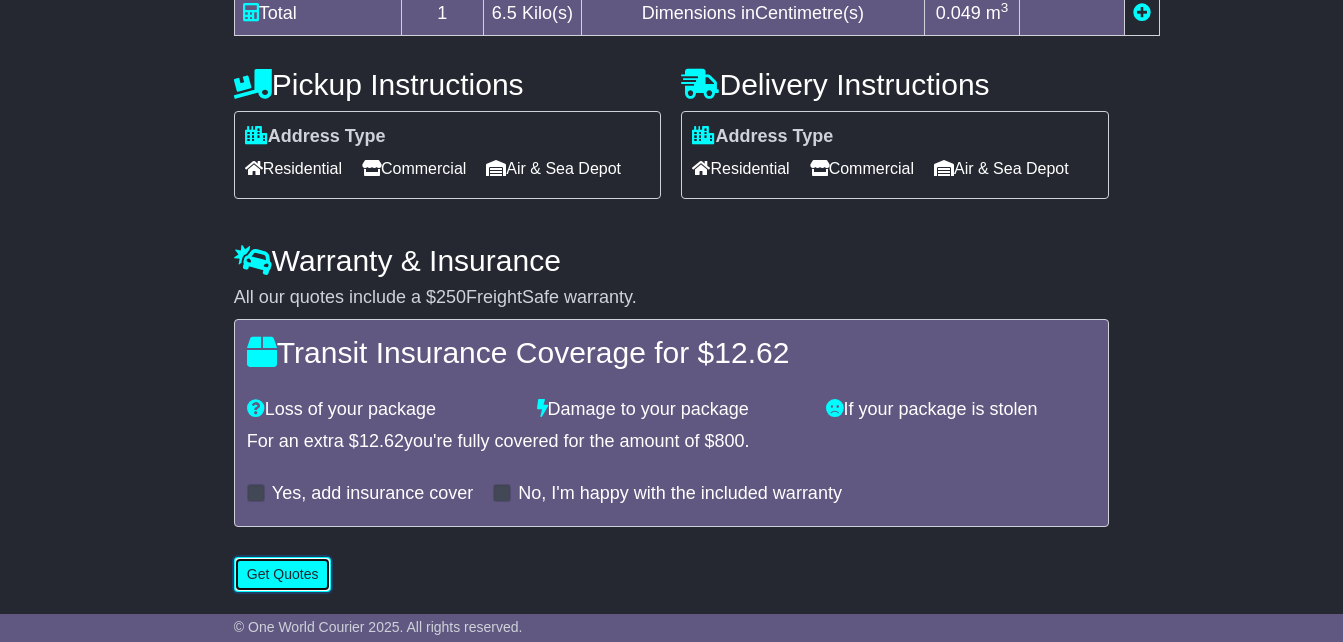 click on "Get Quotes" at bounding box center (283, 574) 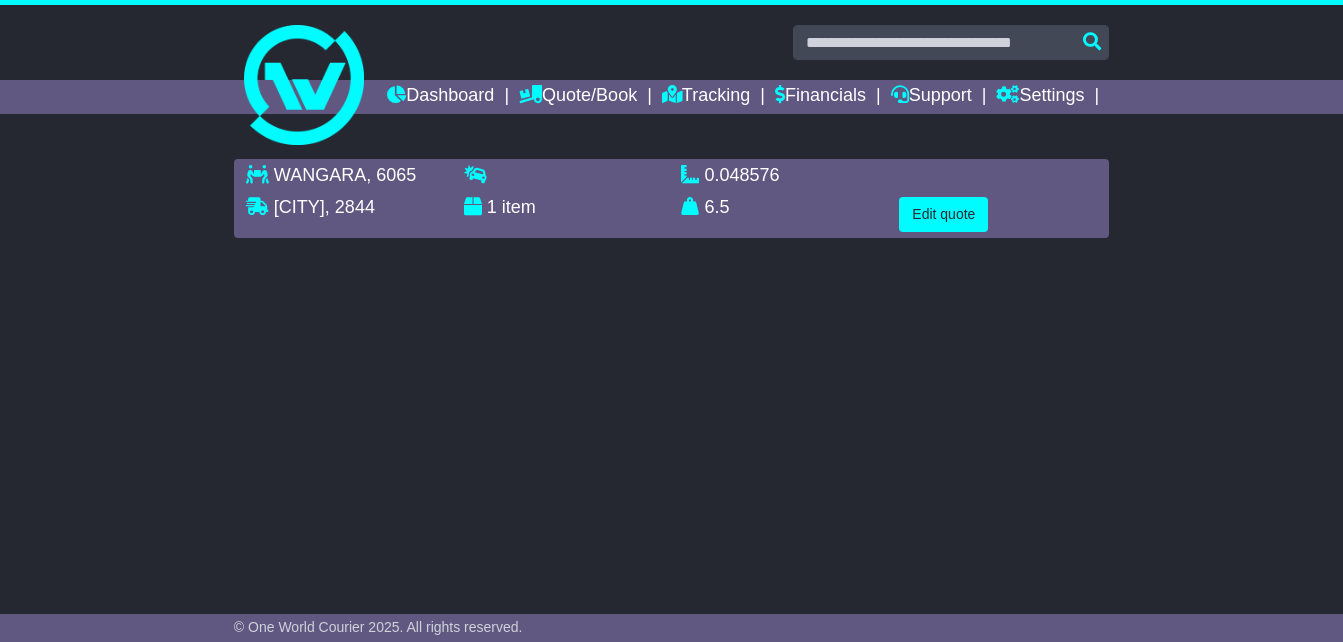 scroll, scrollTop: 0, scrollLeft: 0, axis: both 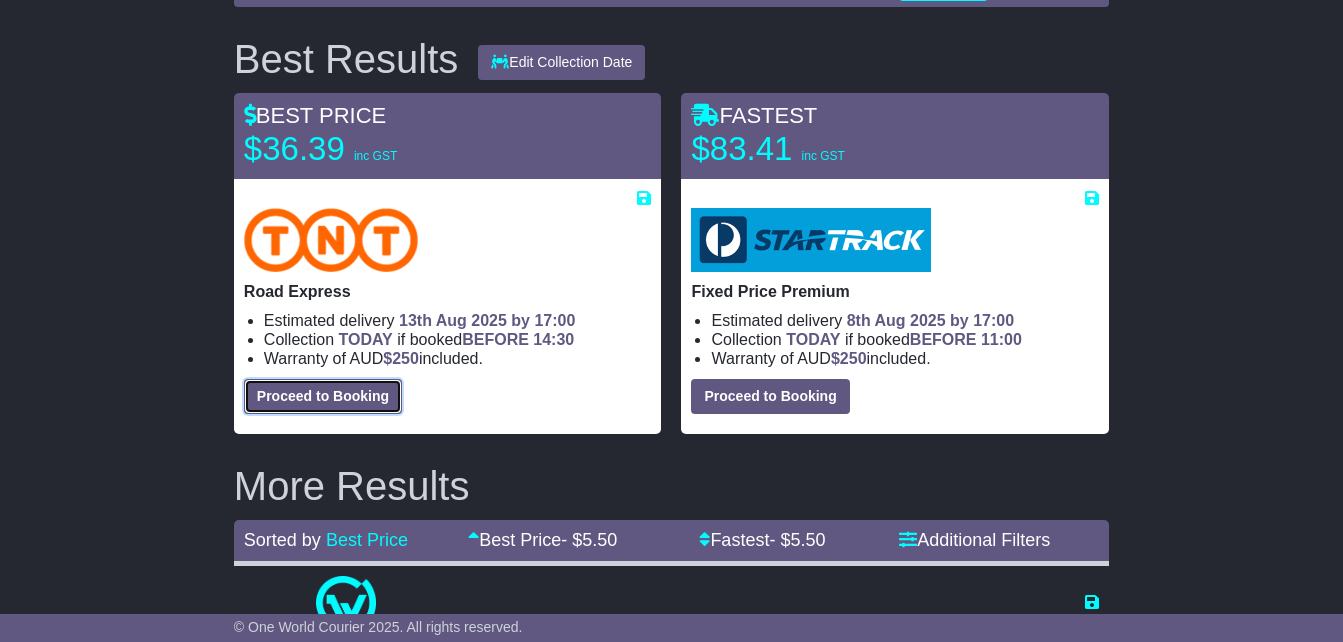 click on "Proceed to Booking" at bounding box center [323, 396] 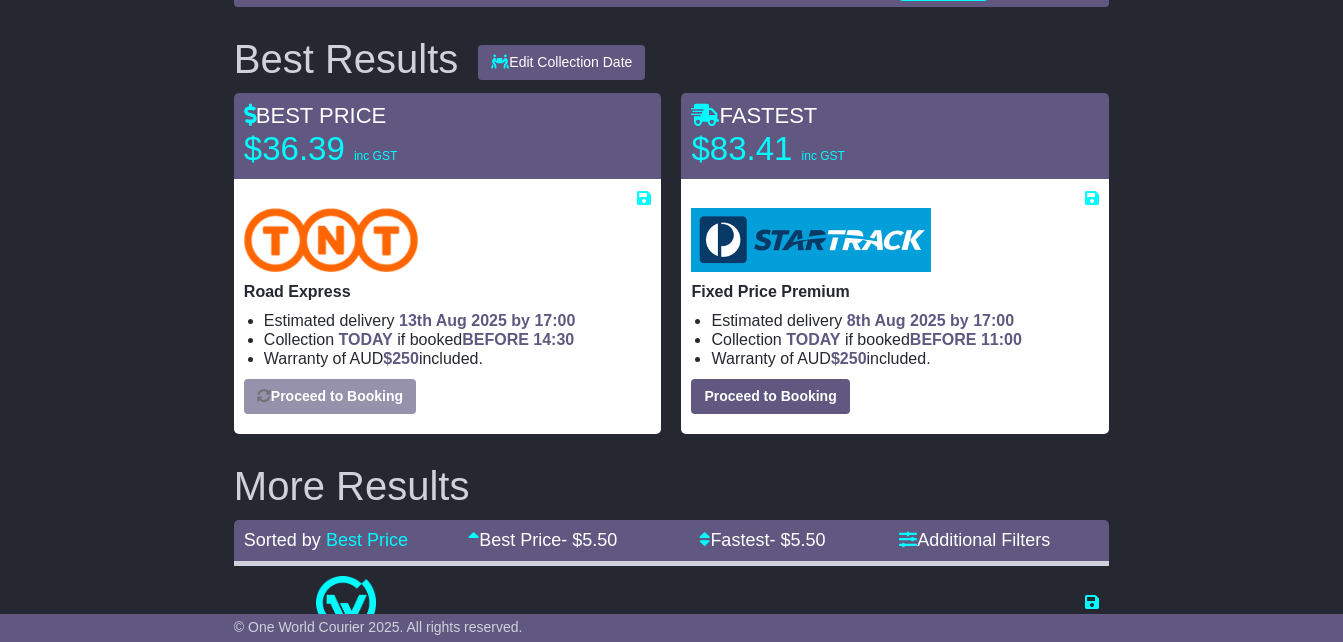 select on "*****" 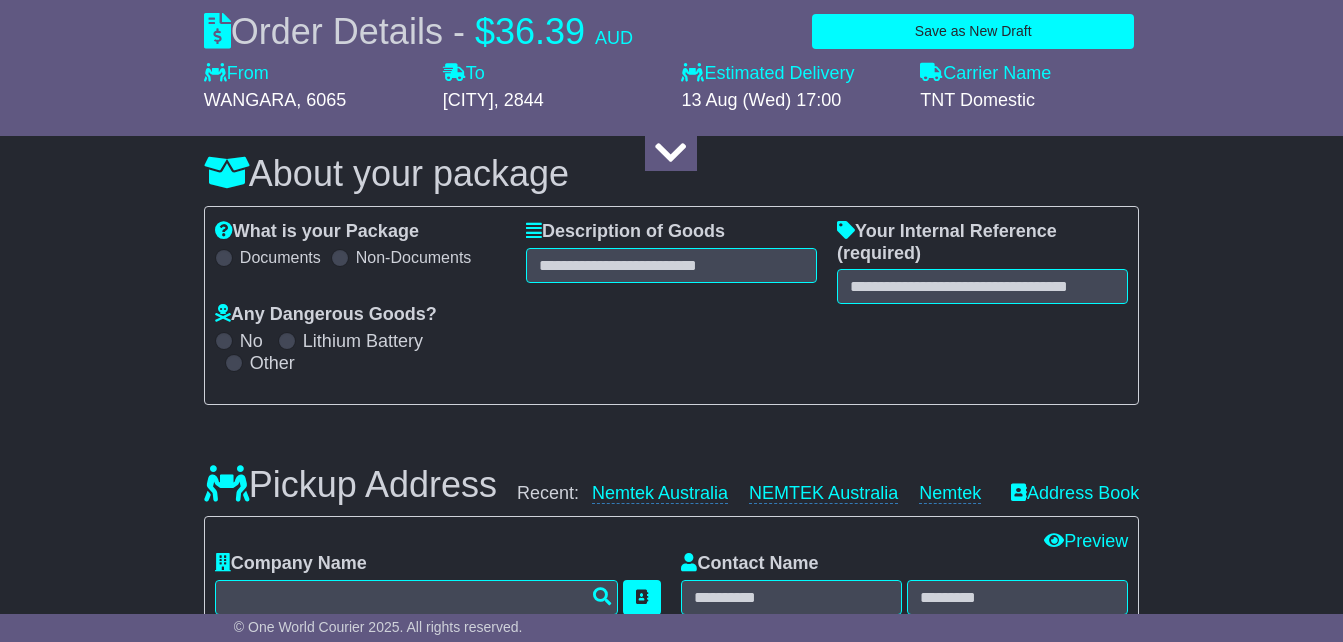 select 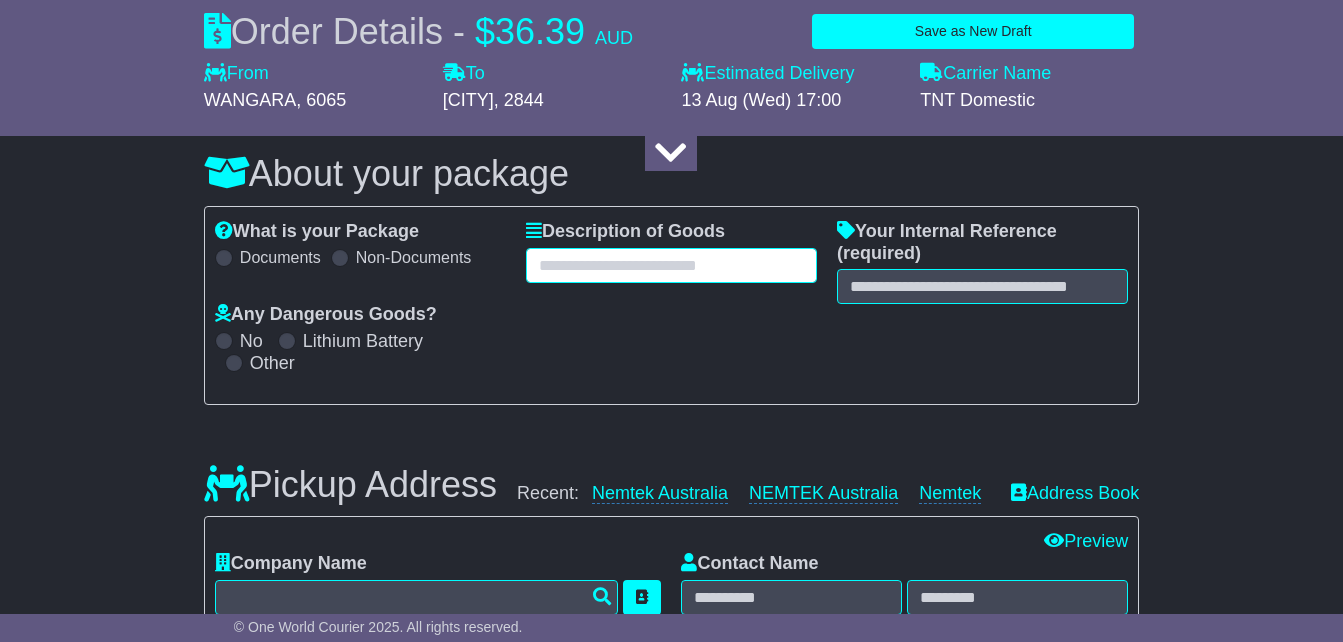 click at bounding box center (671, 265) 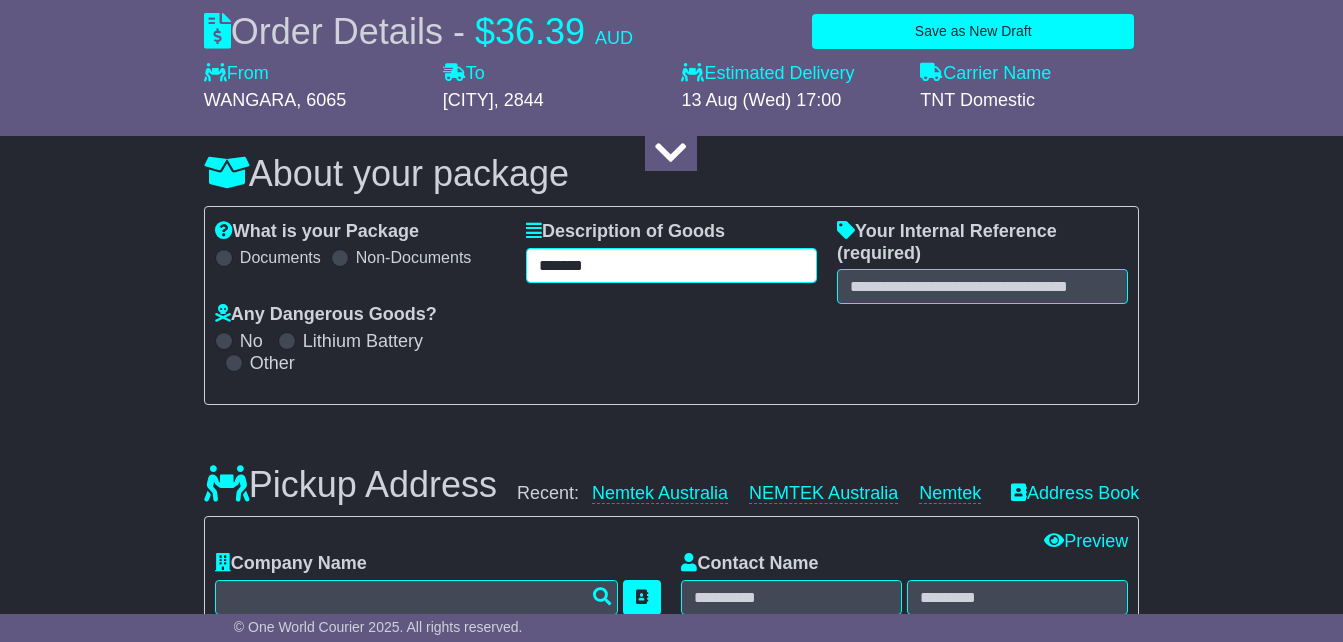 type on "*******" 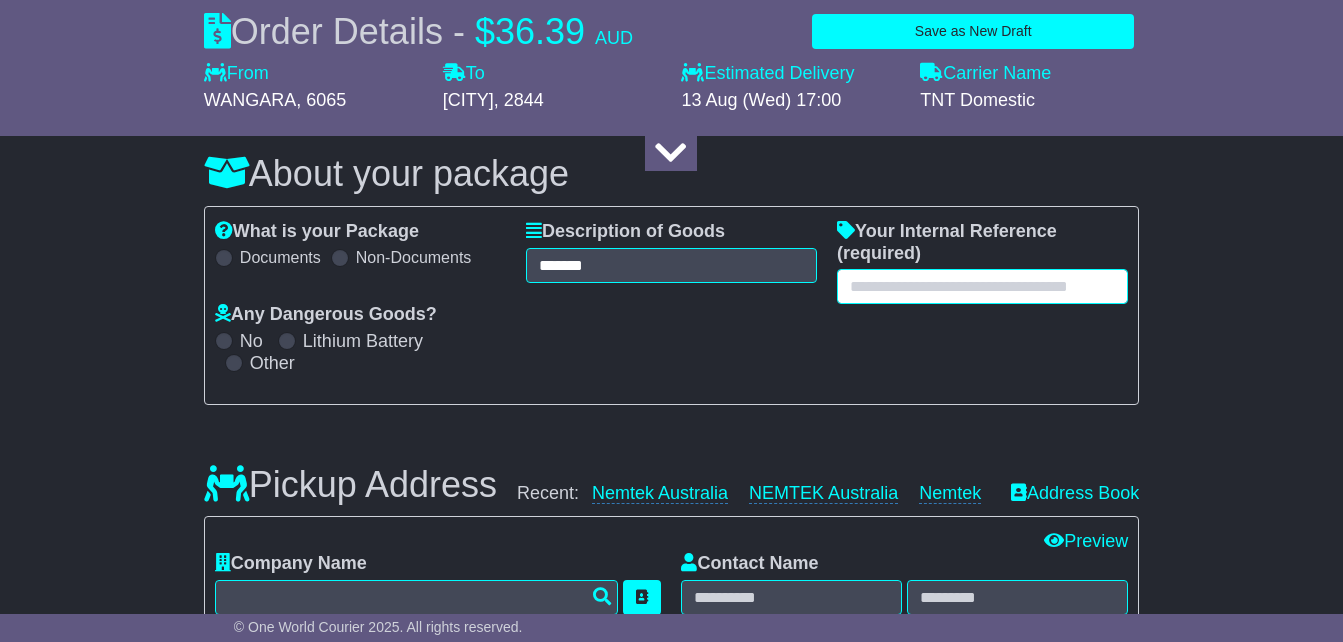 click at bounding box center [982, 286] 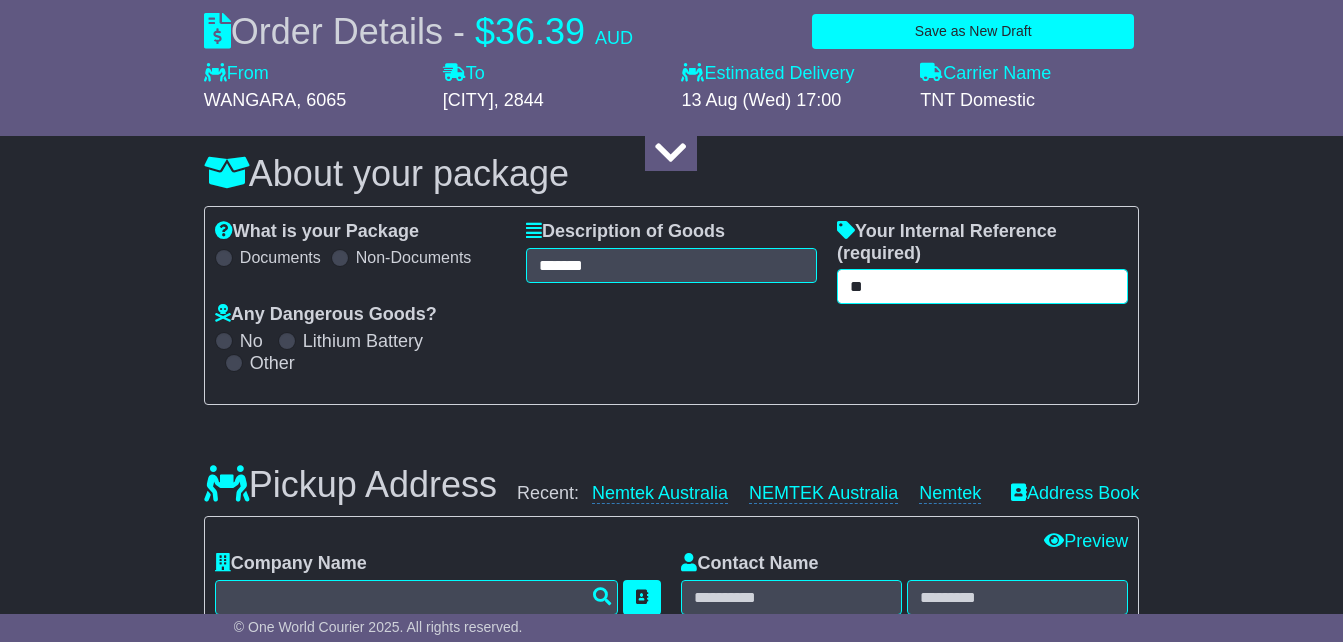 type on "*" 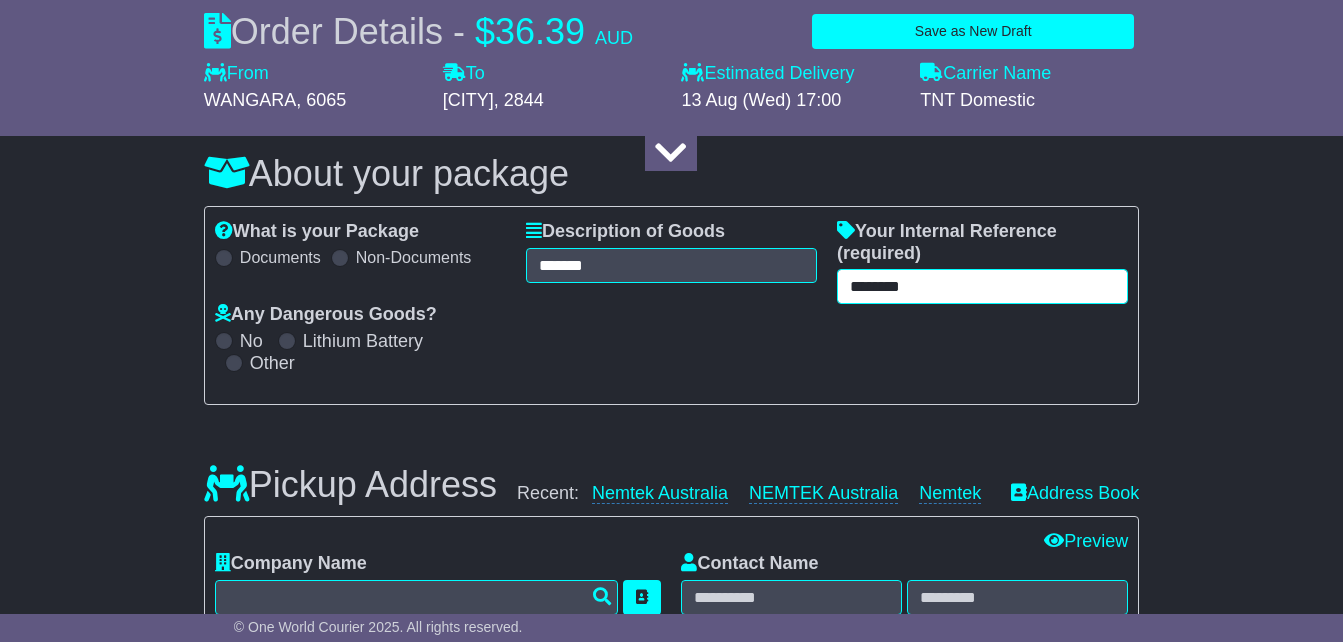 click on "********" at bounding box center [982, 286] 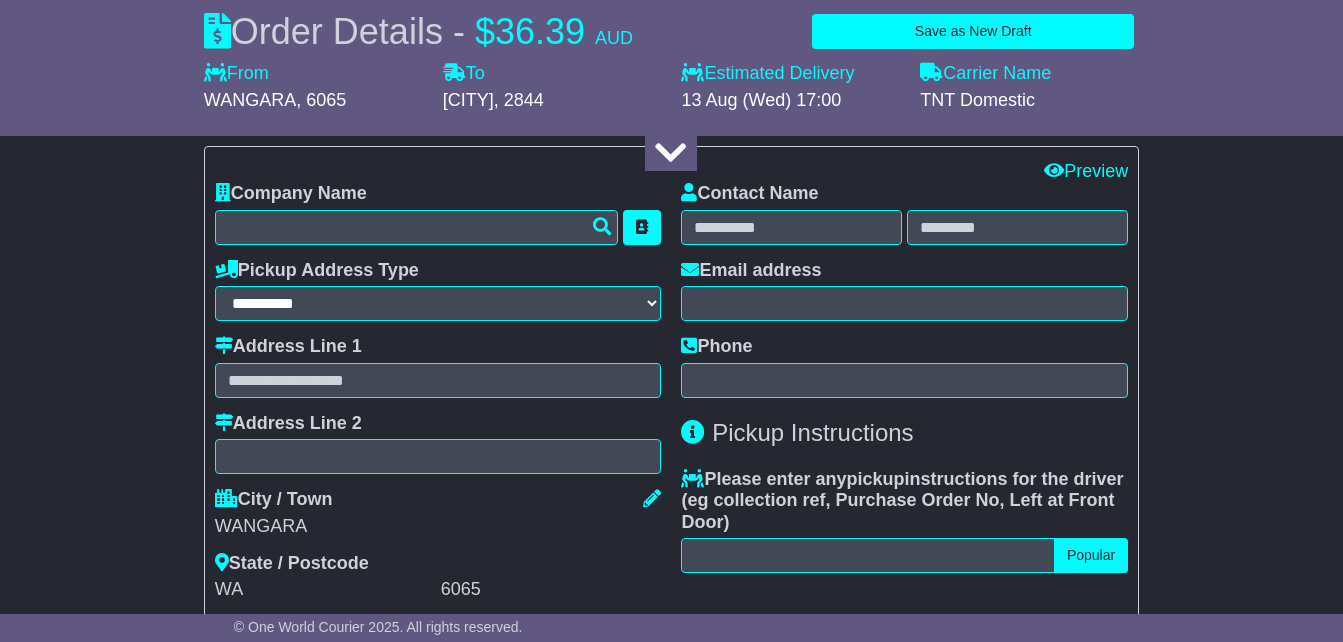scroll, scrollTop: 611, scrollLeft: 0, axis: vertical 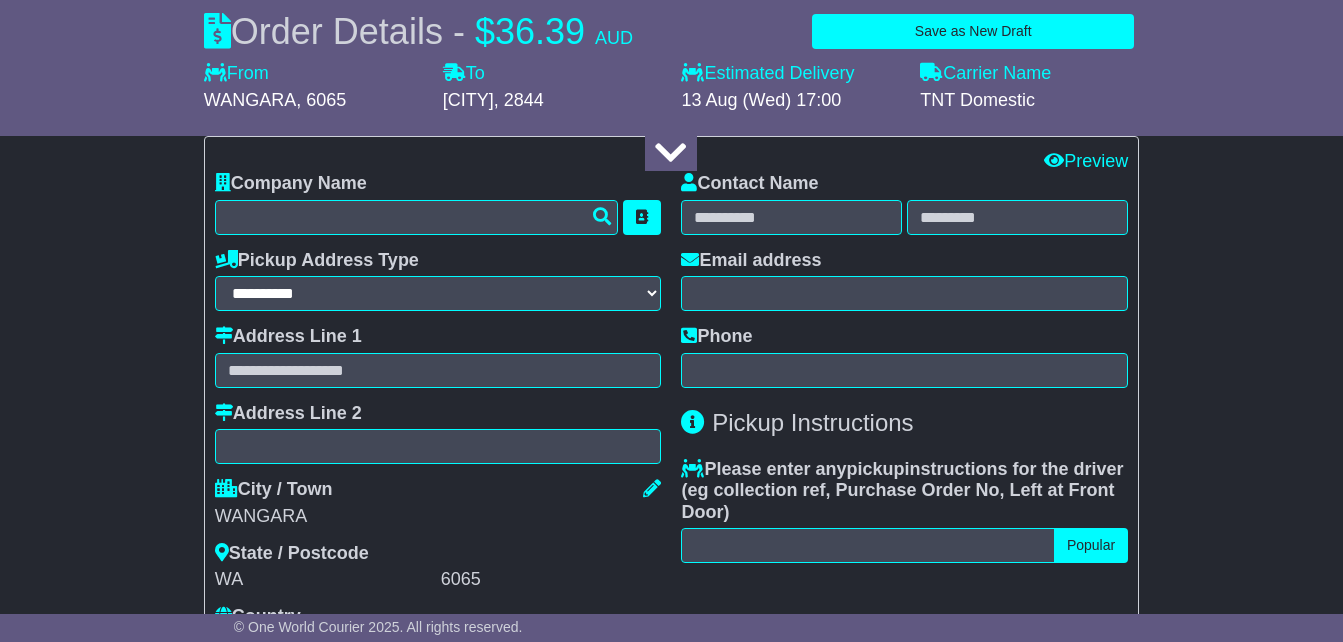 type on "********" 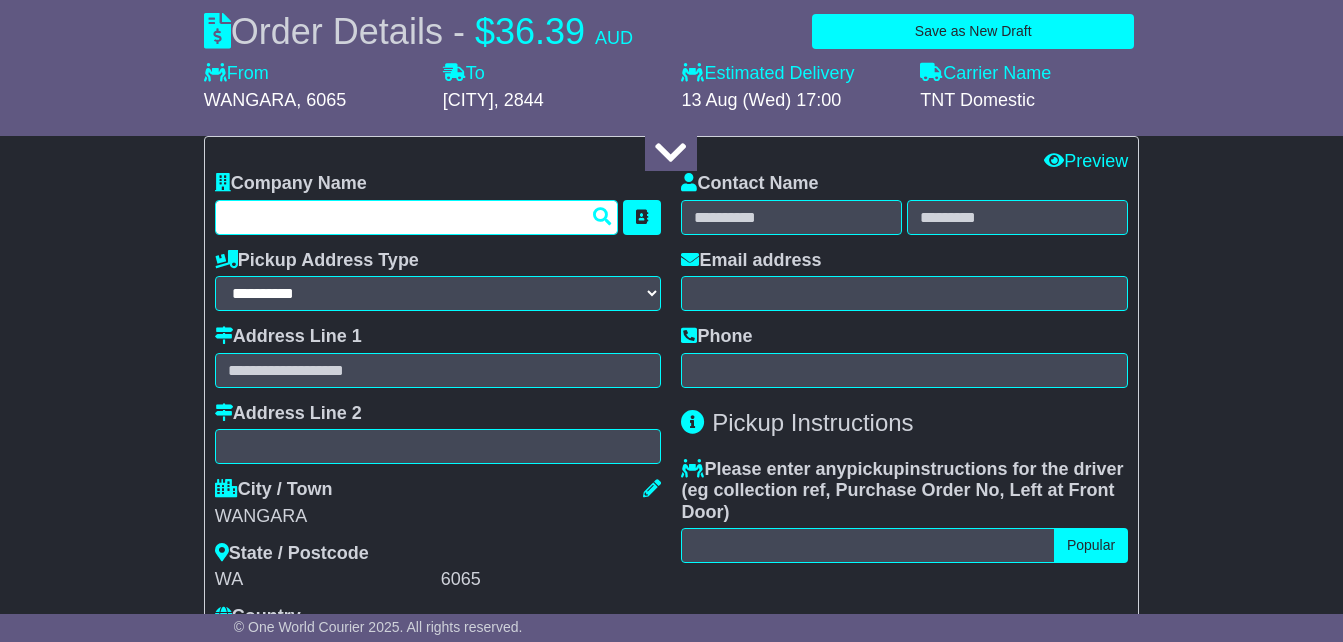click at bounding box center (417, 217) 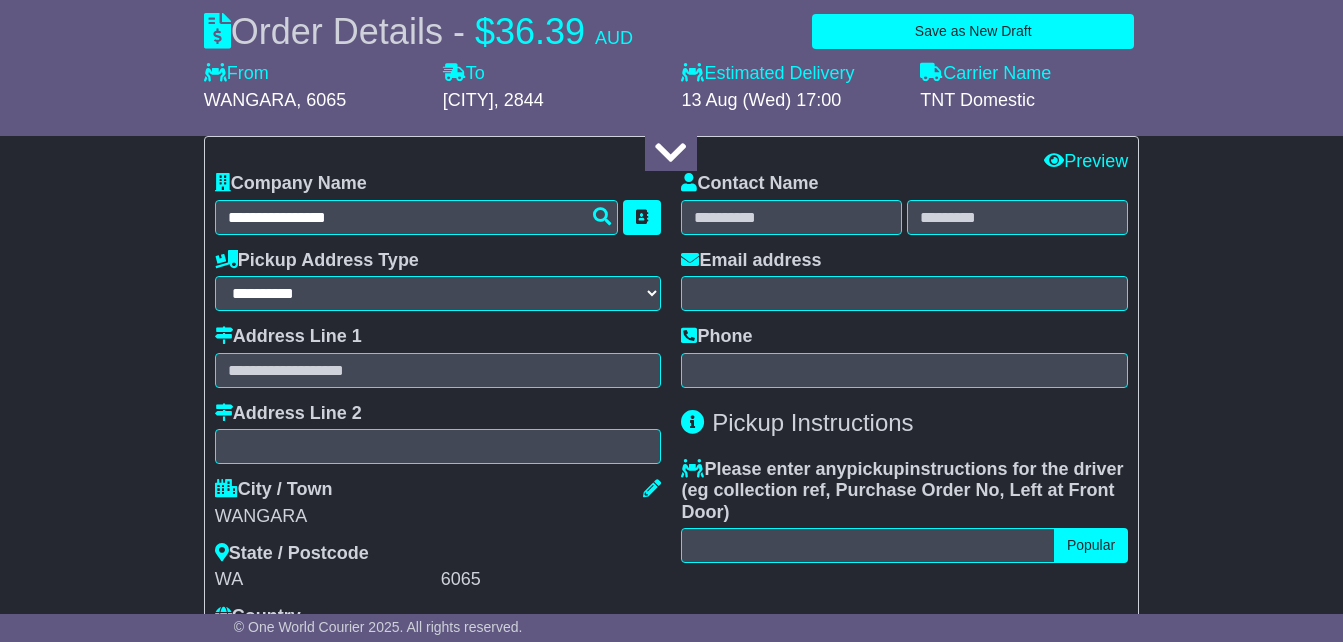 type on "**********" 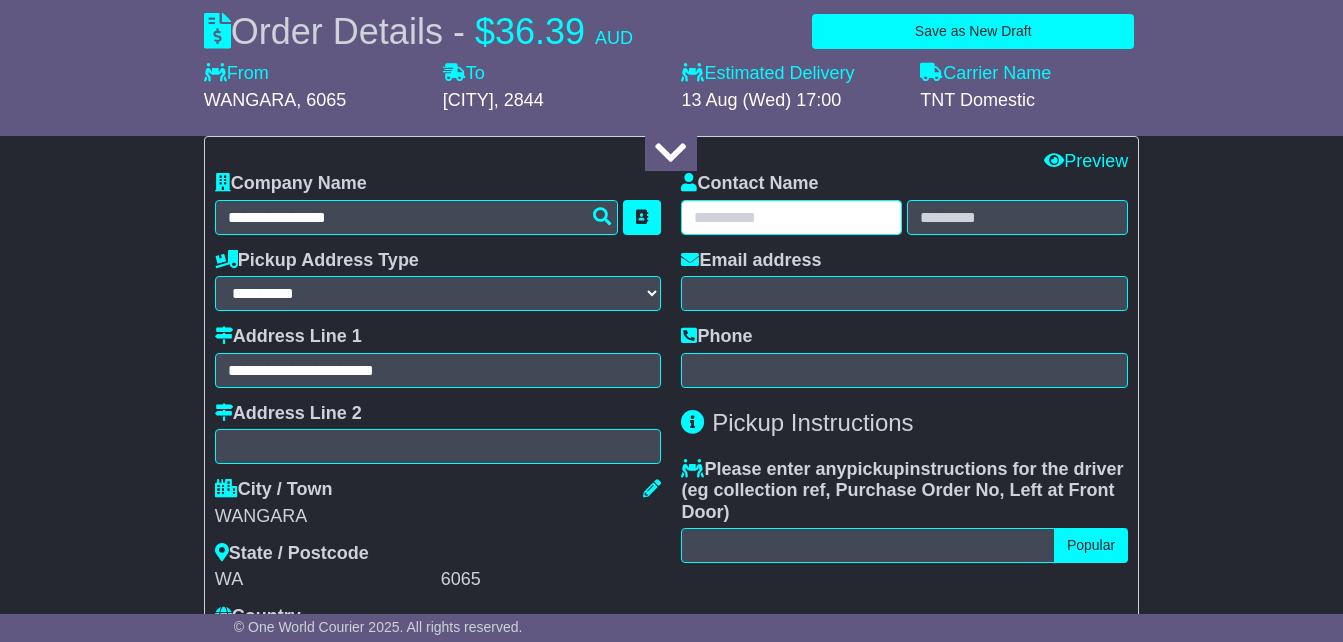 type on "*****" 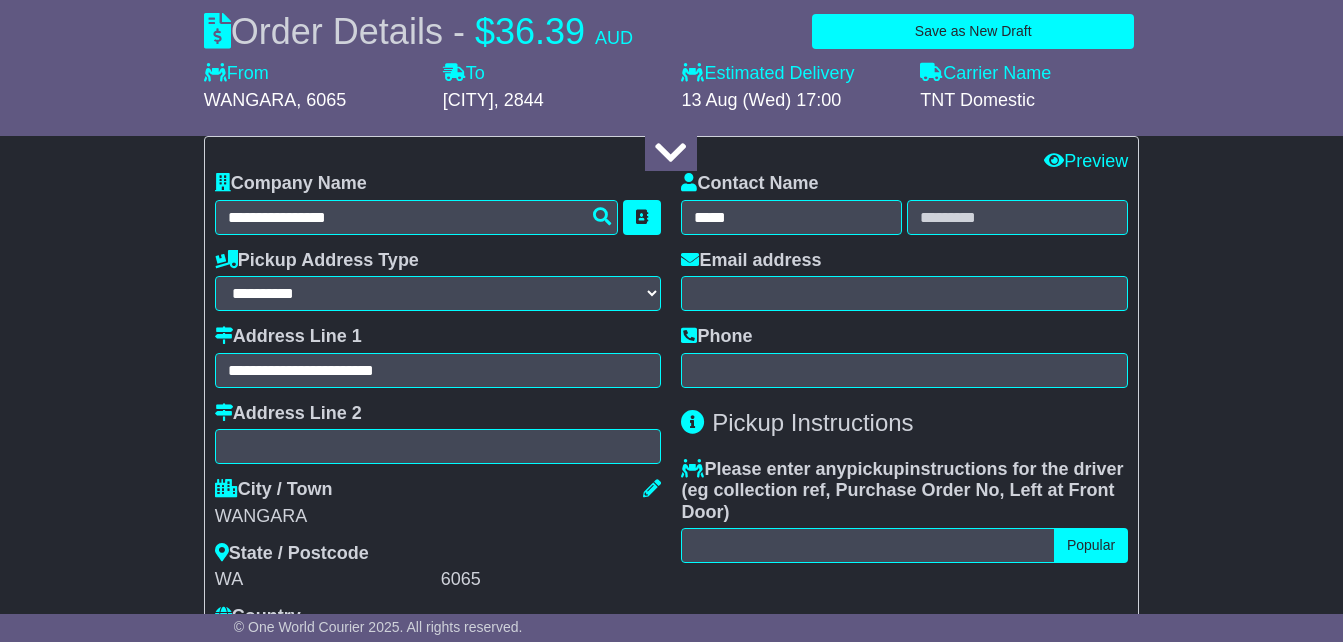 type on "****" 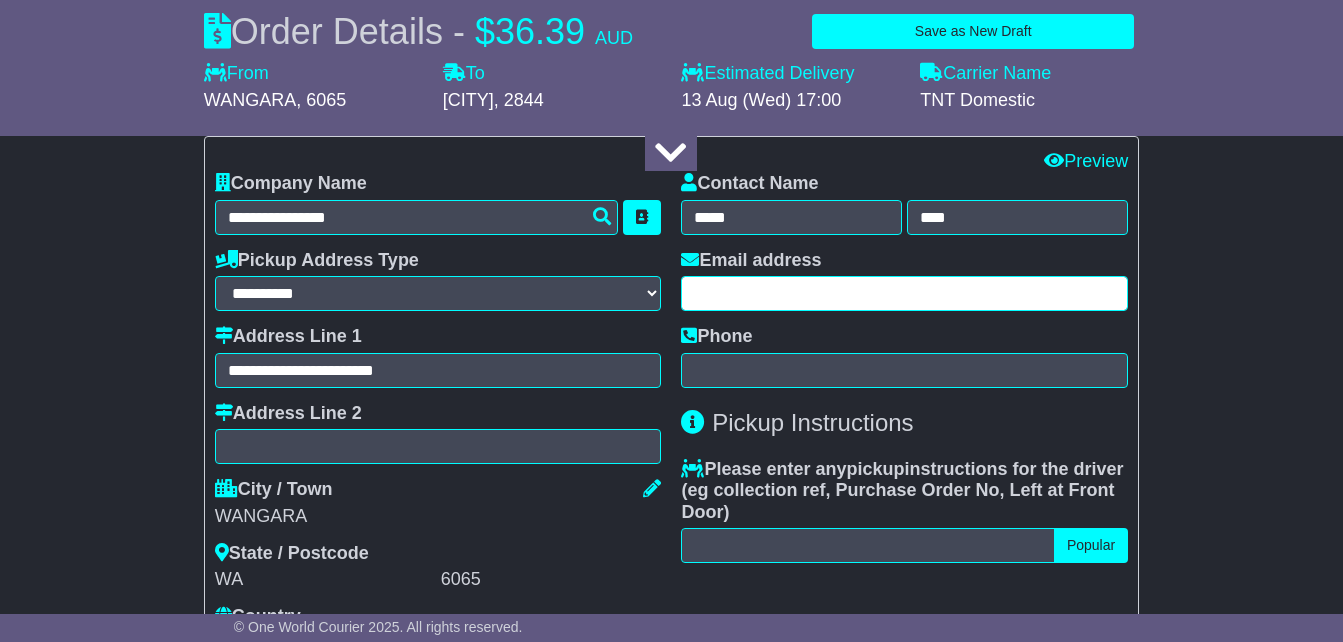 type on "**********" 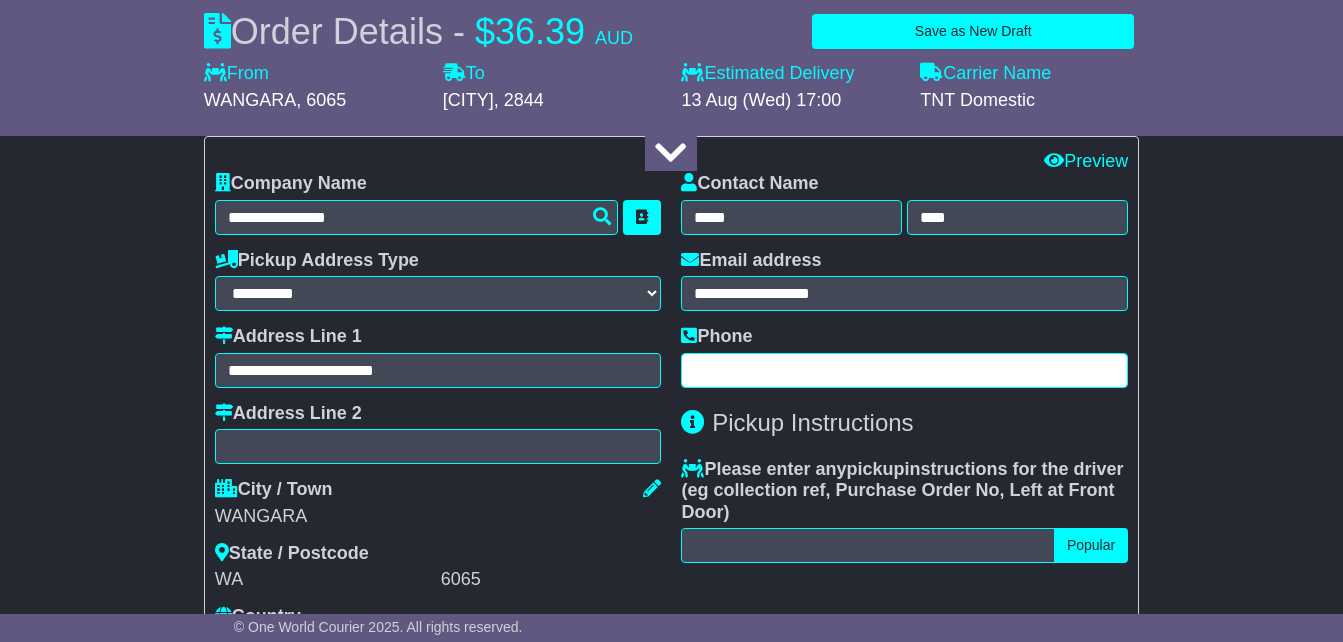 type on "**********" 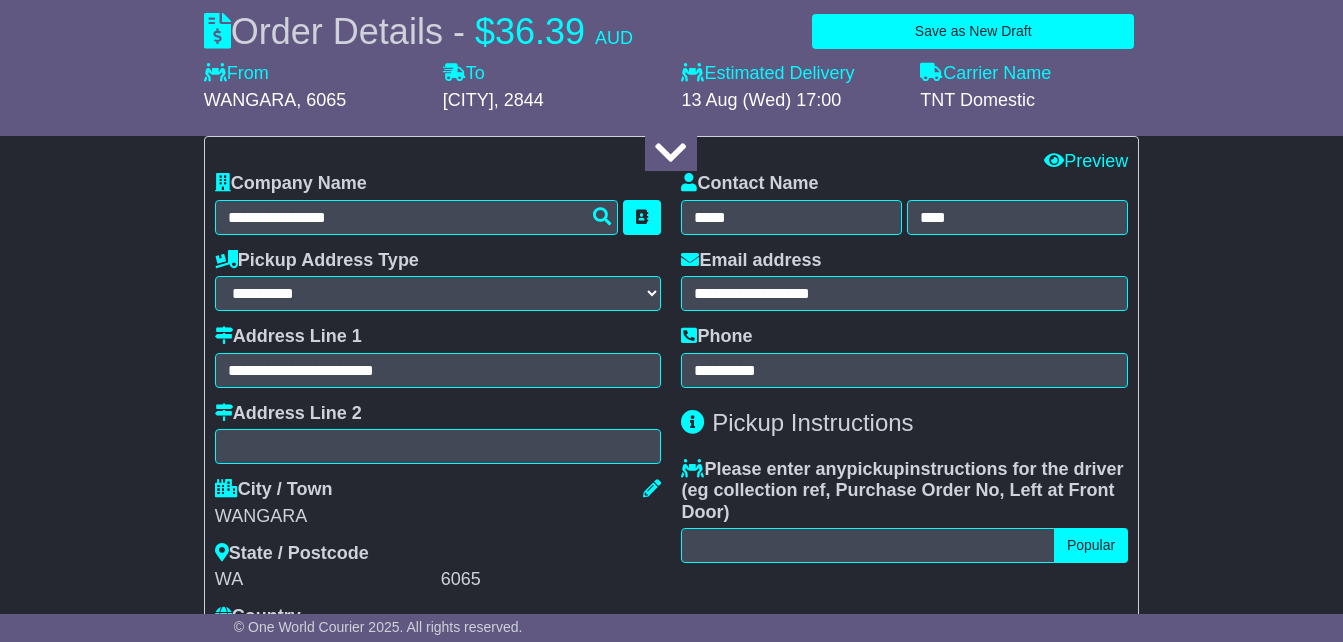 type on "**********" 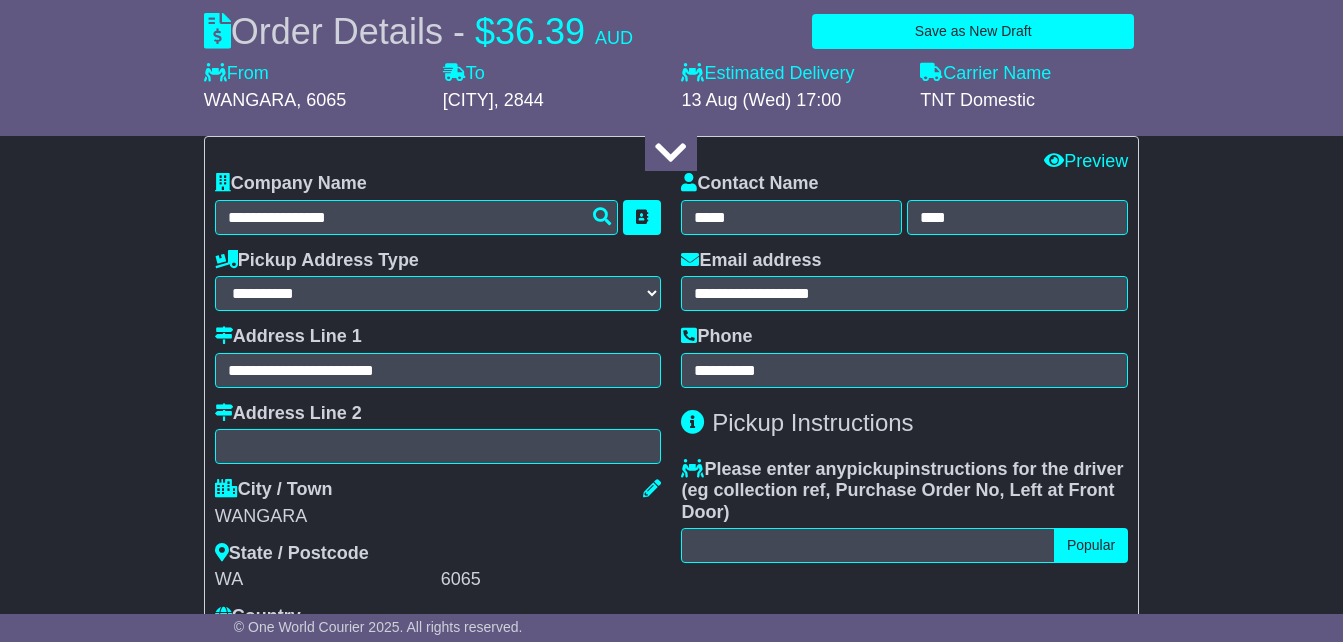 type on "**********" 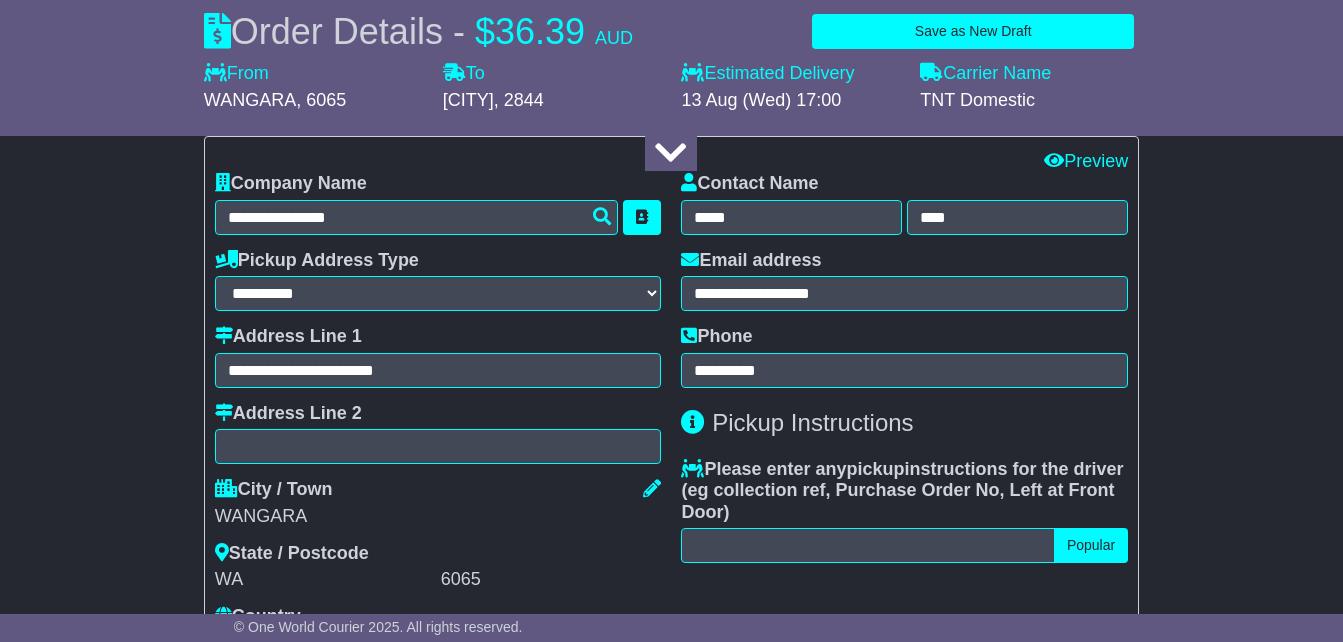type on "*******" 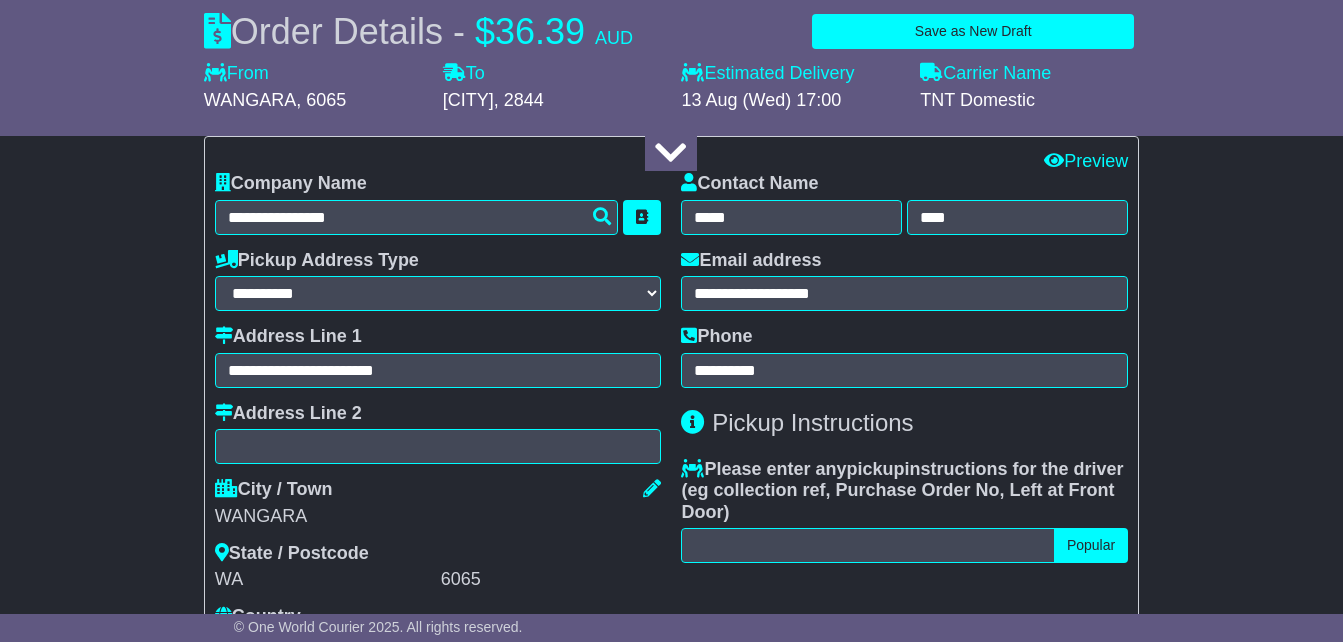 type on "**********" 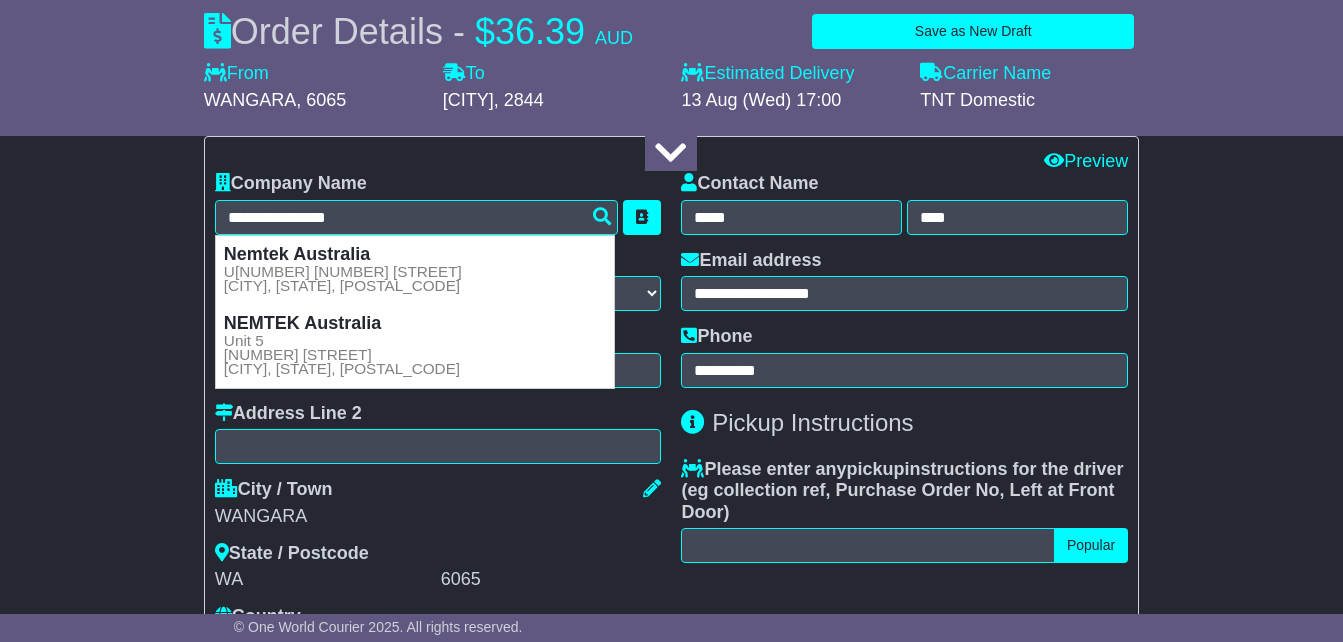 click on "WANGARA" at bounding box center [438, 517] 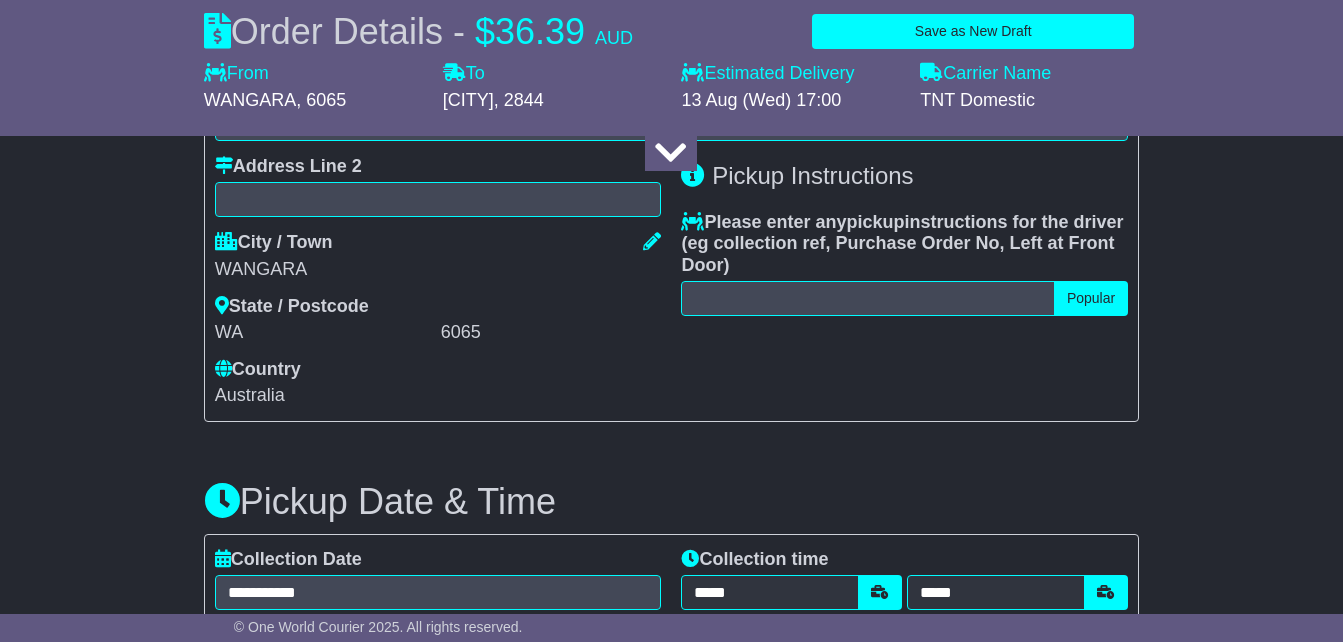 scroll, scrollTop: 884, scrollLeft: 0, axis: vertical 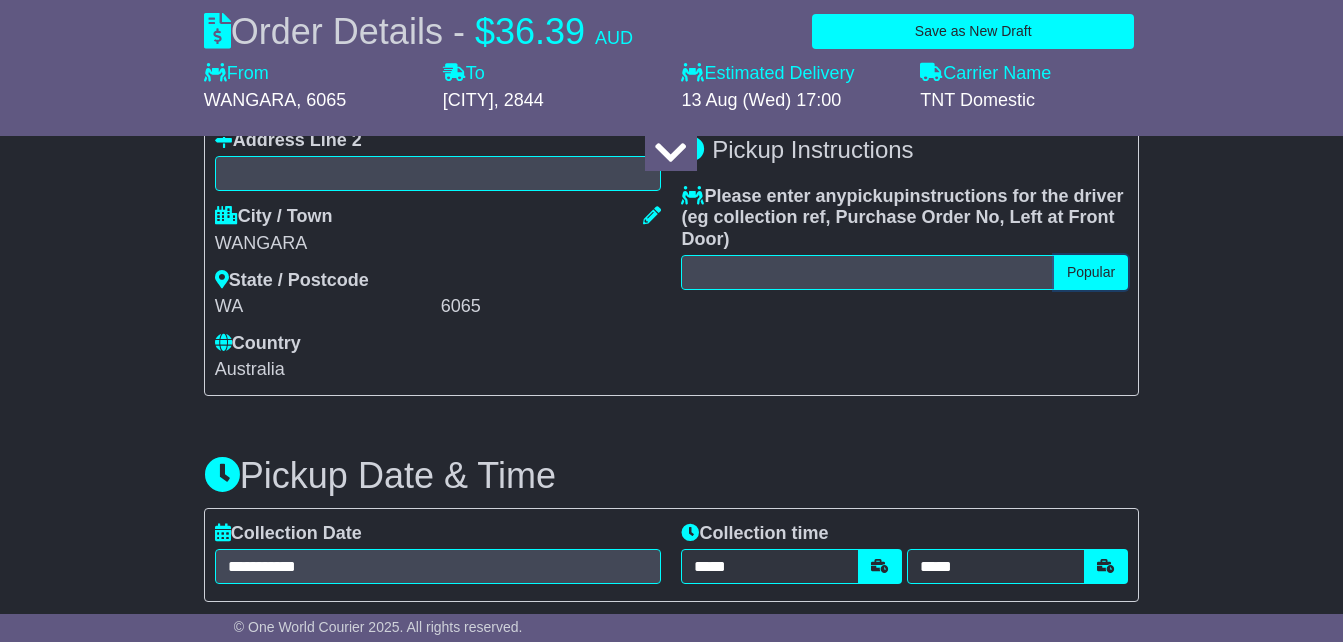 click on "Popular" at bounding box center (1091, 272) 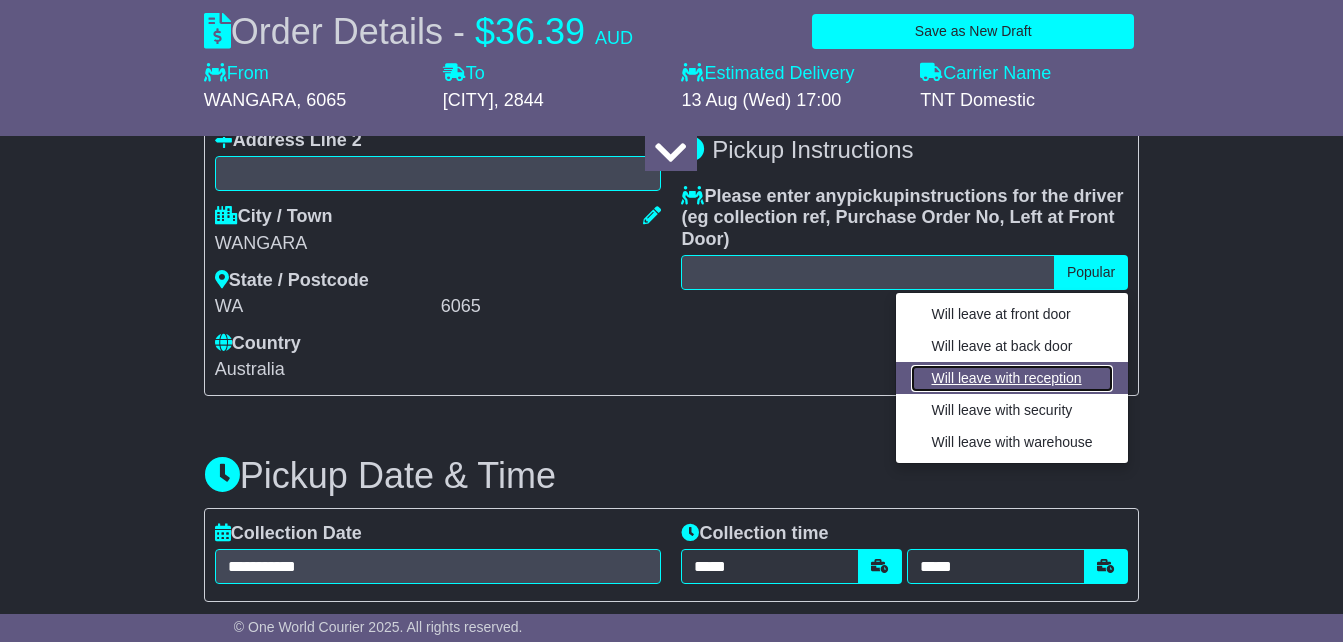 click on "Will leave with reception" at bounding box center (1011, 378) 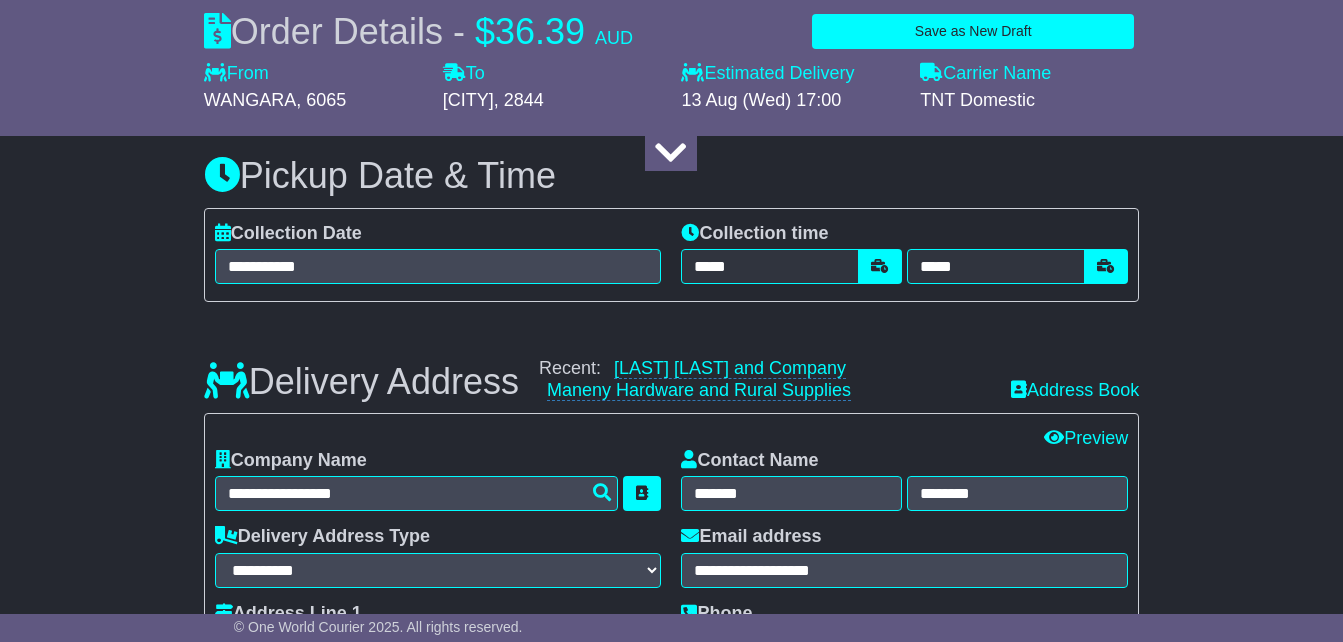 scroll, scrollTop: 1217, scrollLeft: 0, axis: vertical 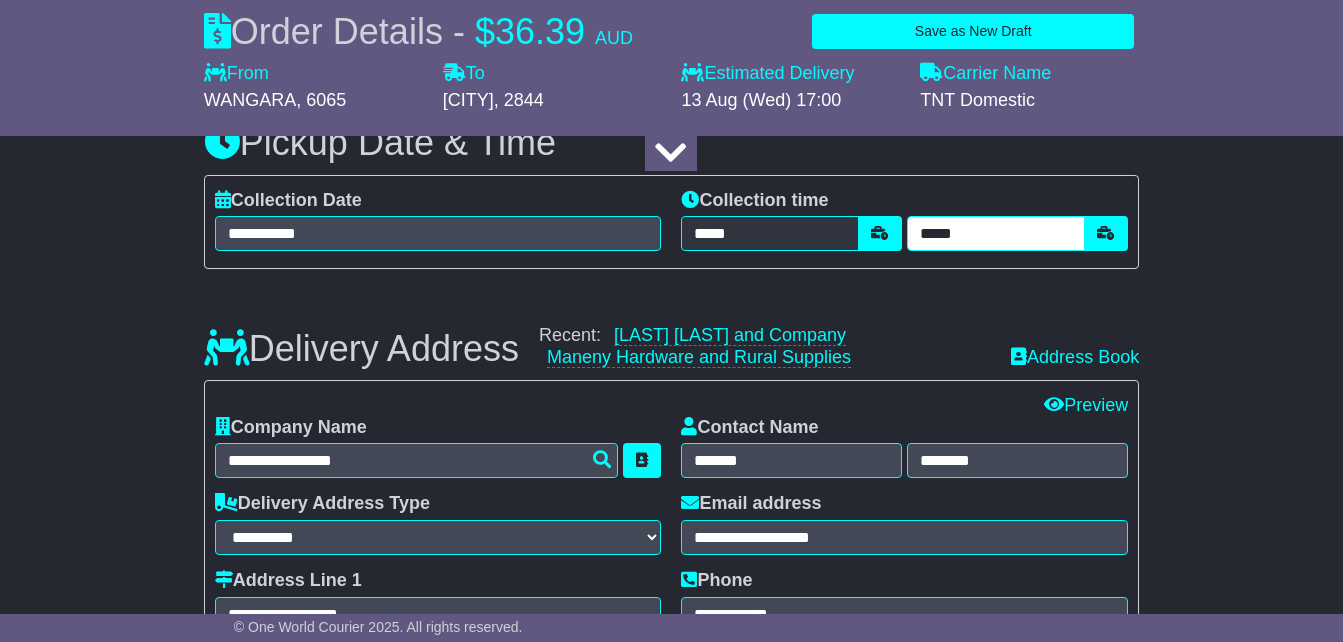 click on "*****" at bounding box center [996, 233] 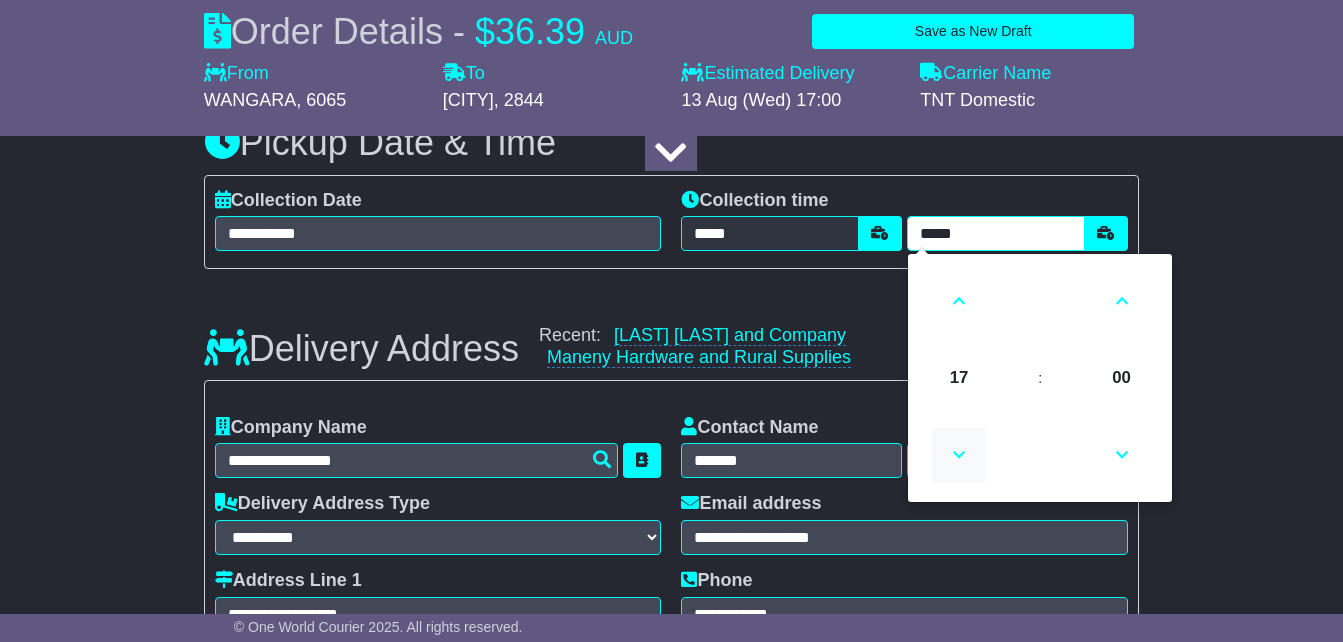 click at bounding box center (959, 455) 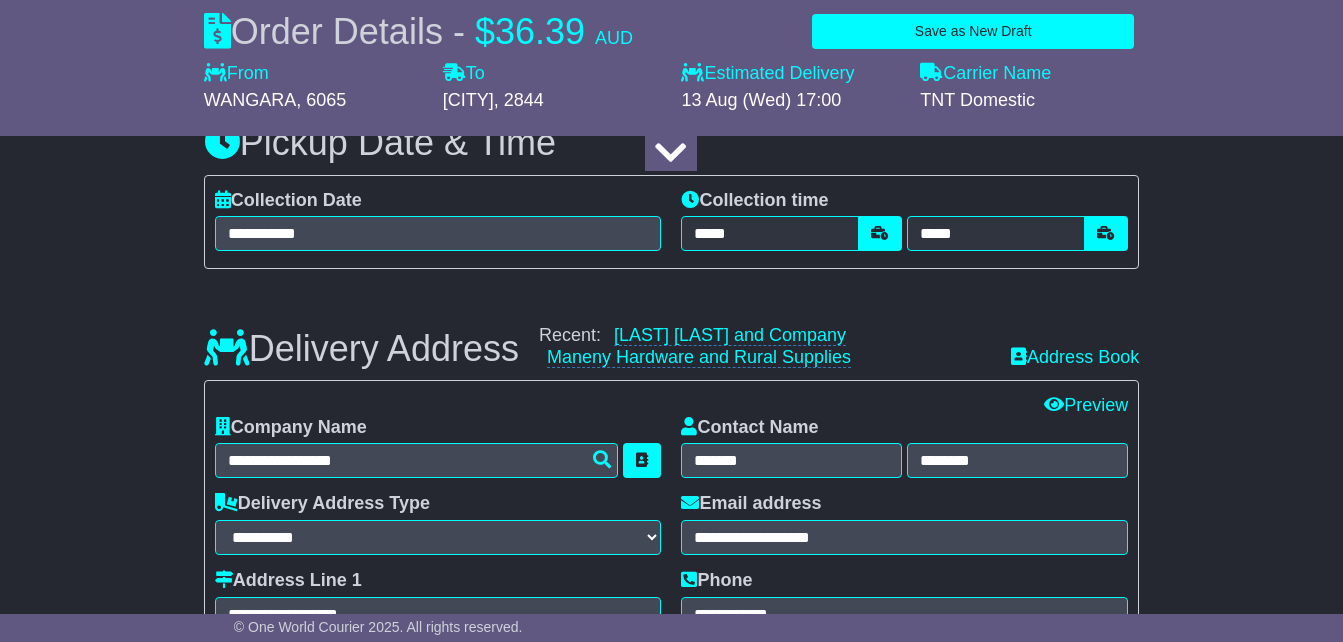 click on "Edit All
Edit Contact
Preview" at bounding box center [671, 406] 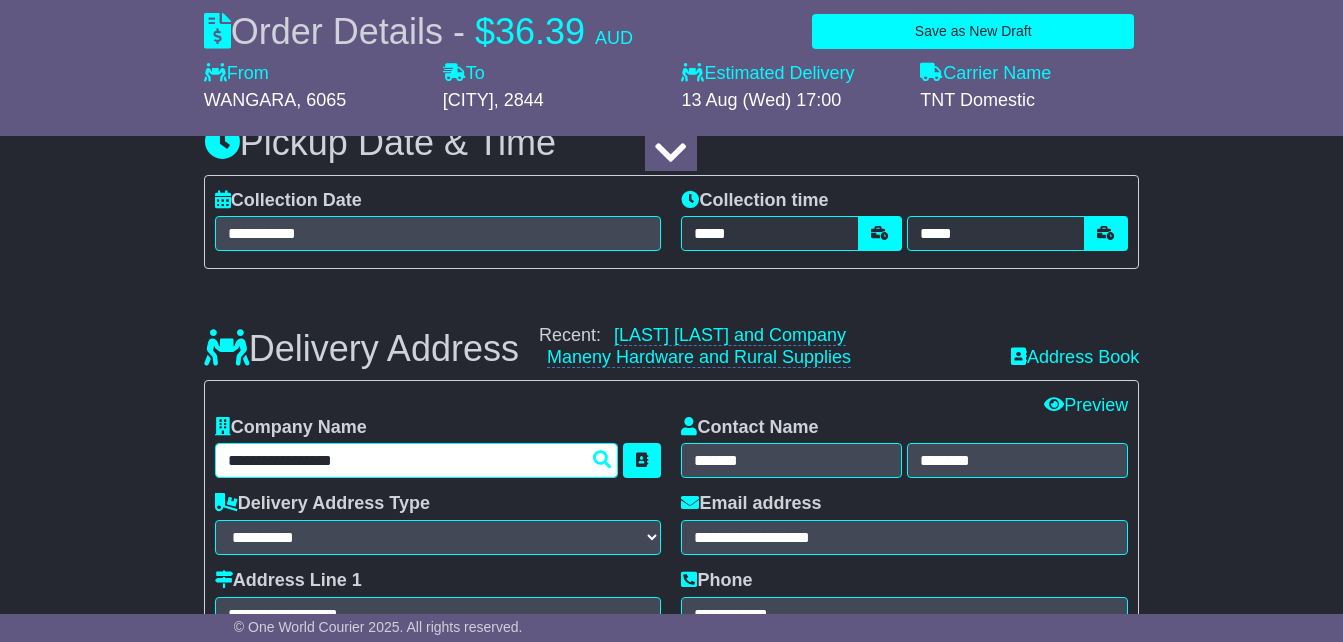 drag, startPoint x: 356, startPoint y: 494, endPoint x: 218, endPoint y: 508, distance: 138.70833 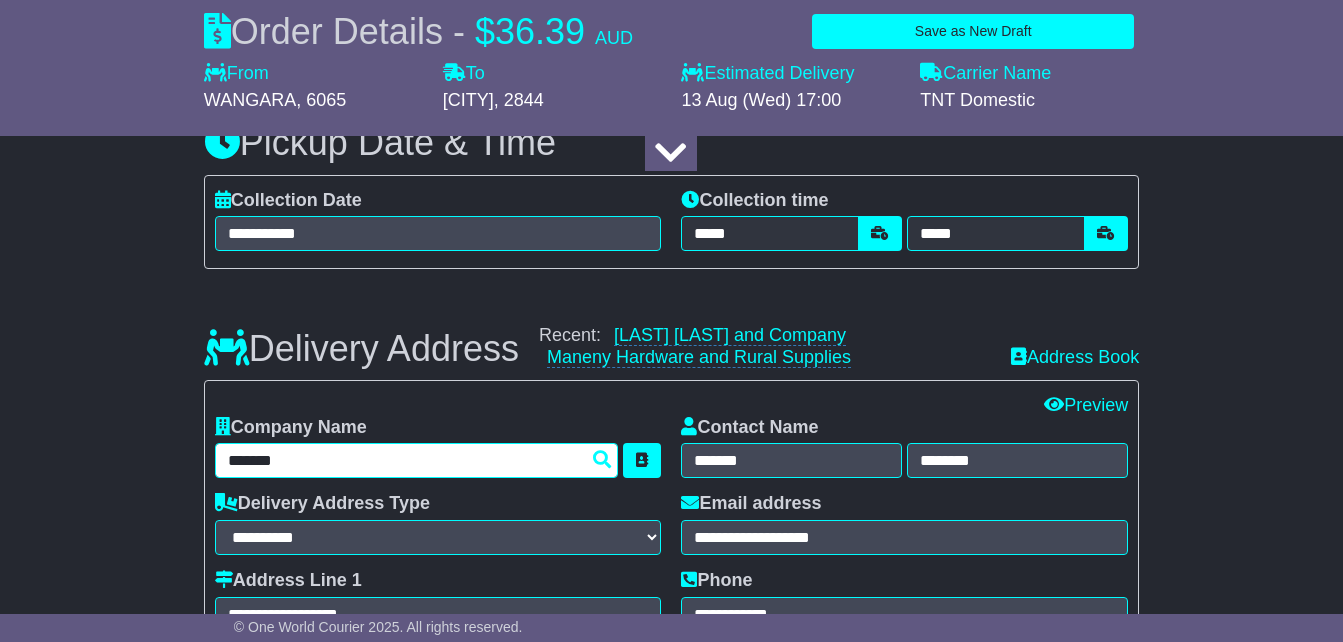 type on "*******" 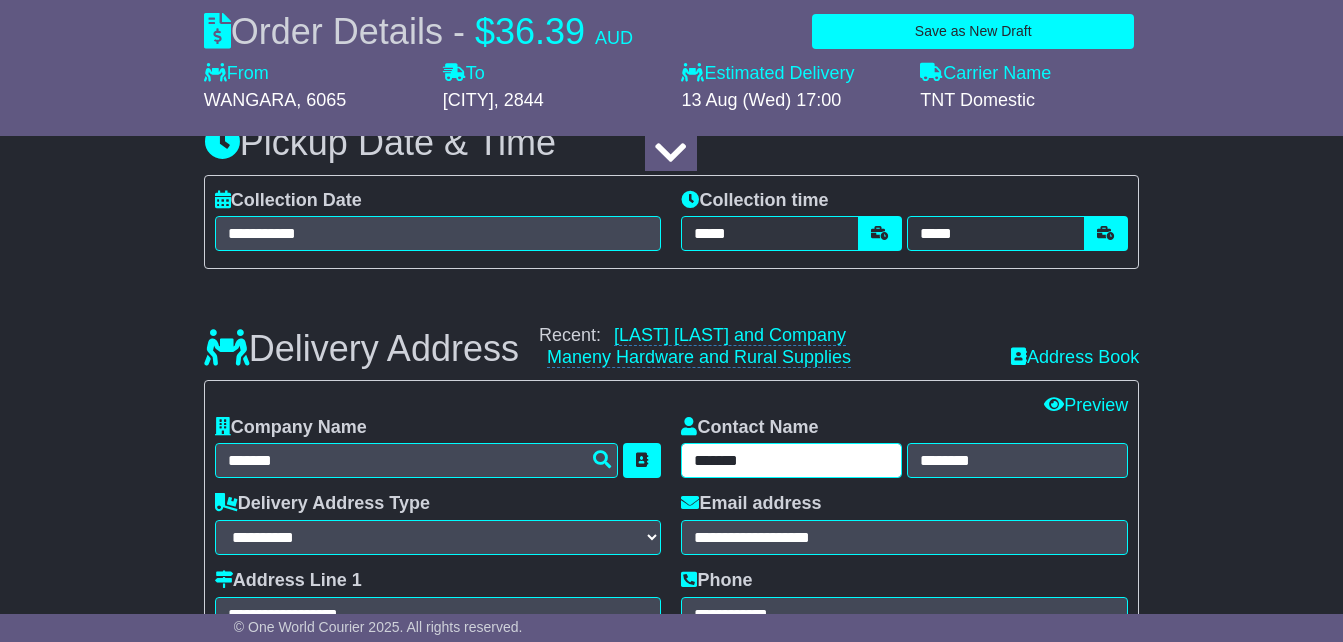 drag, startPoint x: 758, startPoint y: 495, endPoint x: 689, endPoint y: 498, distance: 69.065186 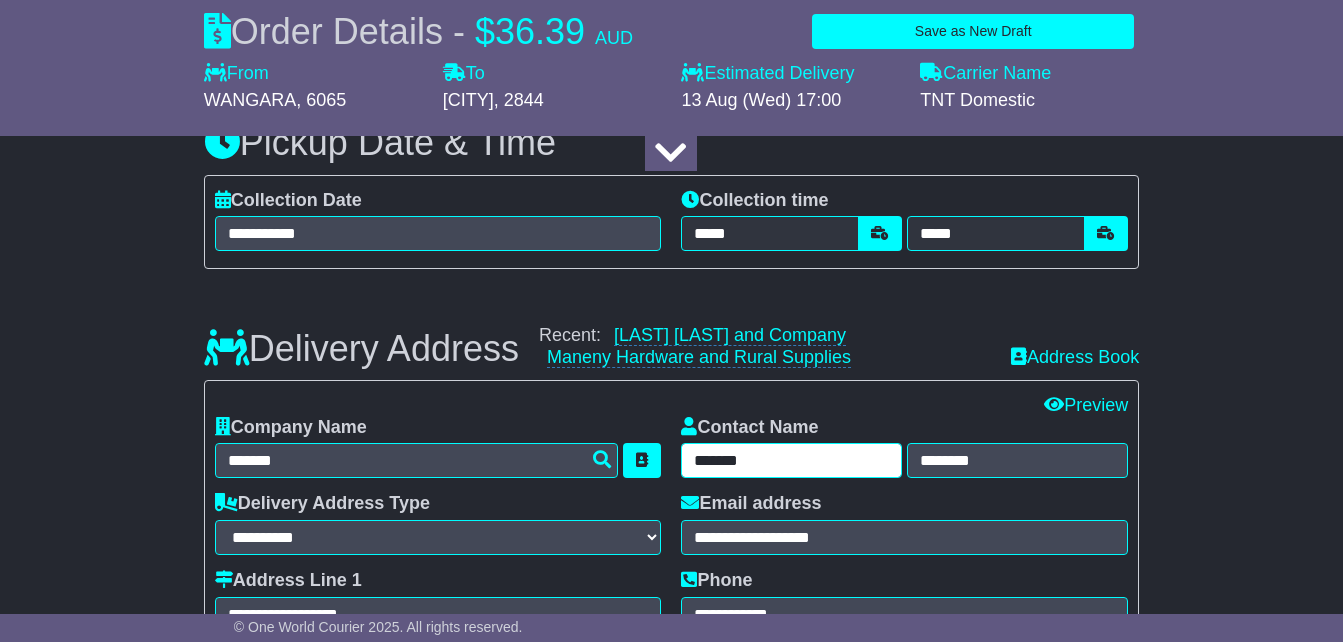 type on "*******" 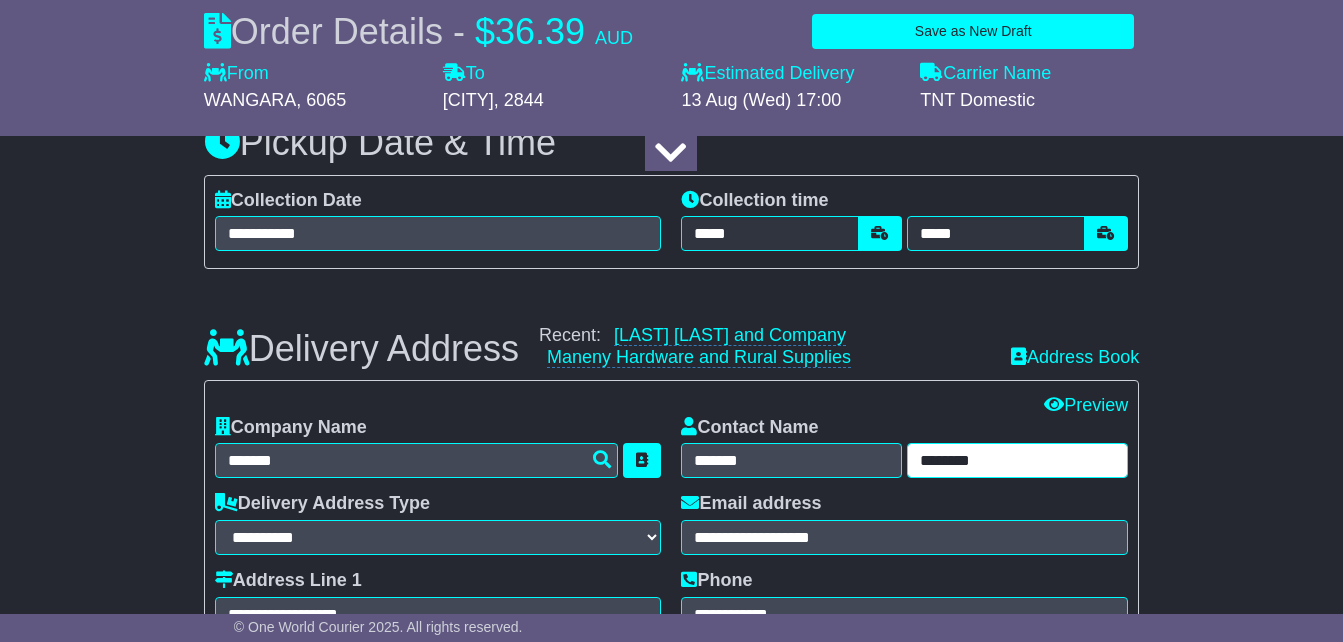 drag, startPoint x: 975, startPoint y: 492, endPoint x: 917, endPoint y: 491, distance: 58.00862 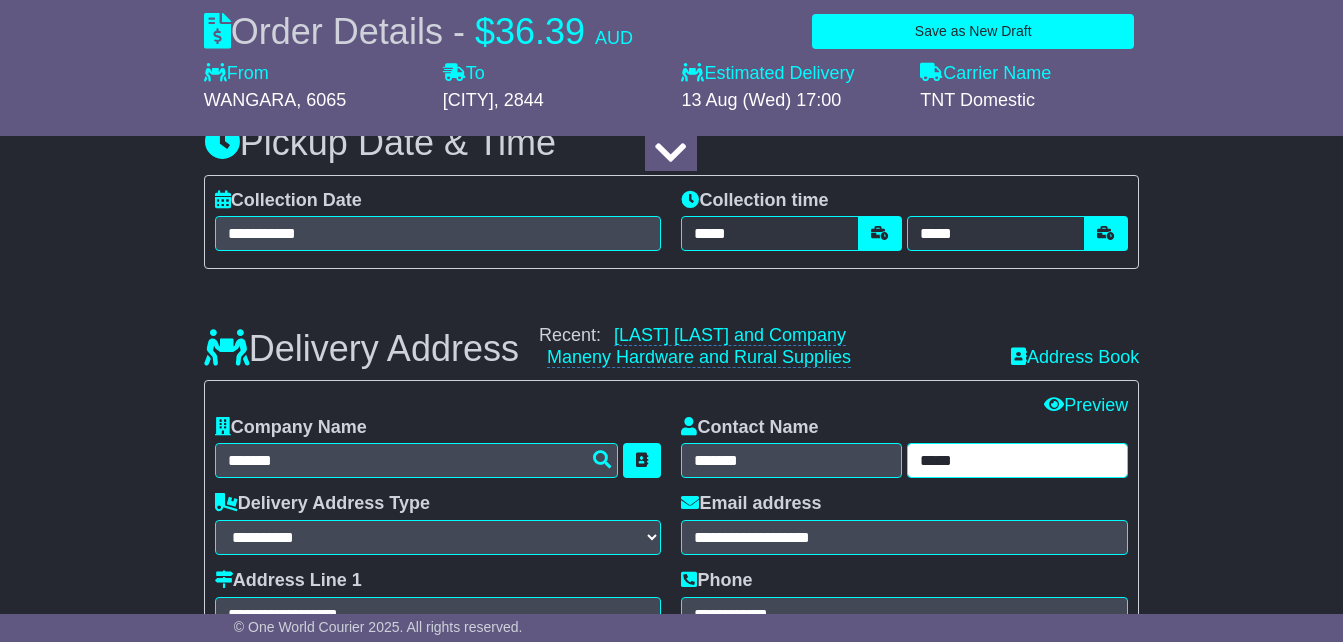 type on "*****" 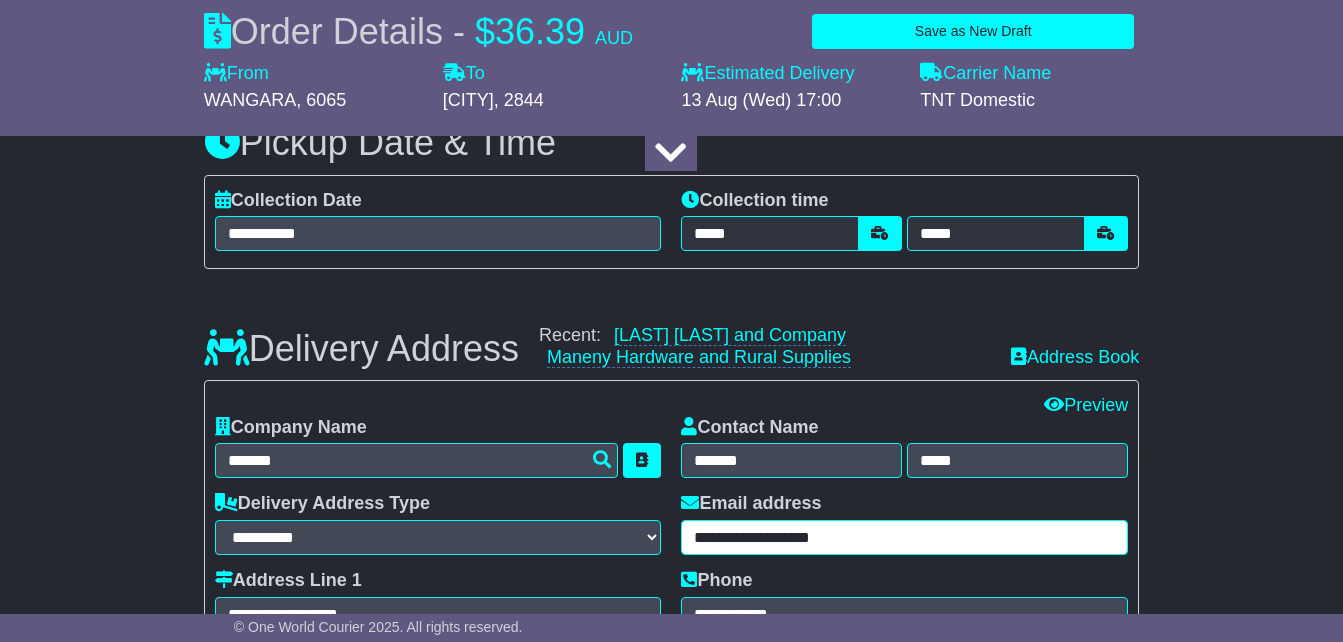 drag, startPoint x: 860, startPoint y: 574, endPoint x: 682, endPoint y: 572, distance: 178.01123 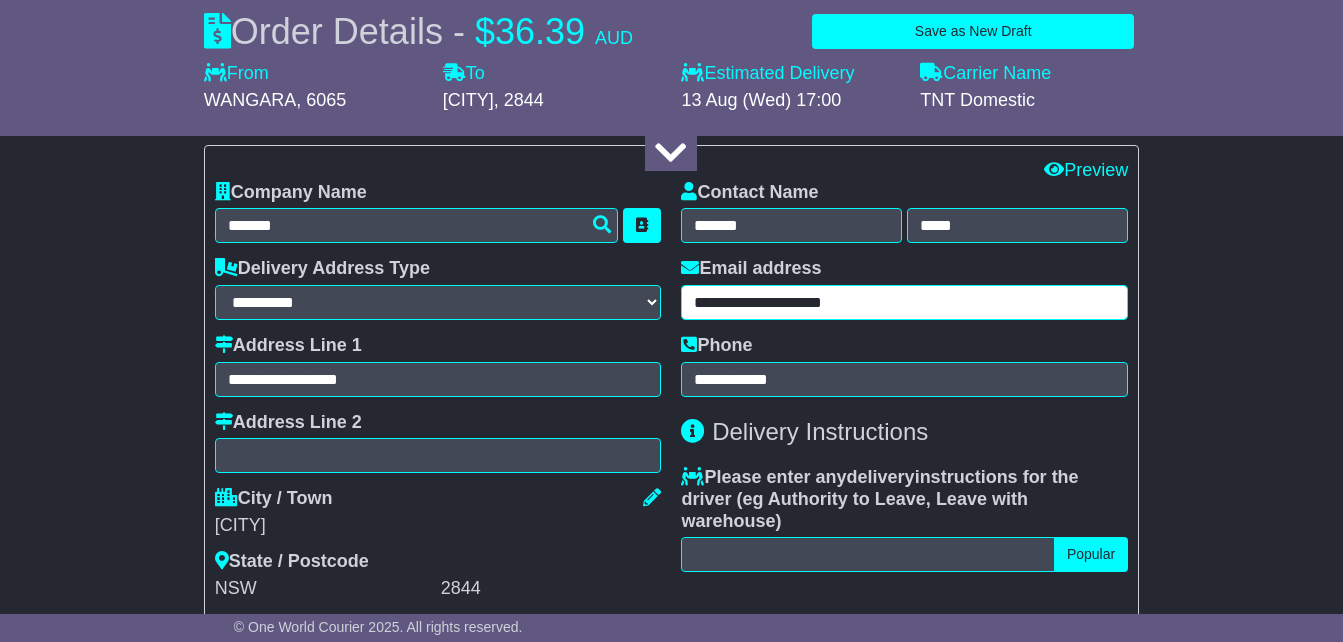 scroll, scrollTop: 1474, scrollLeft: 0, axis: vertical 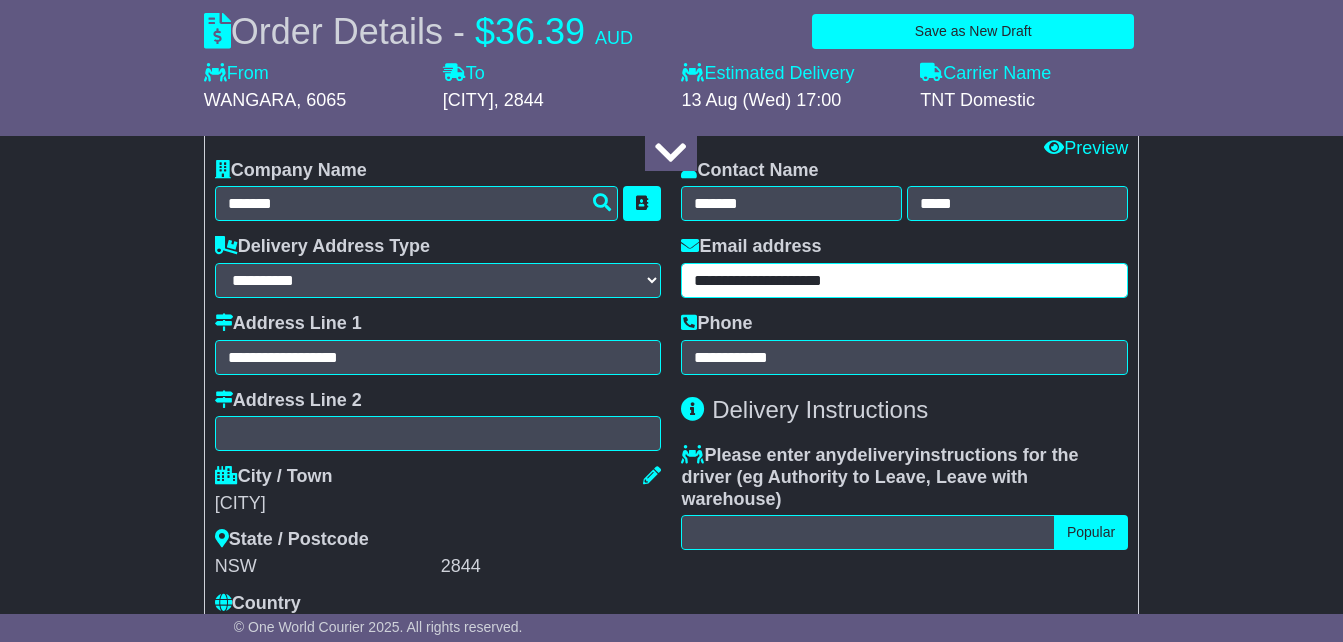 type on "**********" 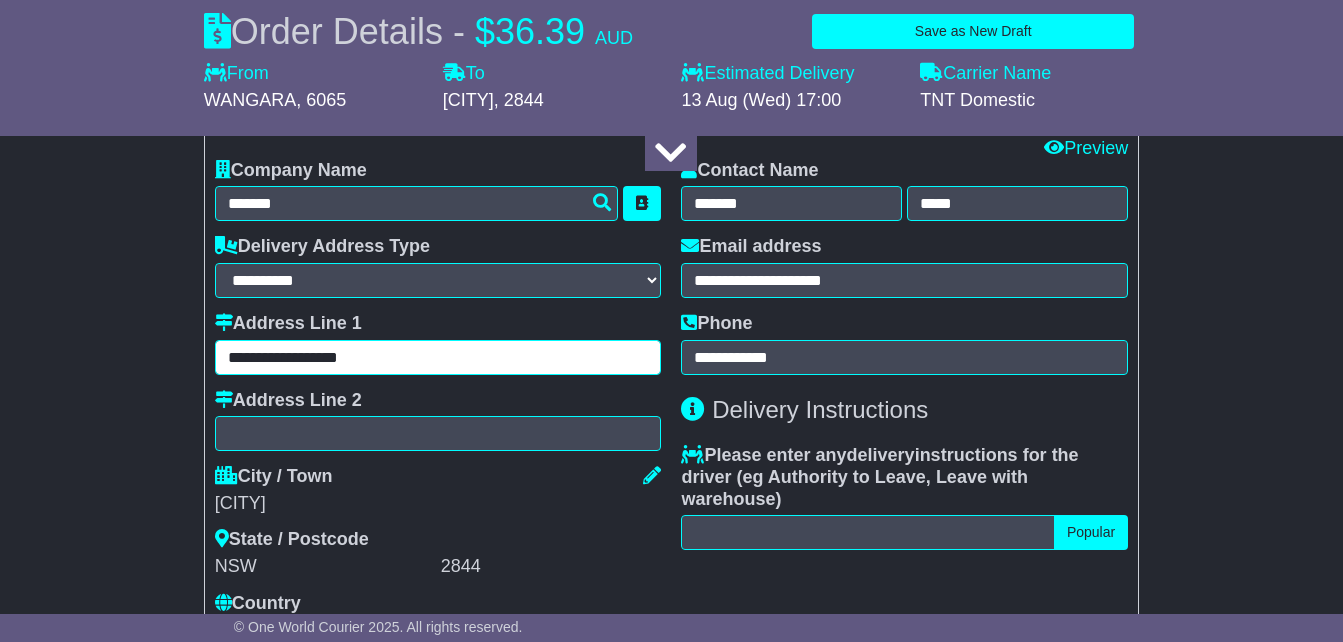 drag, startPoint x: 382, startPoint y: 394, endPoint x: 212, endPoint y: 396, distance: 170.01176 